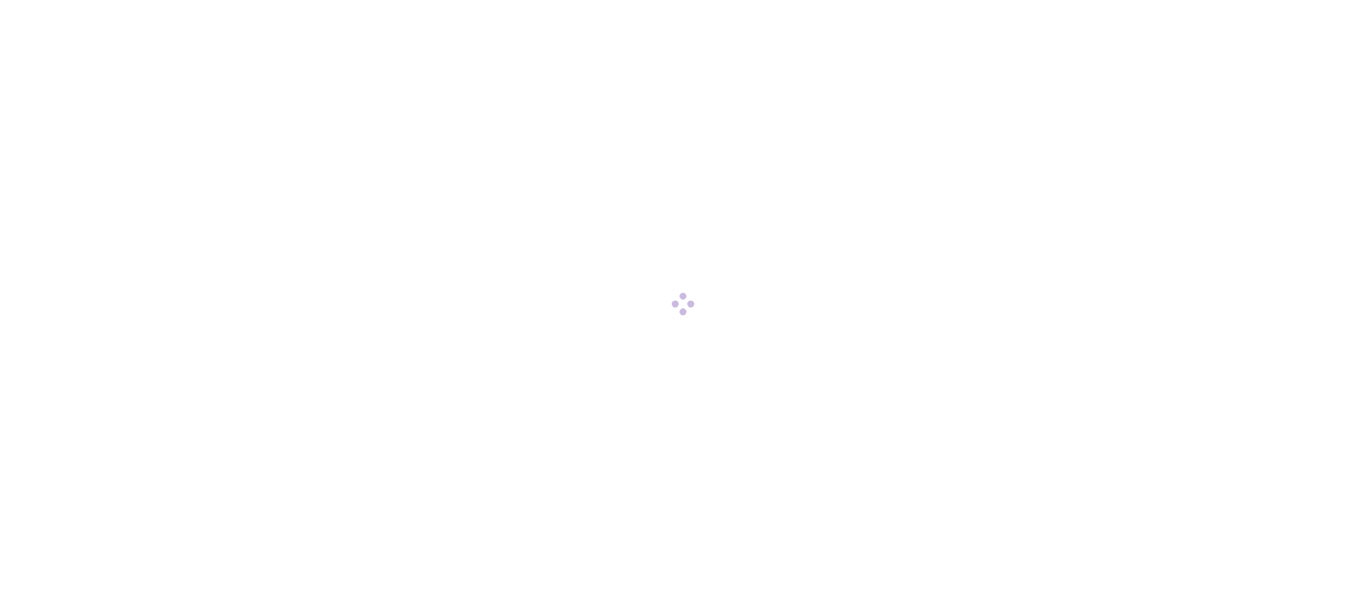 scroll, scrollTop: 0, scrollLeft: 0, axis: both 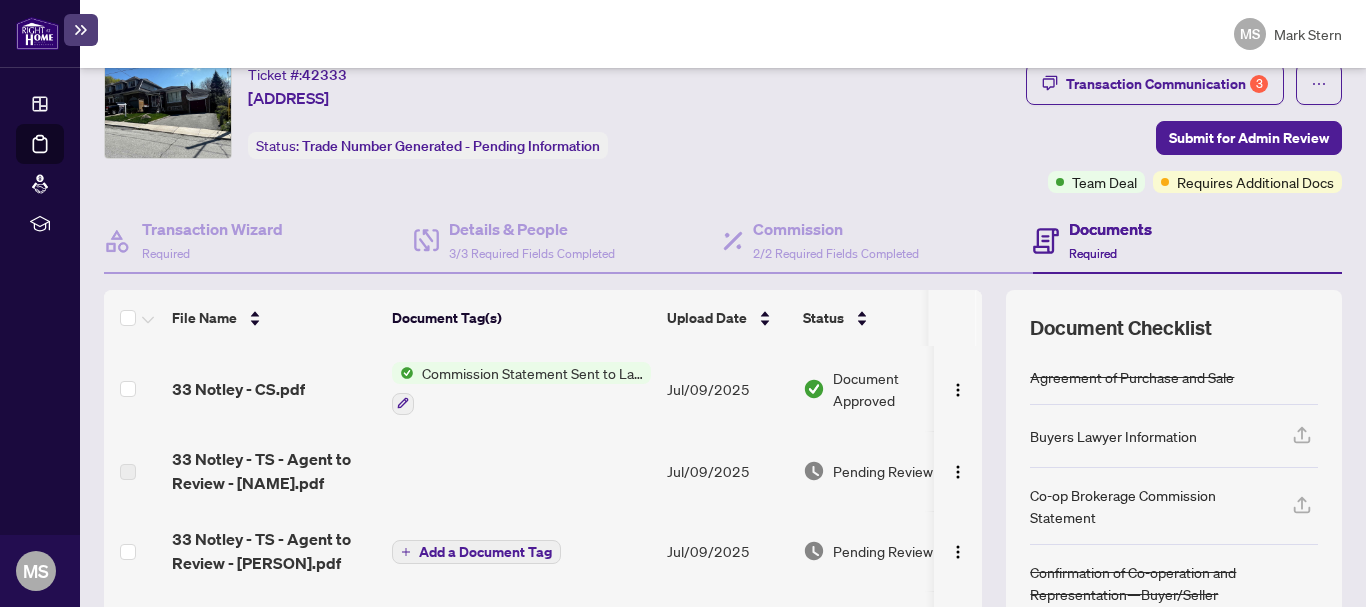 click on "Required" at bounding box center [1093, 253] 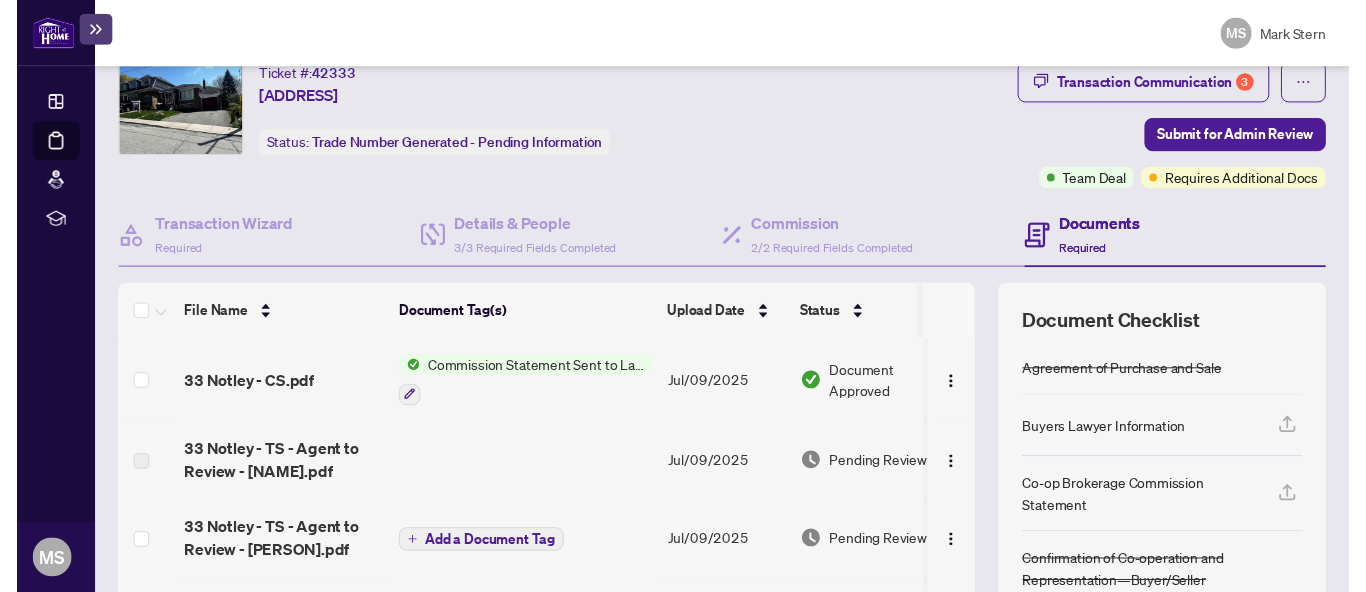 scroll, scrollTop: 0, scrollLeft: 0, axis: both 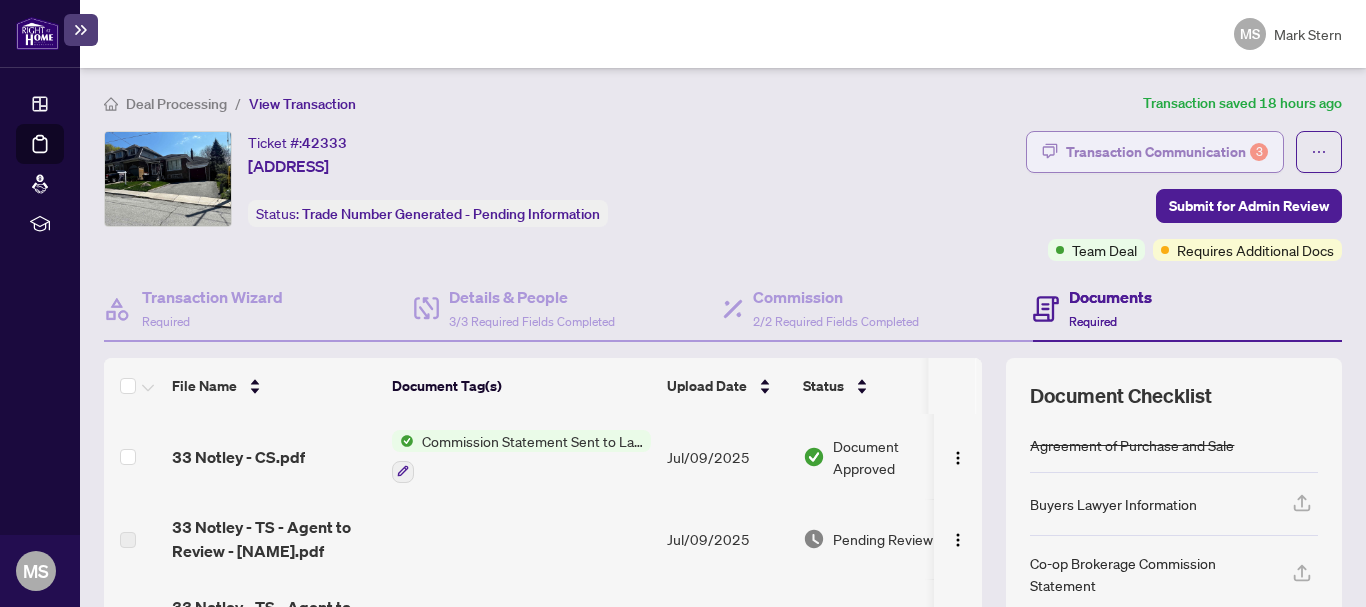 click on "Transaction Communication 3" at bounding box center (1167, 152) 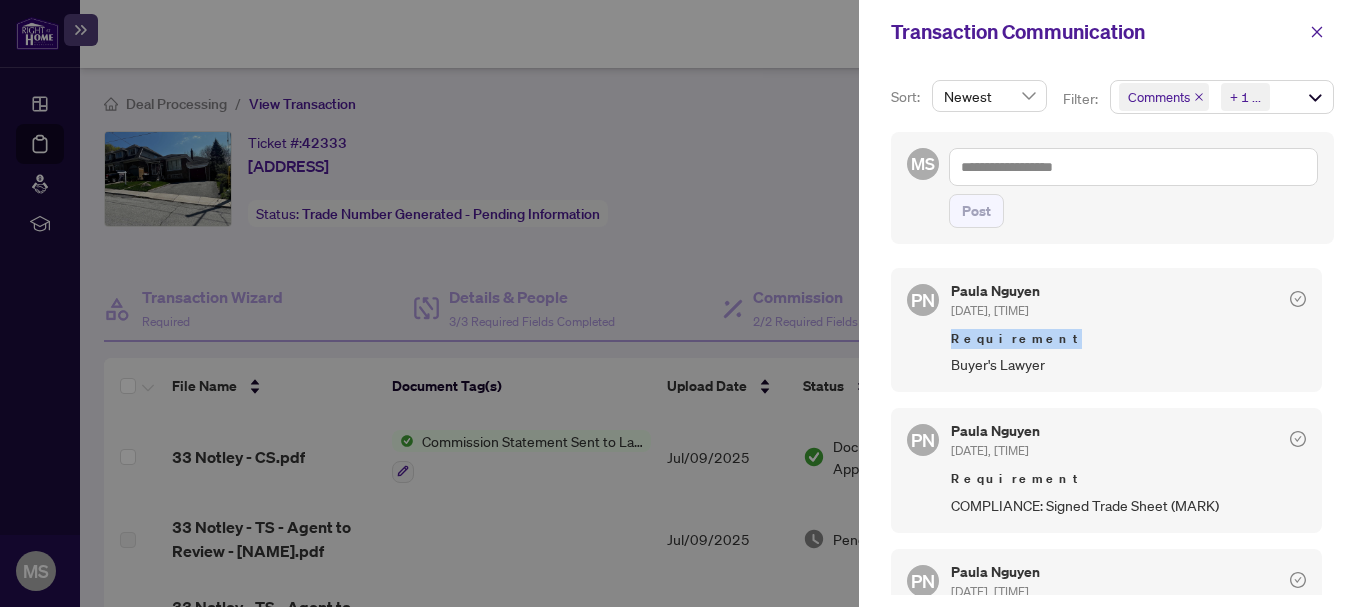 drag, startPoint x: 1328, startPoint y: 303, endPoint x: 1329, endPoint y: 324, distance: 21.023796 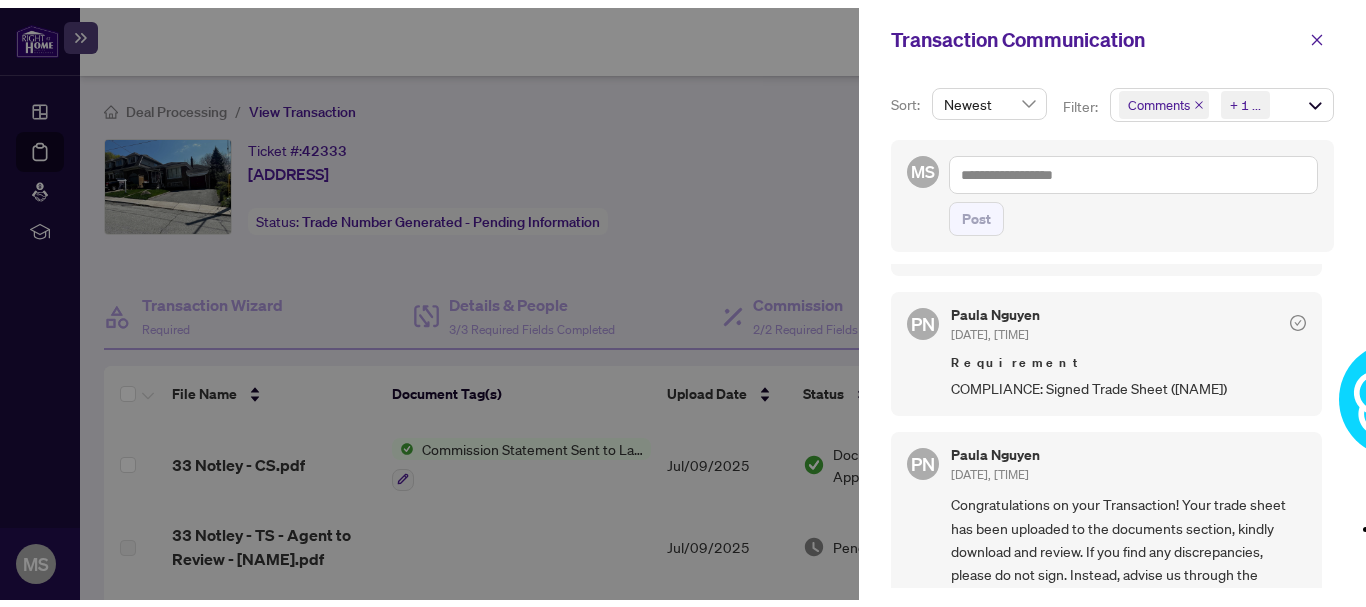 scroll, scrollTop: 284, scrollLeft: 0, axis: vertical 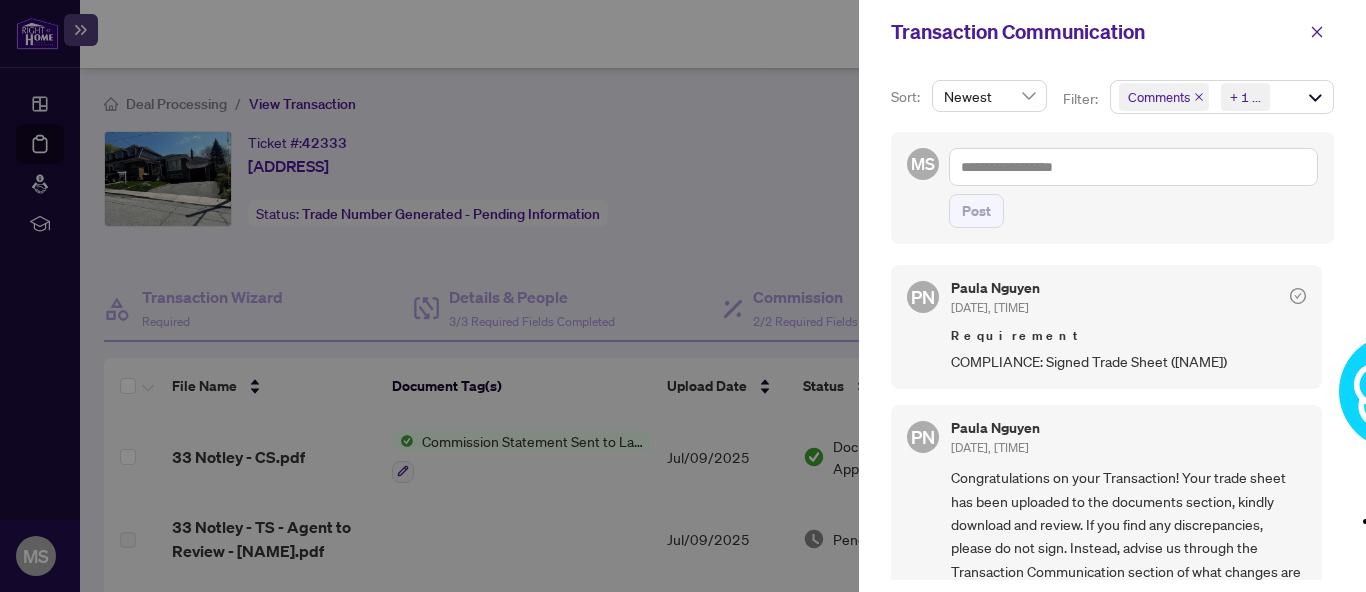 click at bounding box center [683, 296] 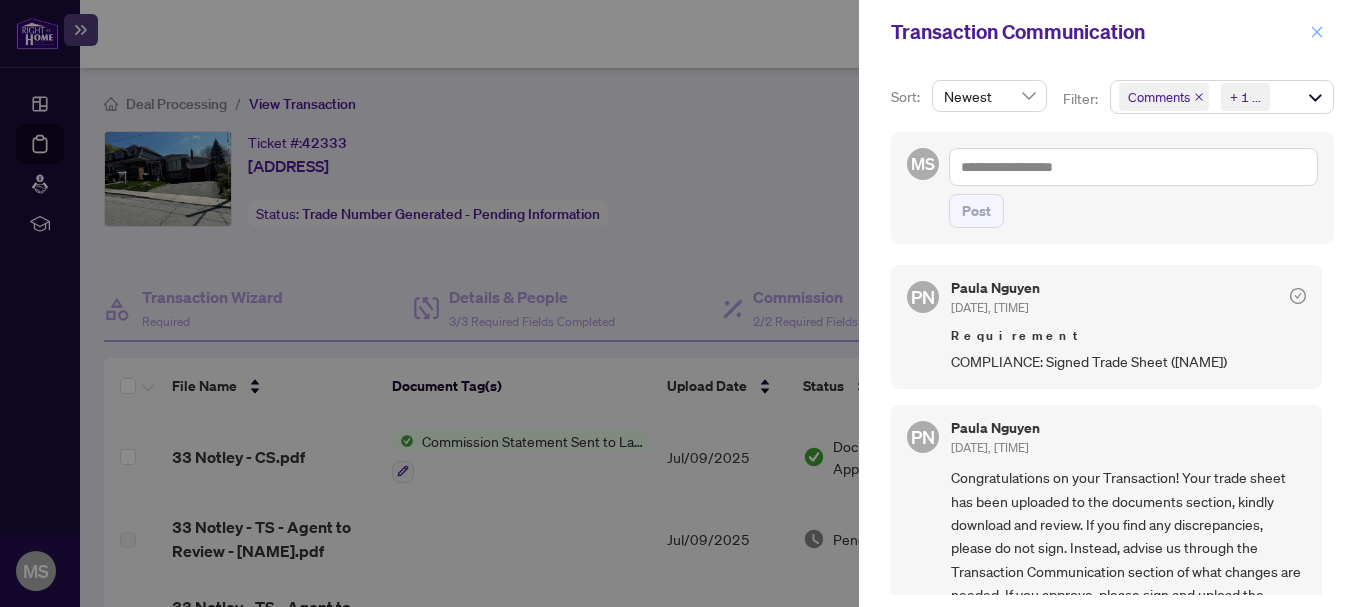 click 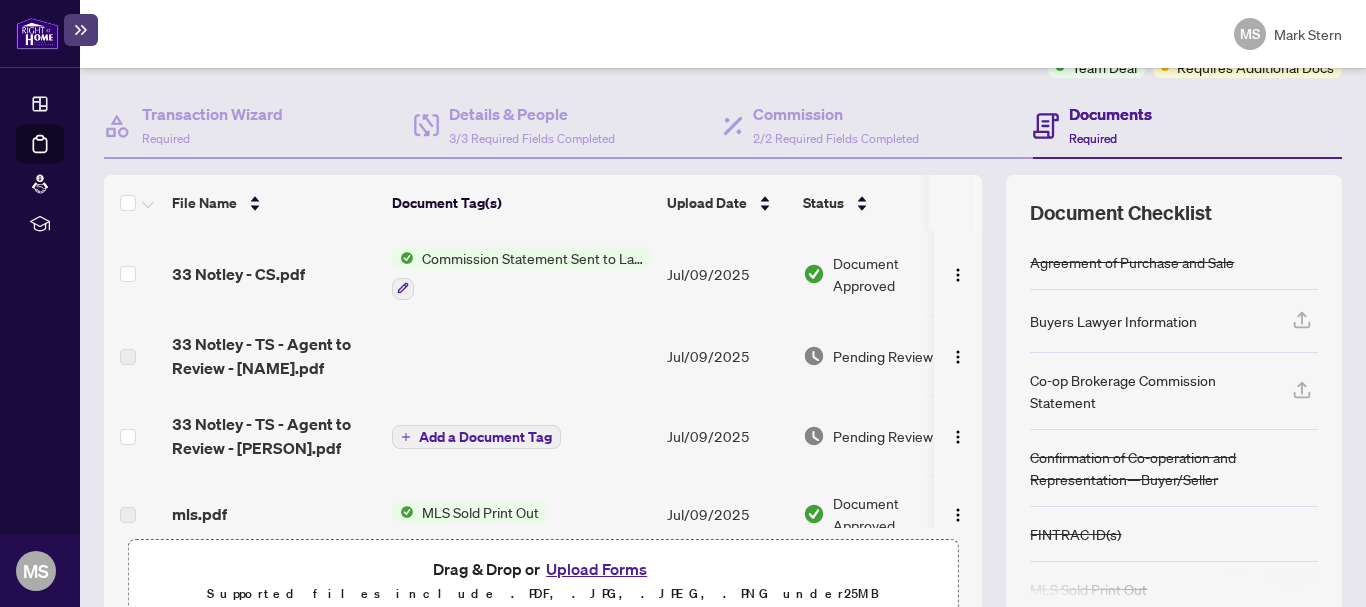 scroll, scrollTop: 282, scrollLeft: 0, axis: vertical 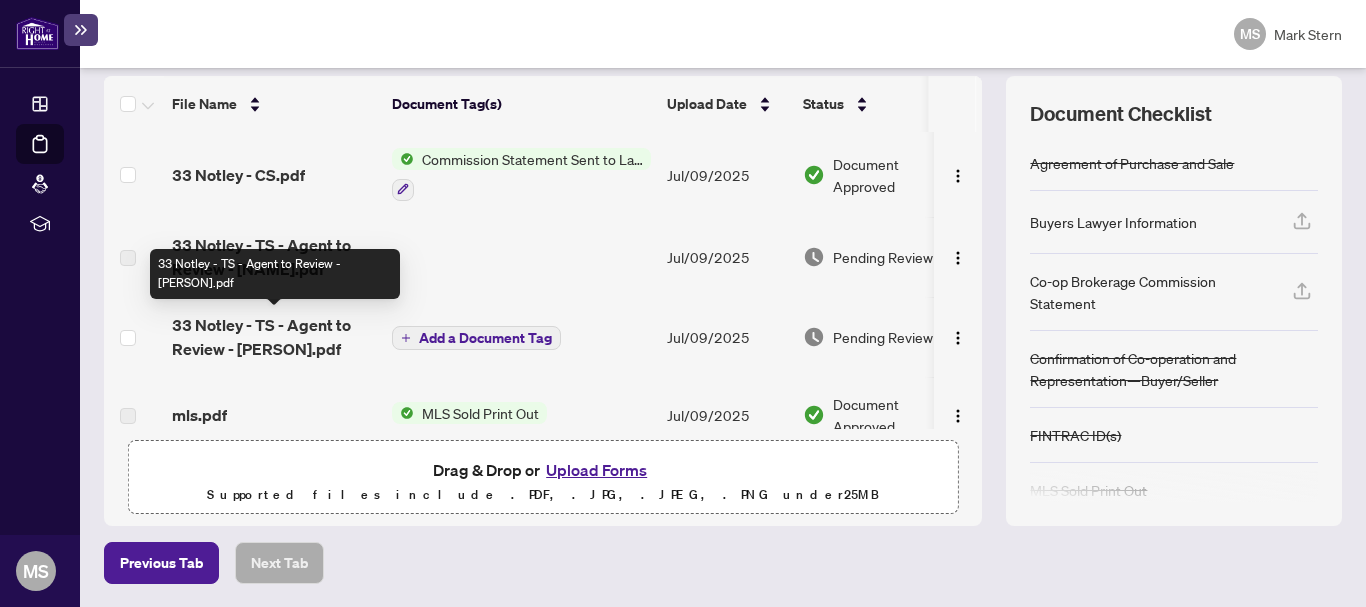 click on "33 Notley - TS - Agent to Review - [PERSON].pdf" at bounding box center (274, 337) 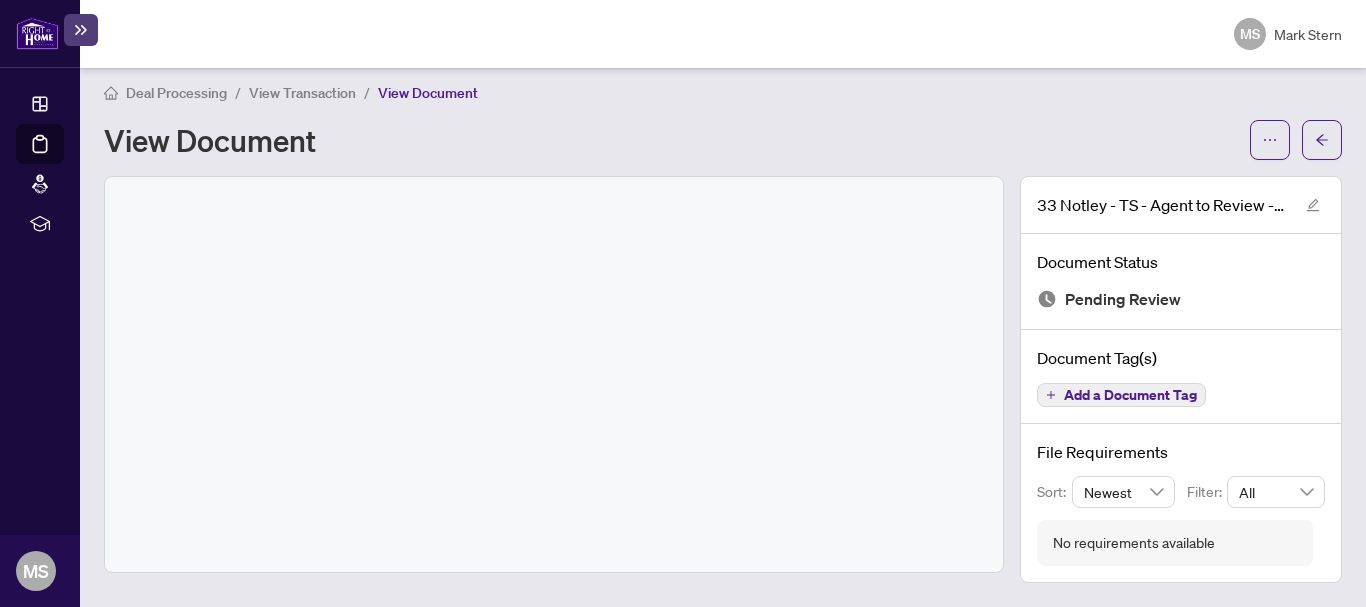 scroll, scrollTop: 9, scrollLeft: 0, axis: vertical 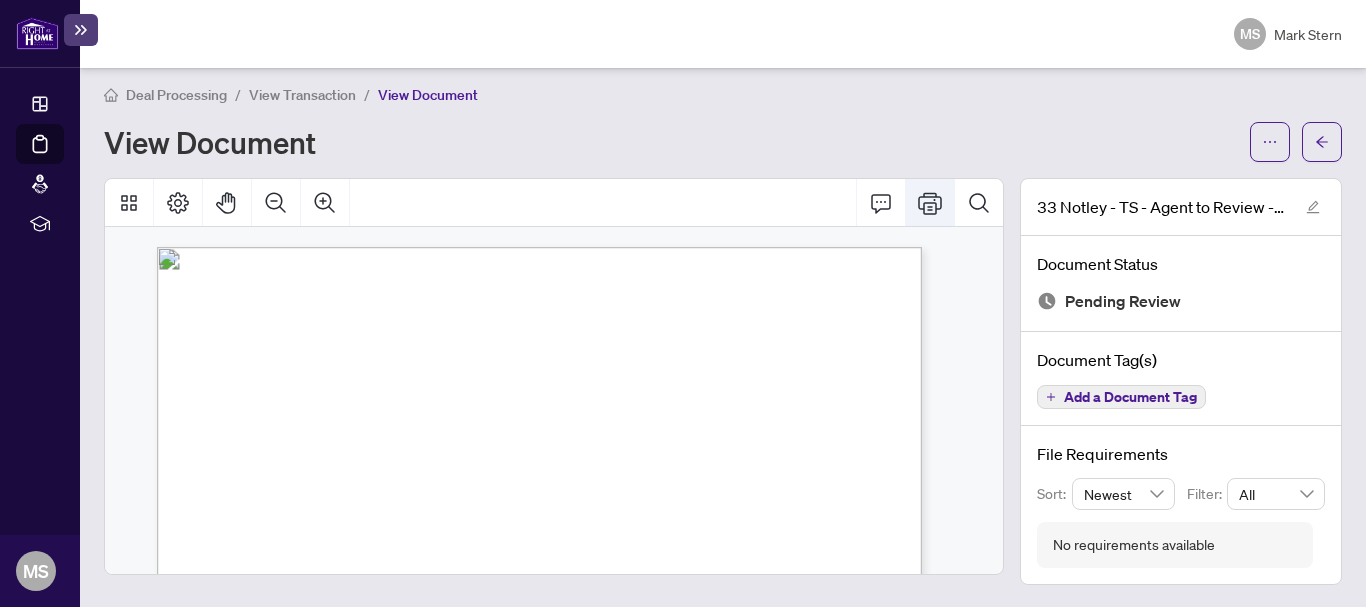 click 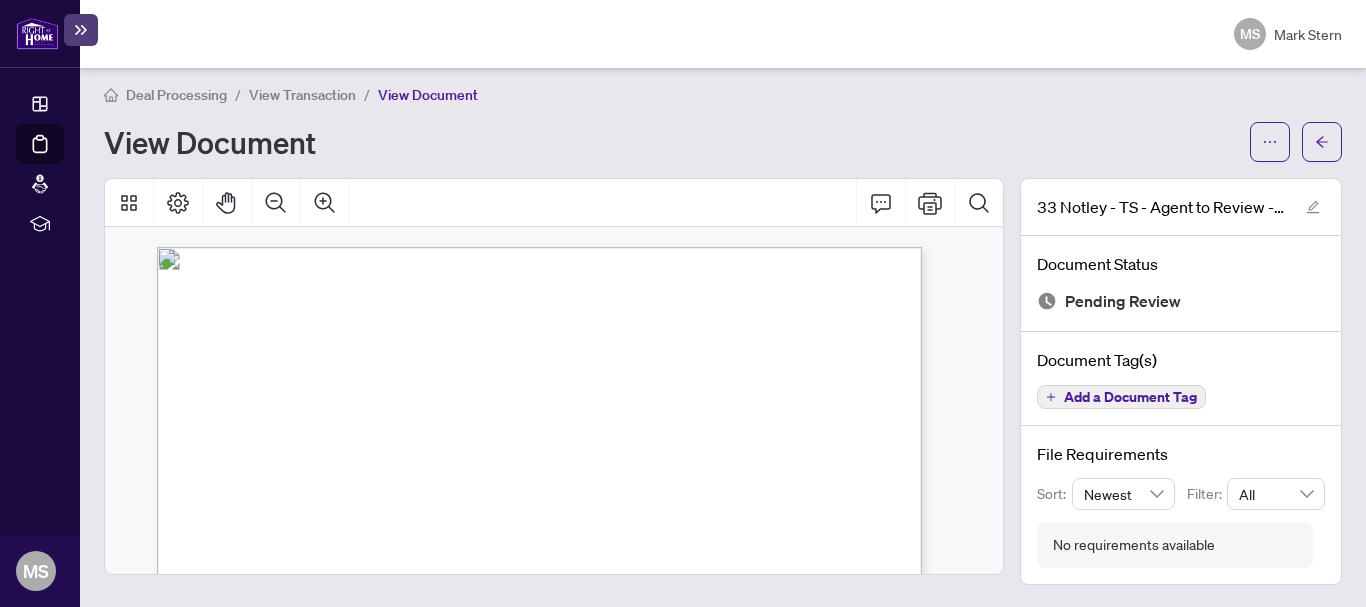 scroll, scrollTop: 1, scrollLeft: 0, axis: vertical 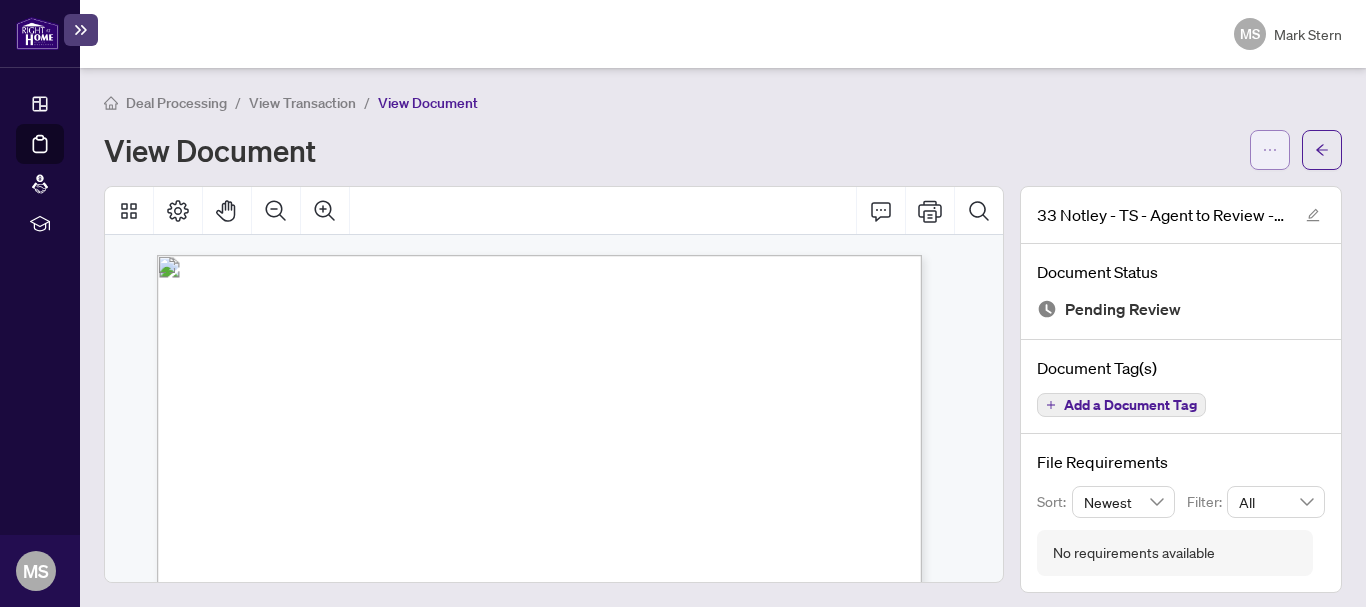 click 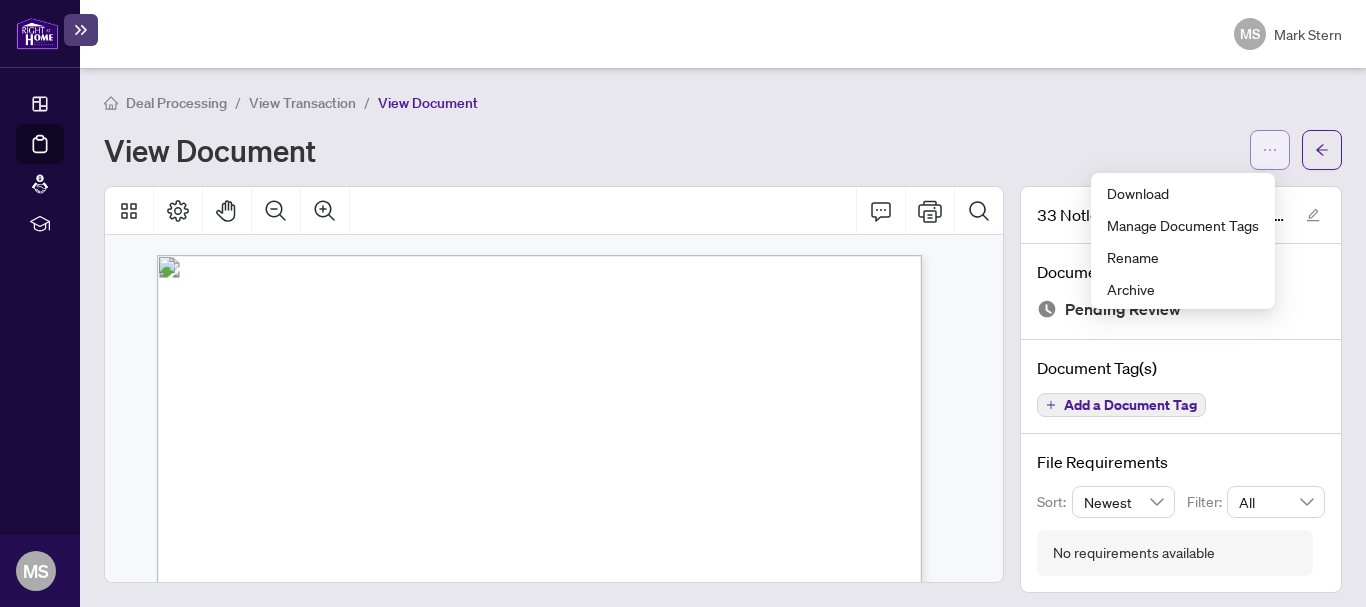 click at bounding box center (1270, 150) 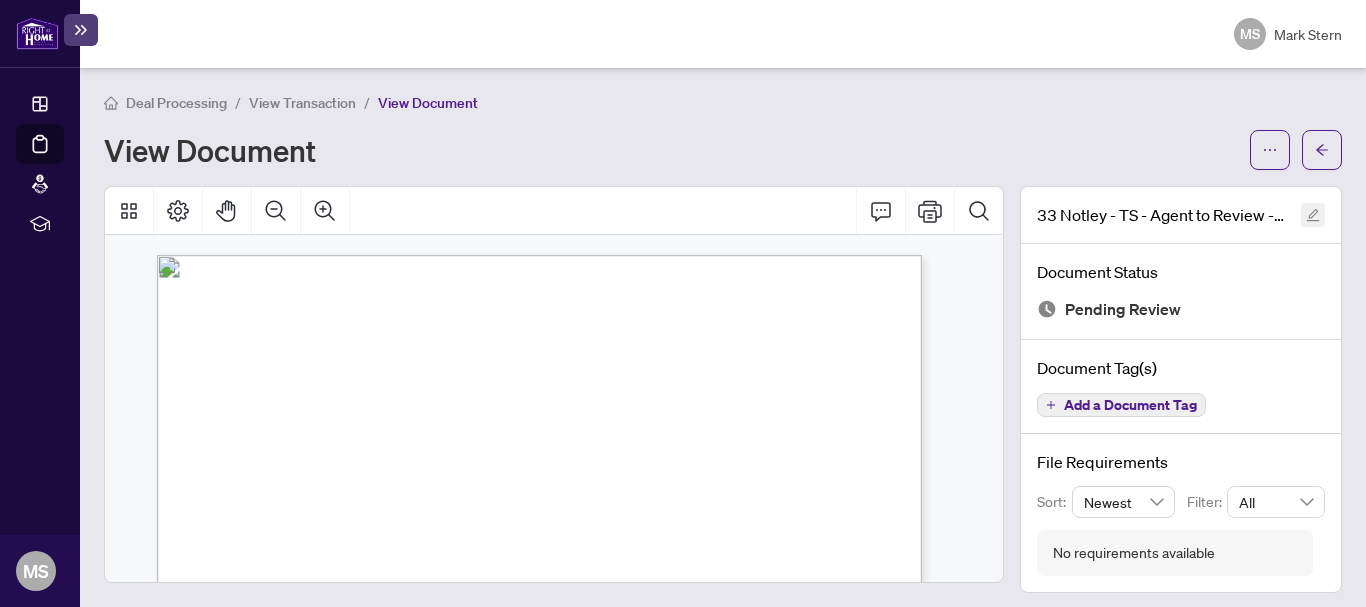 click at bounding box center (1313, 215) 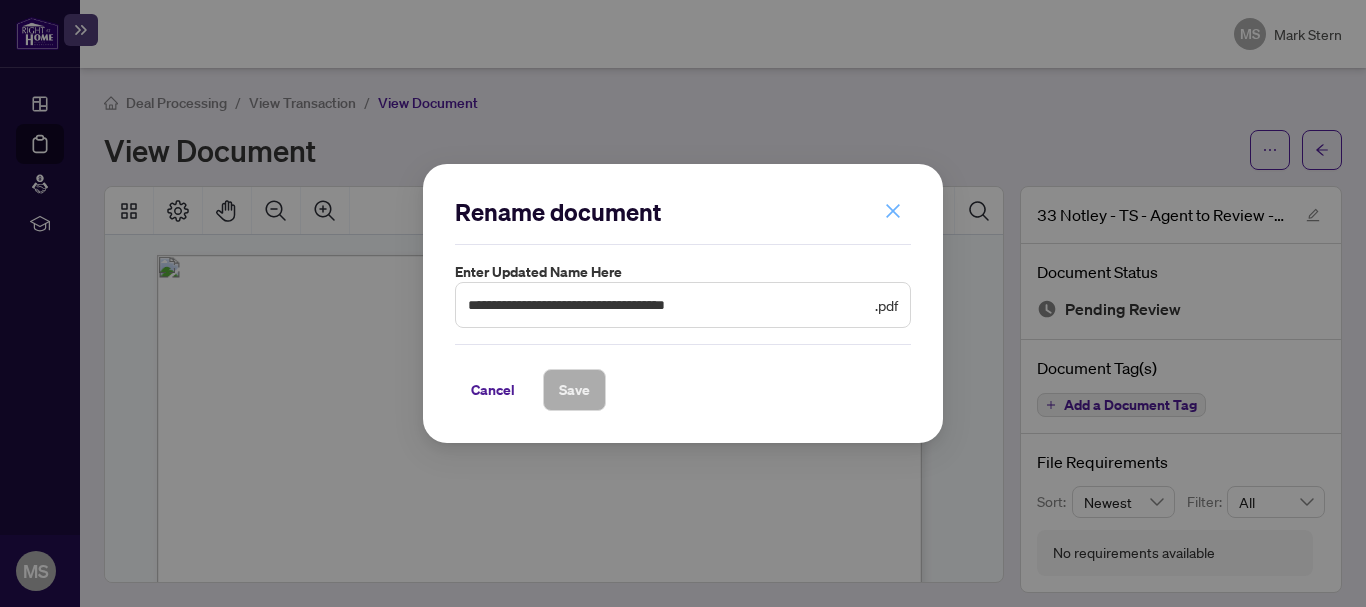 click 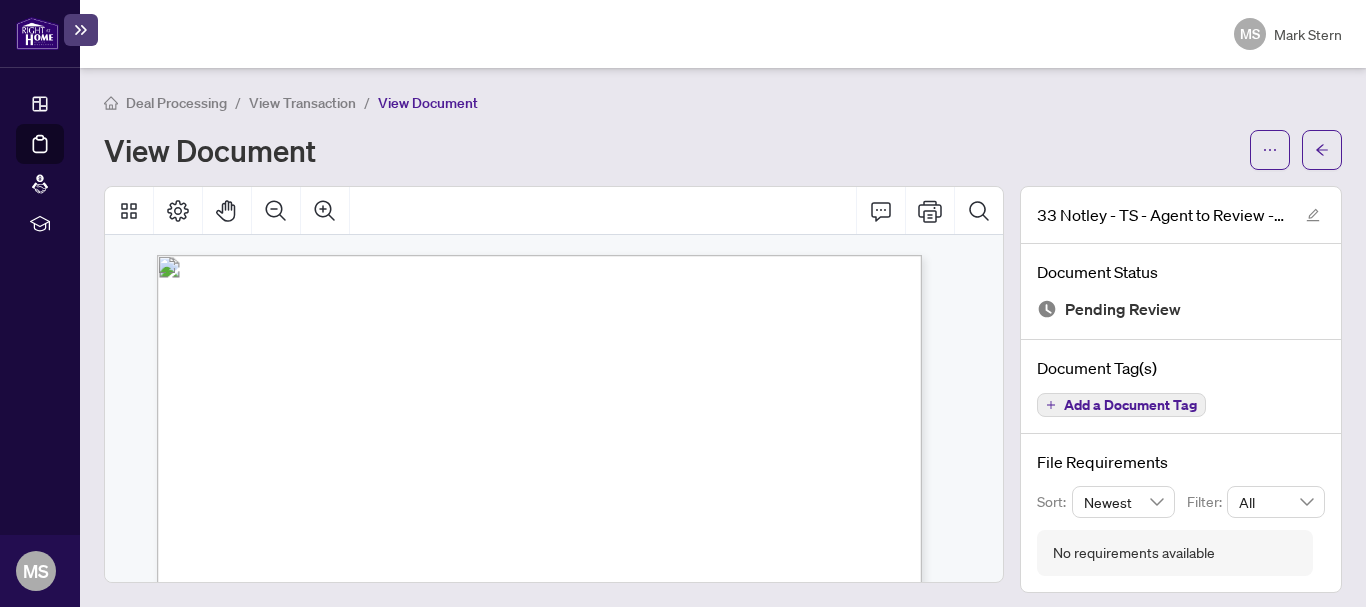 click on "**********" at bounding box center (683, 303) 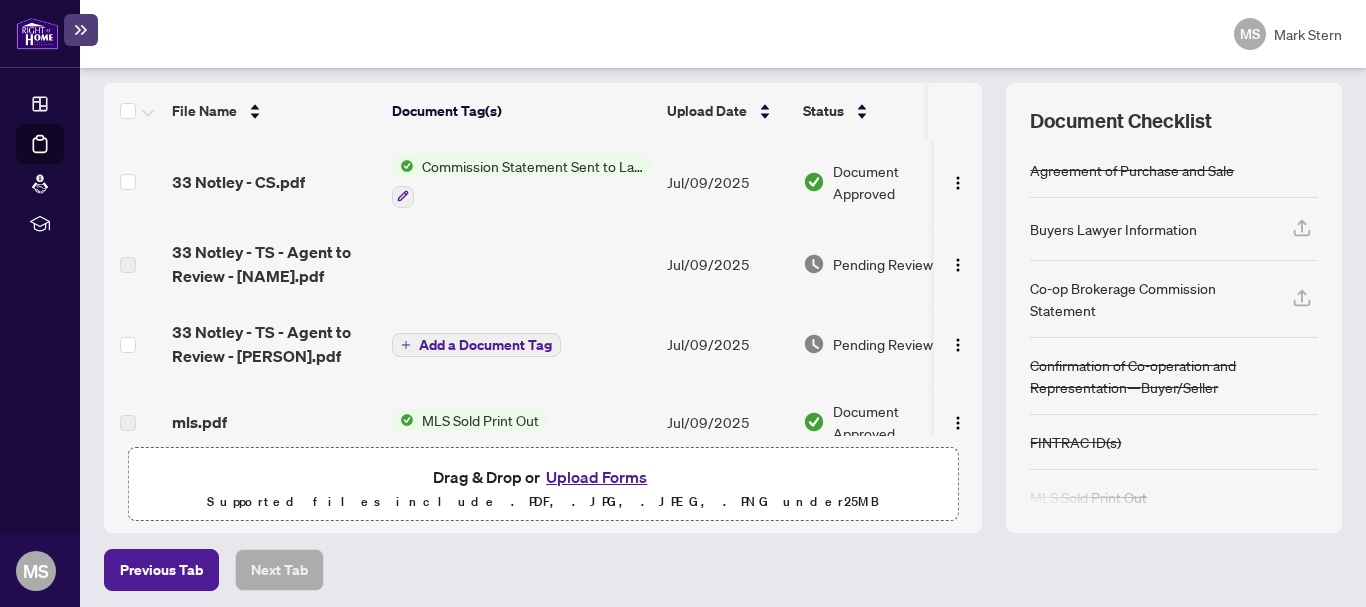 scroll, scrollTop: 282, scrollLeft: 0, axis: vertical 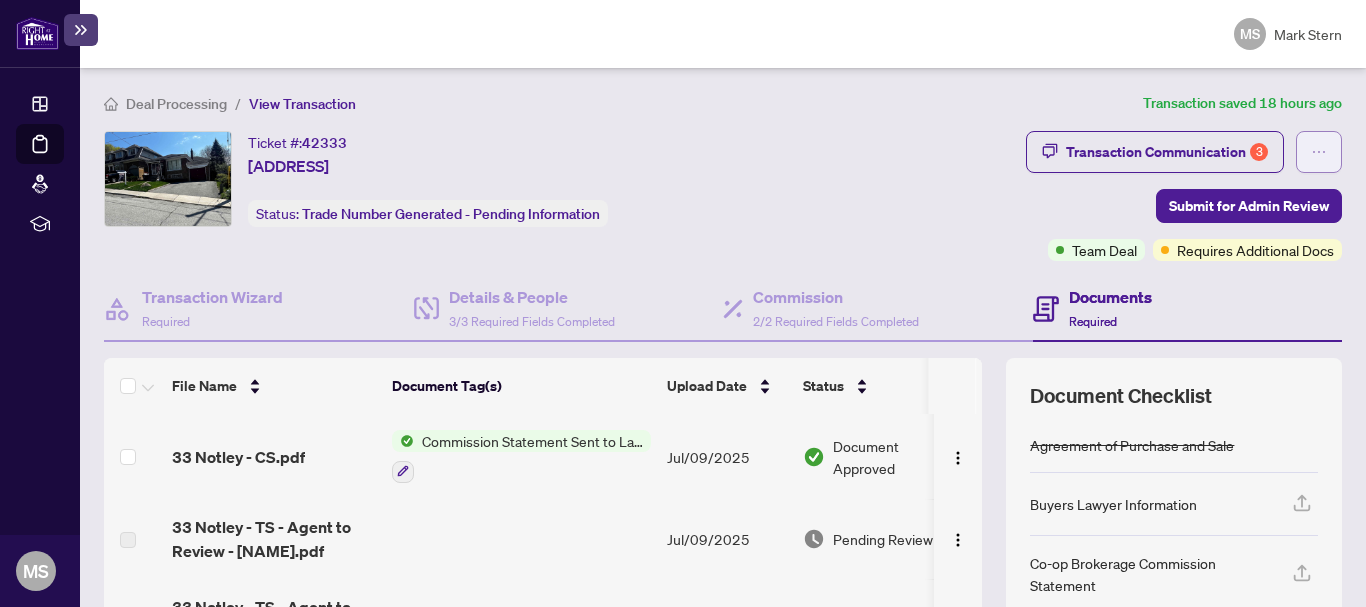 click 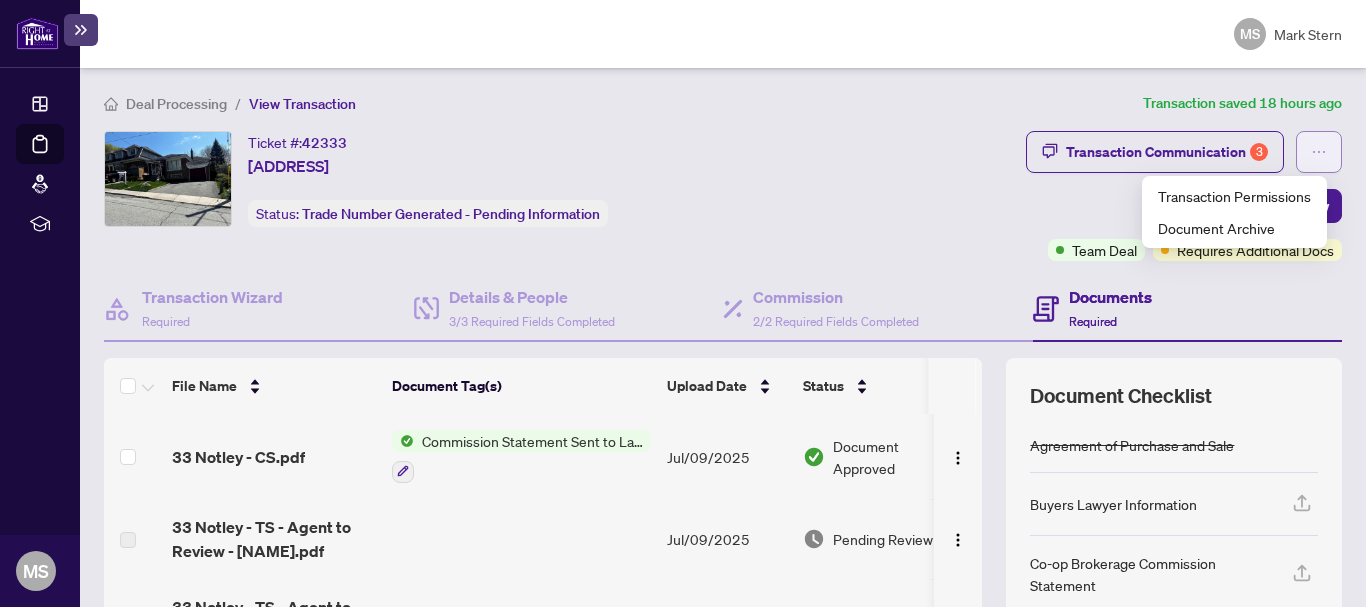 click 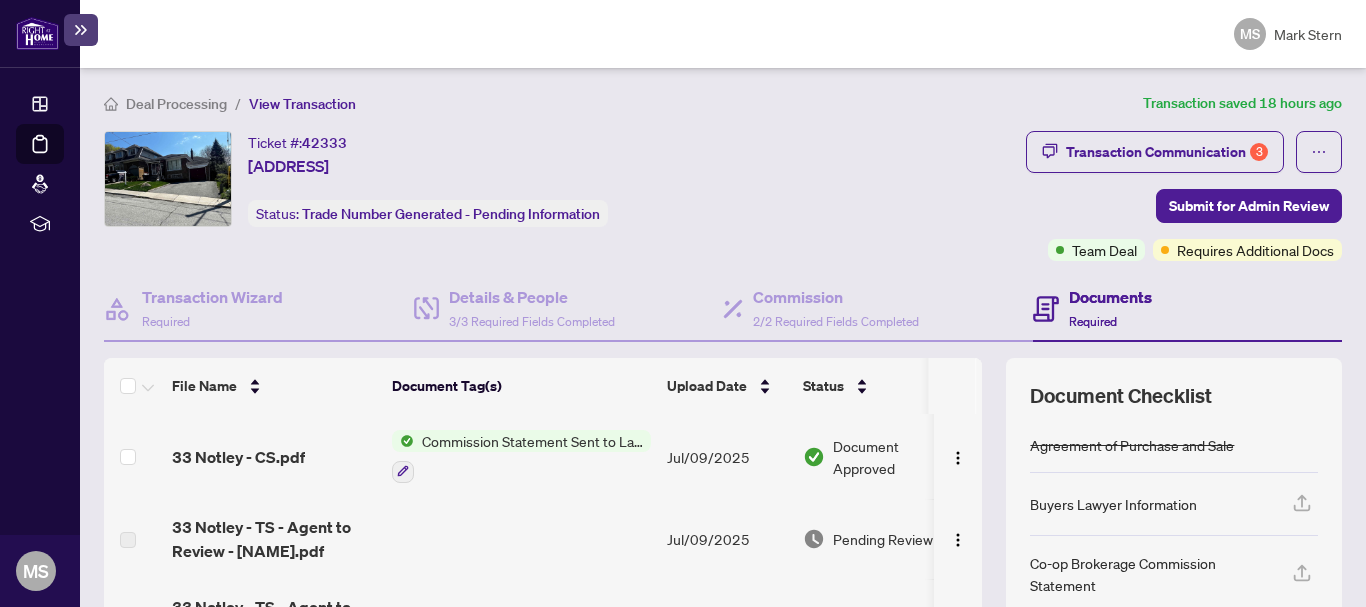 drag, startPoint x: 1345, startPoint y: 141, endPoint x: 1345, endPoint y: 164, distance: 23 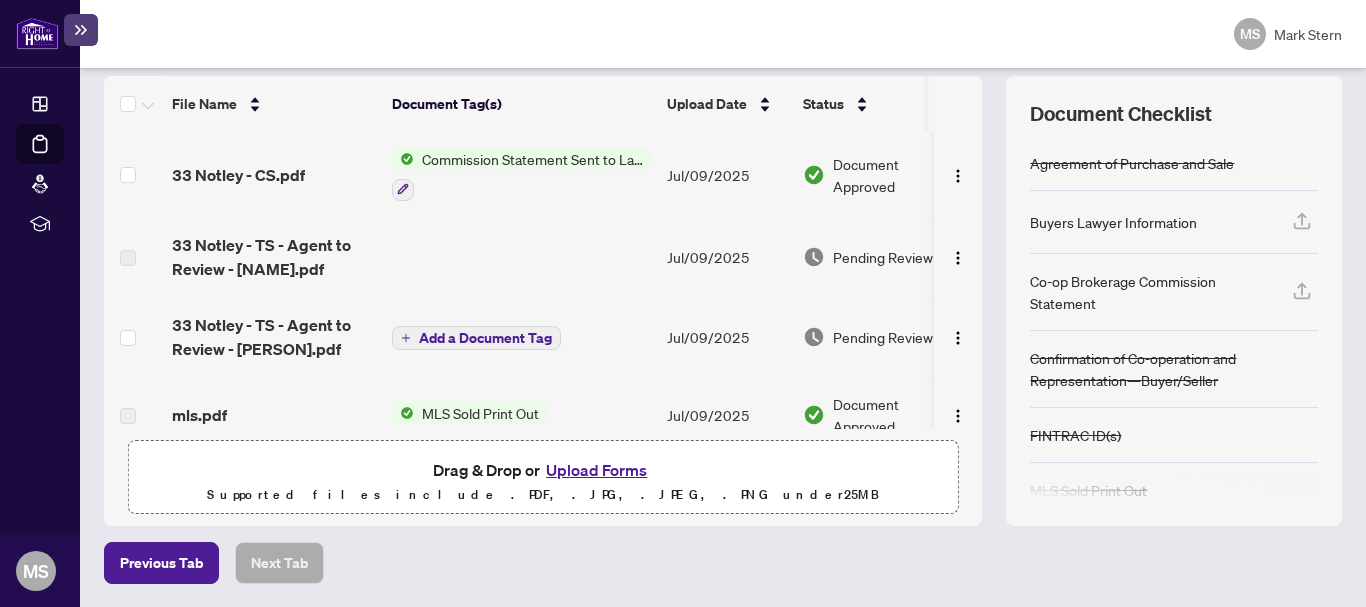 scroll, scrollTop: 0, scrollLeft: 0, axis: both 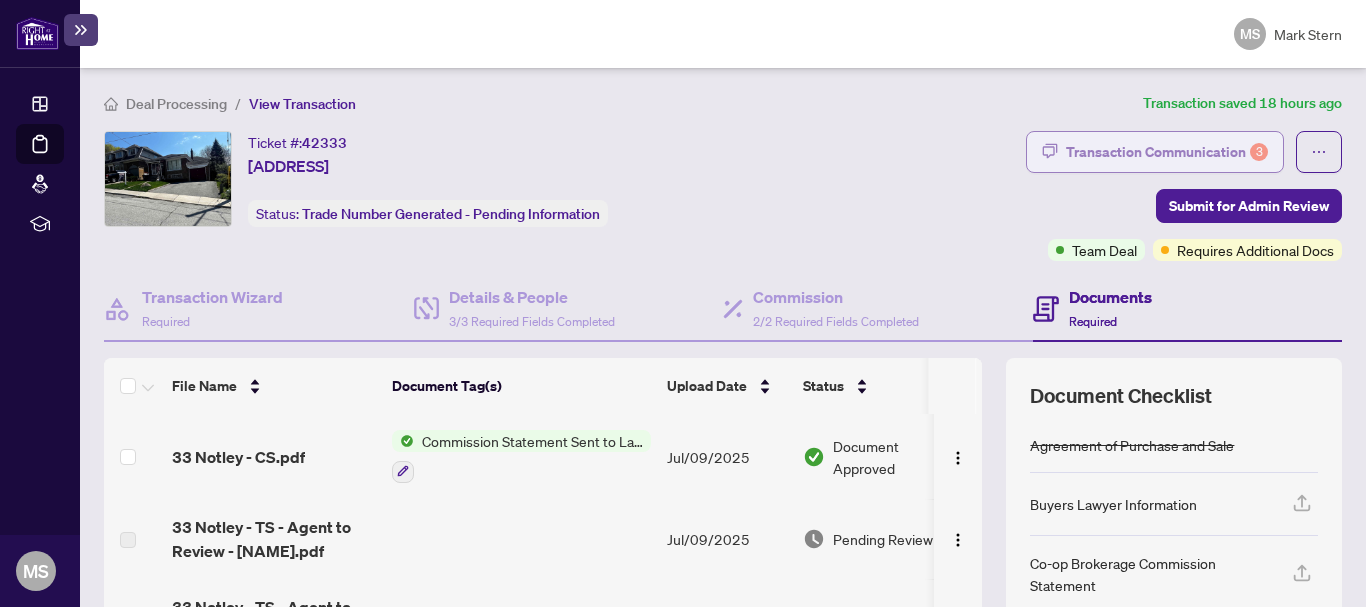 click on "Transaction Communication 3" at bounding box center (1167, 152) 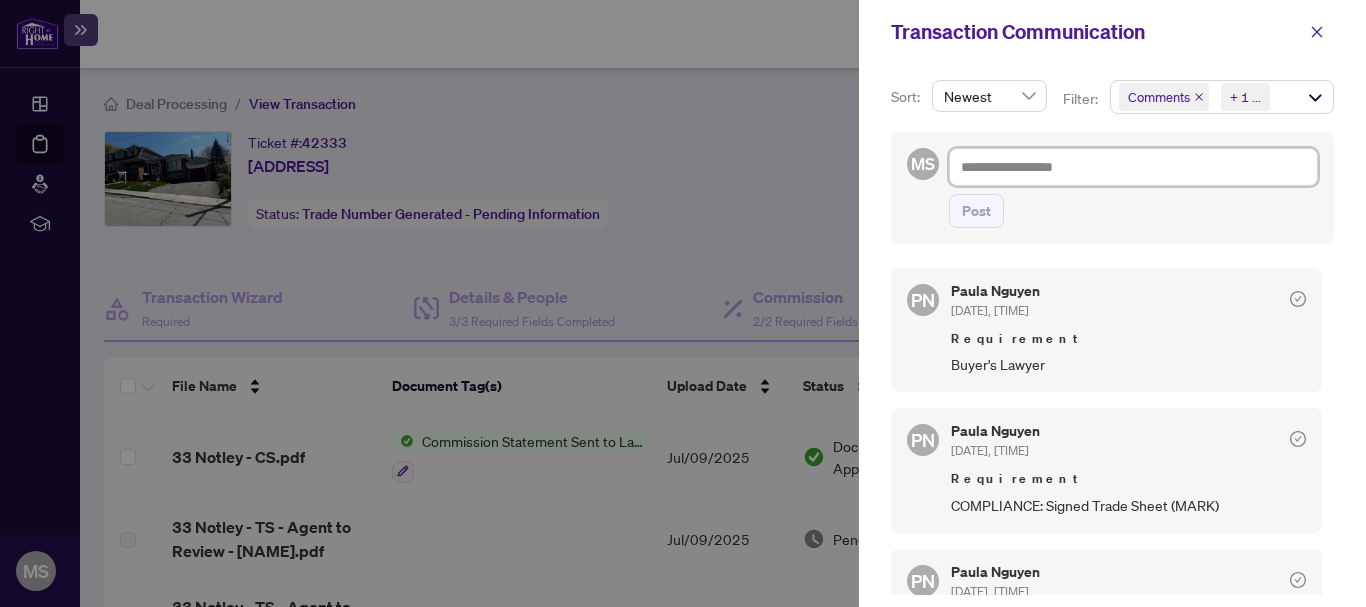 click at bounding box center (1133, 167) 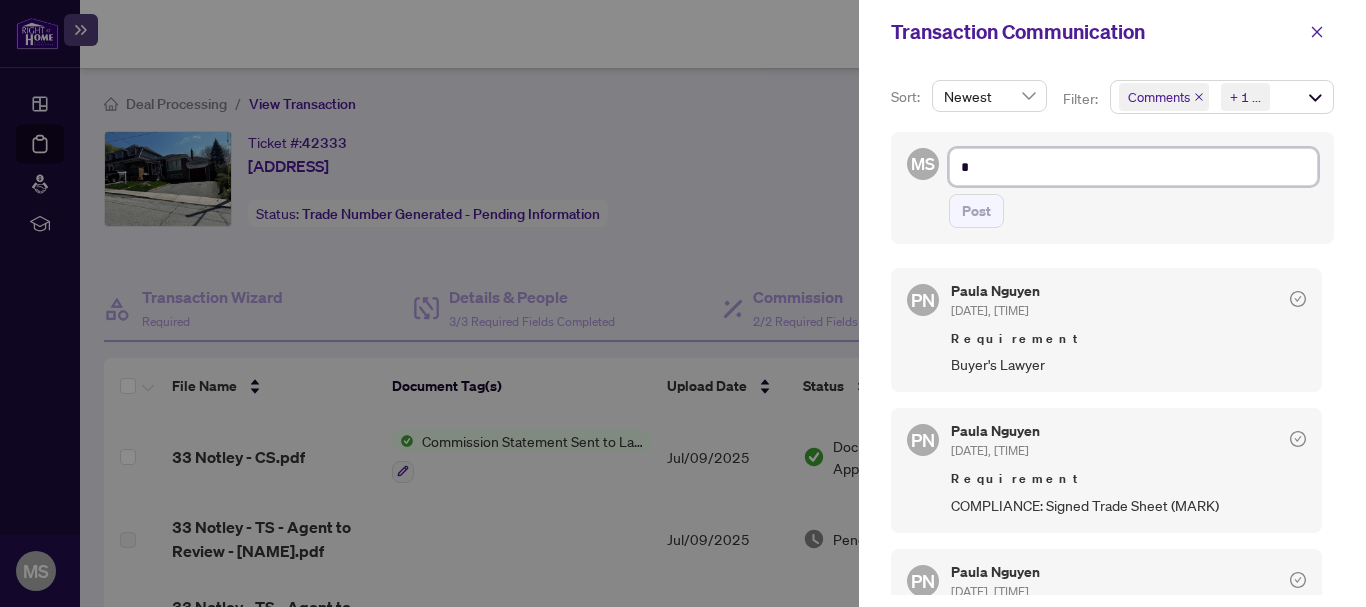 type on "**" 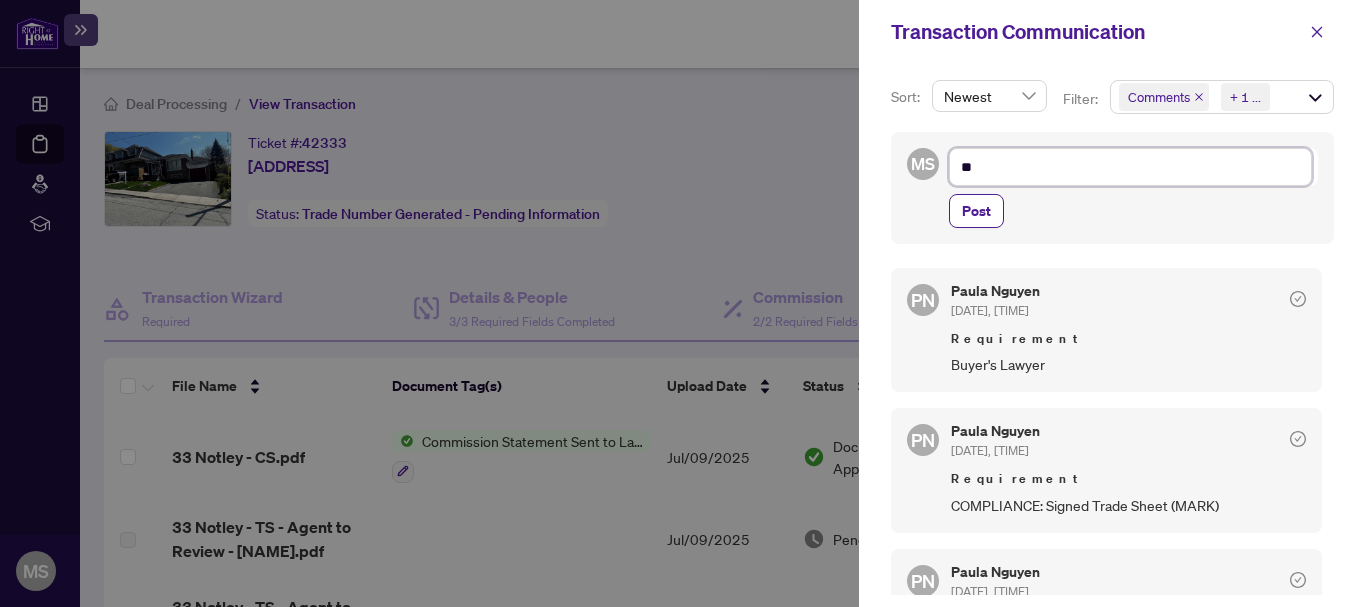 type on "***" 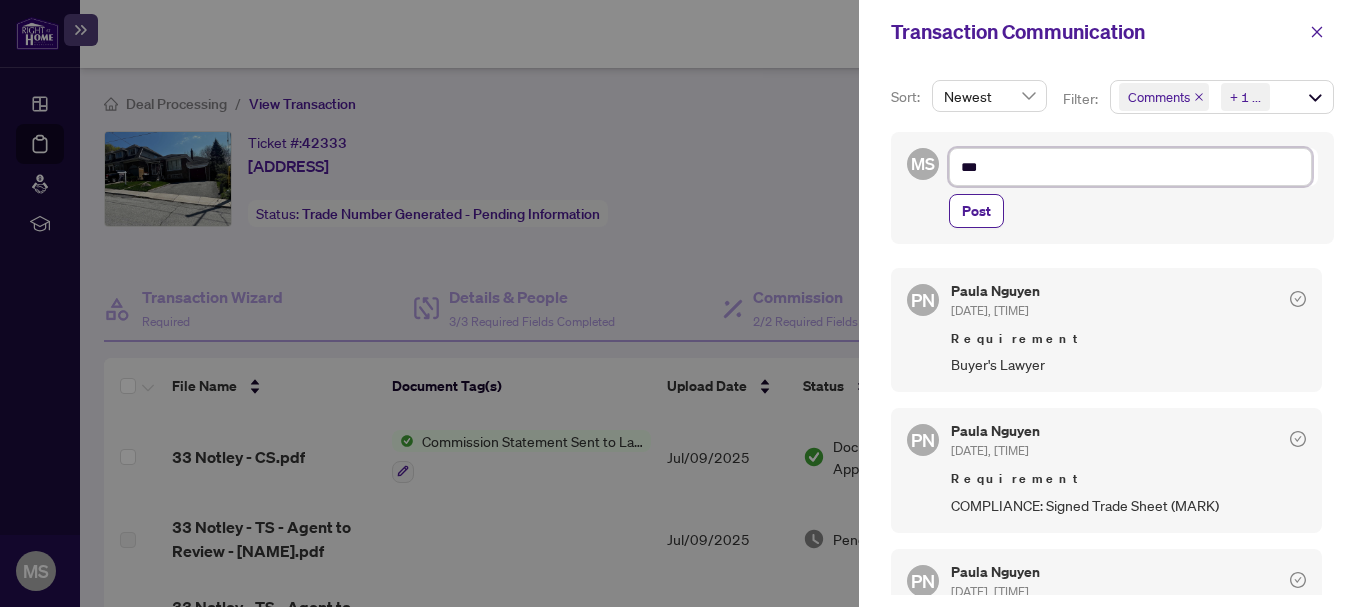 type on "***" 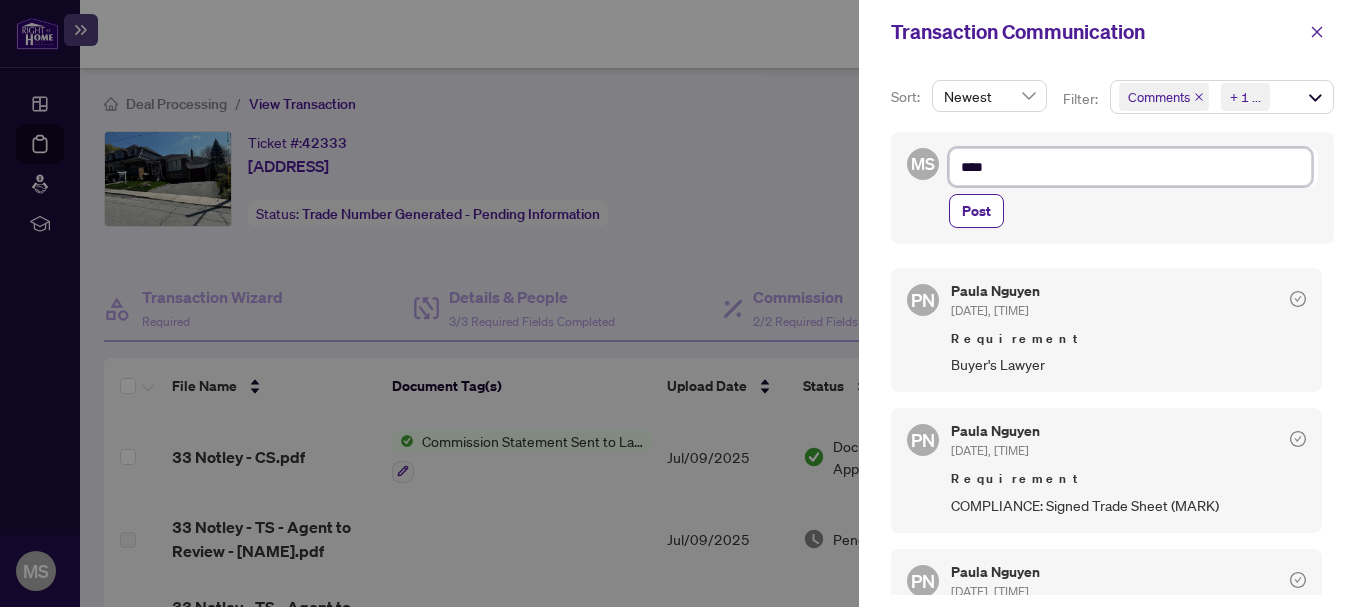 type on "*****" 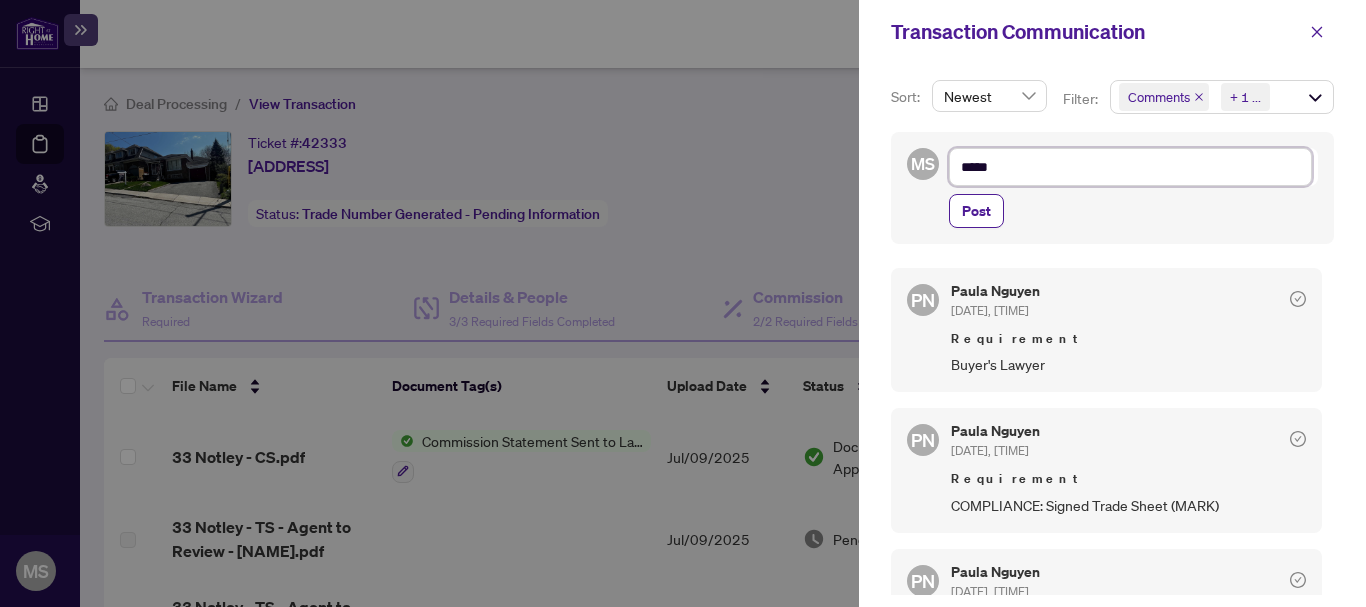 type on "******" 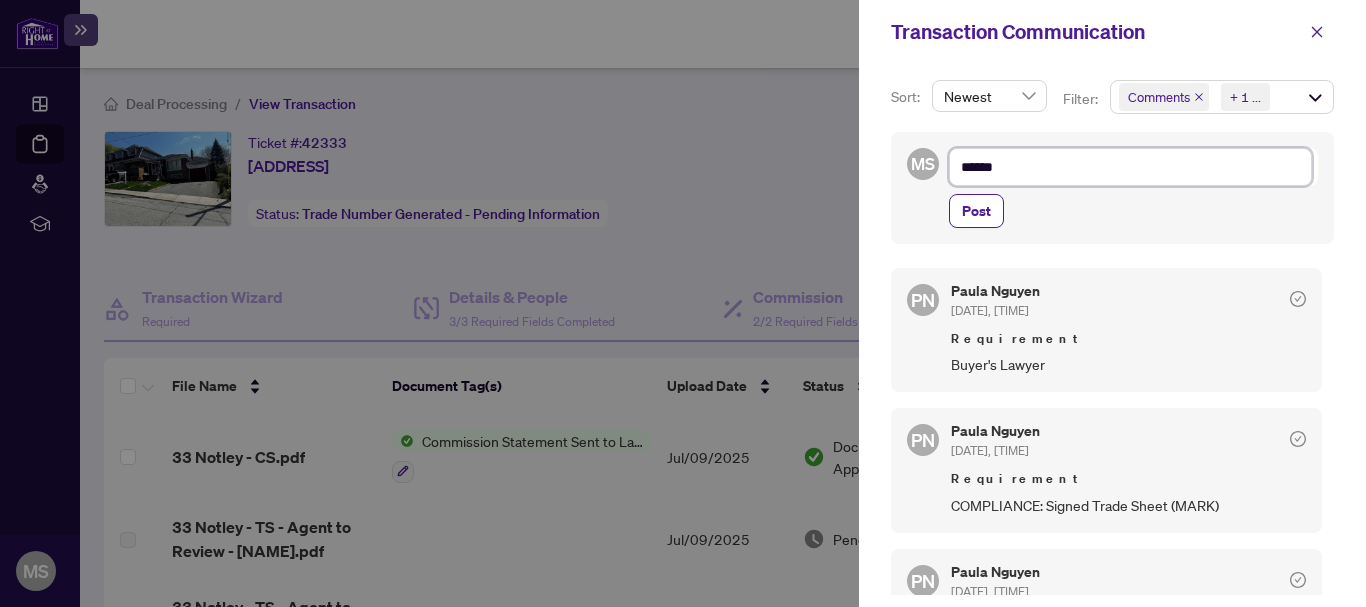 type on "******" 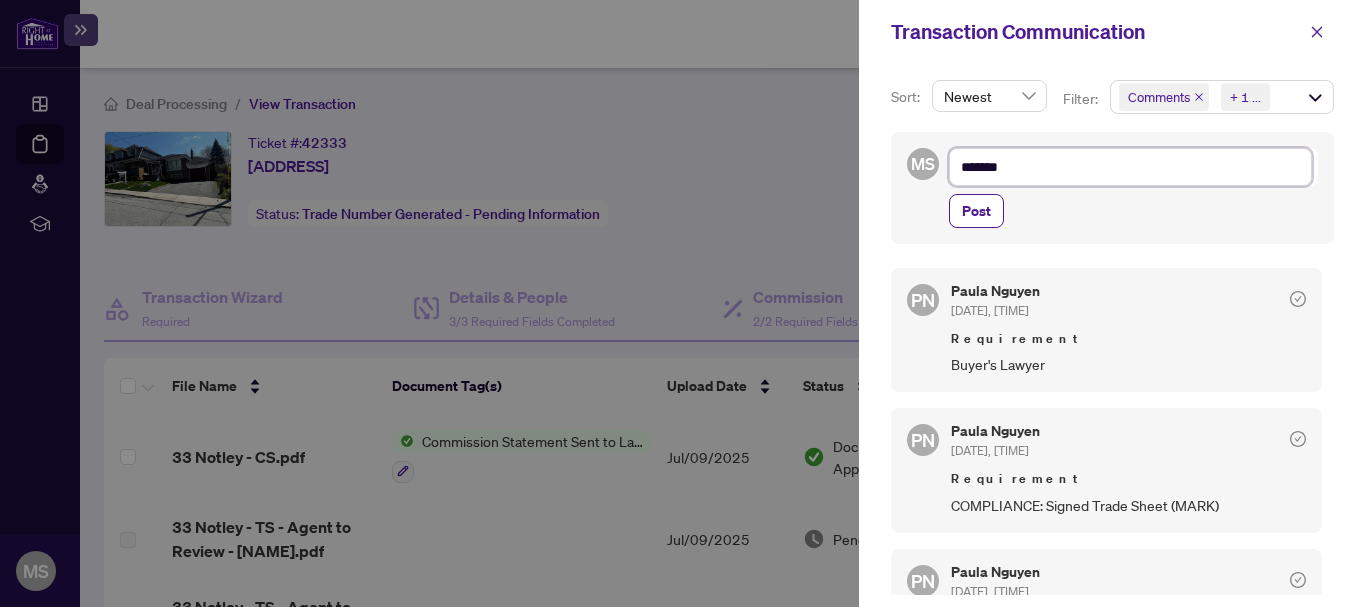 type on "********" 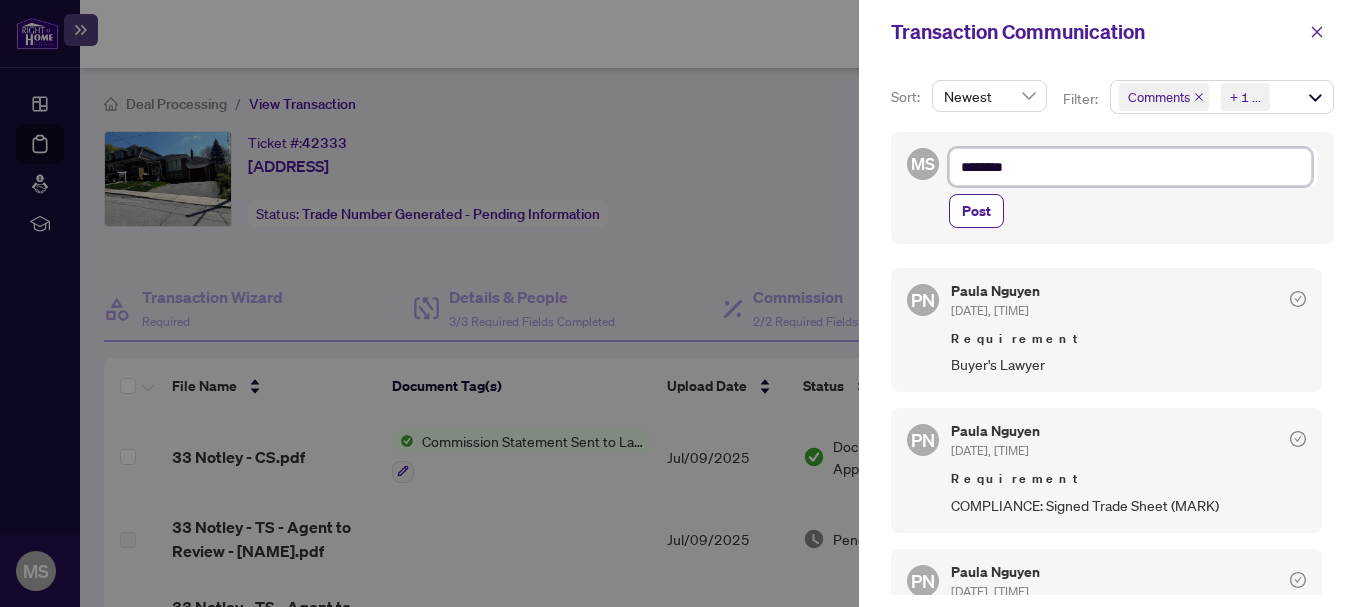 type on "*********" 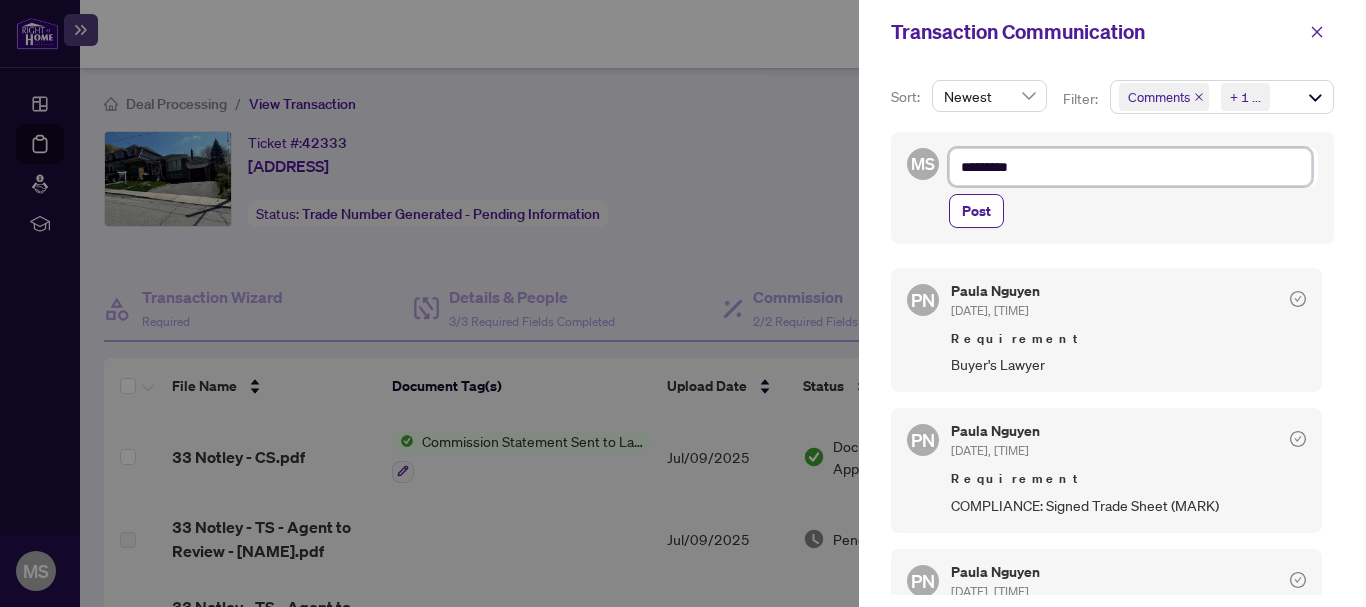 type on "**********" 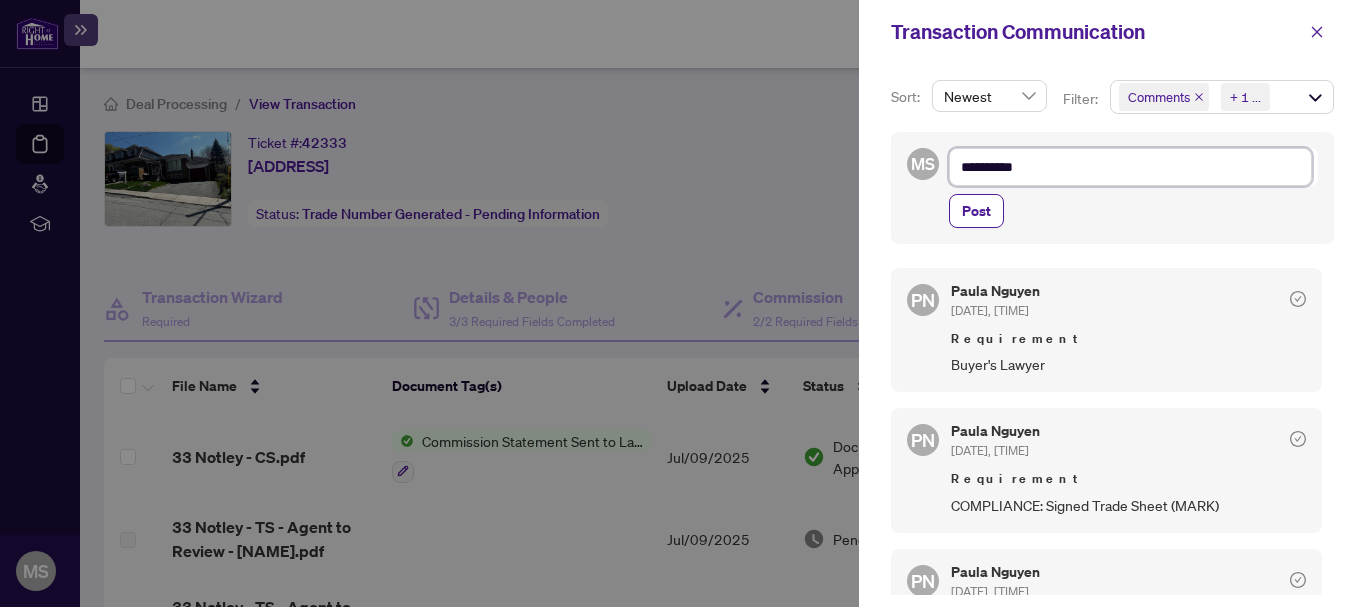 type on "**********" 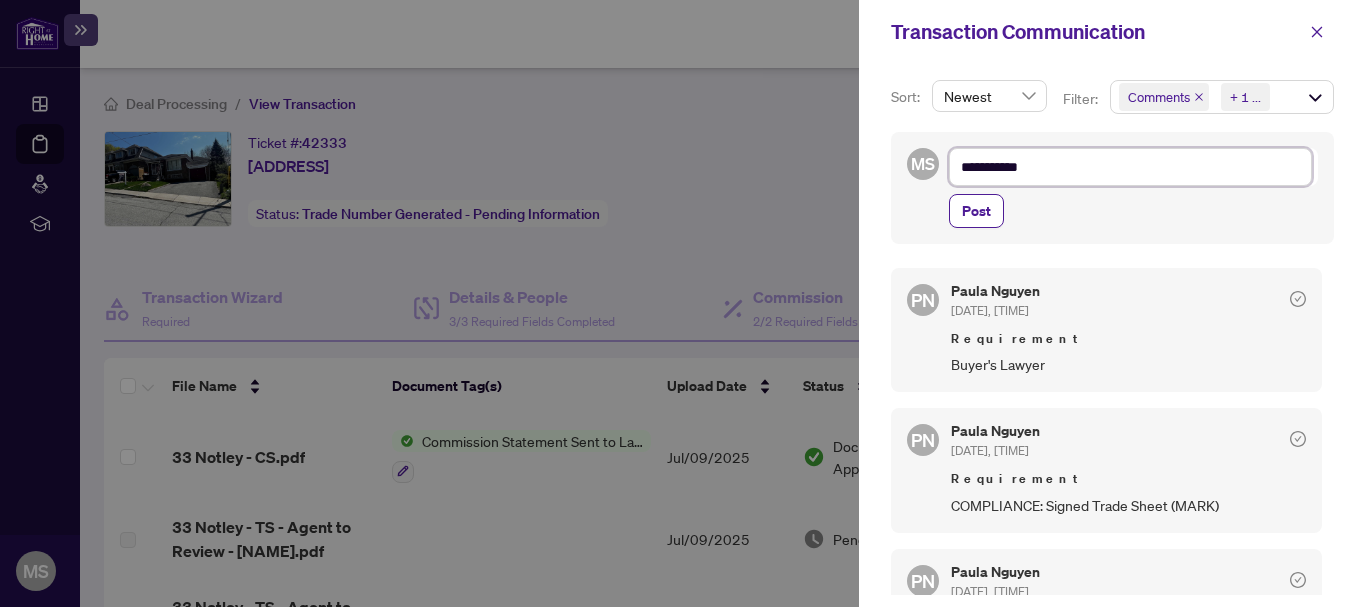 type on "**********" 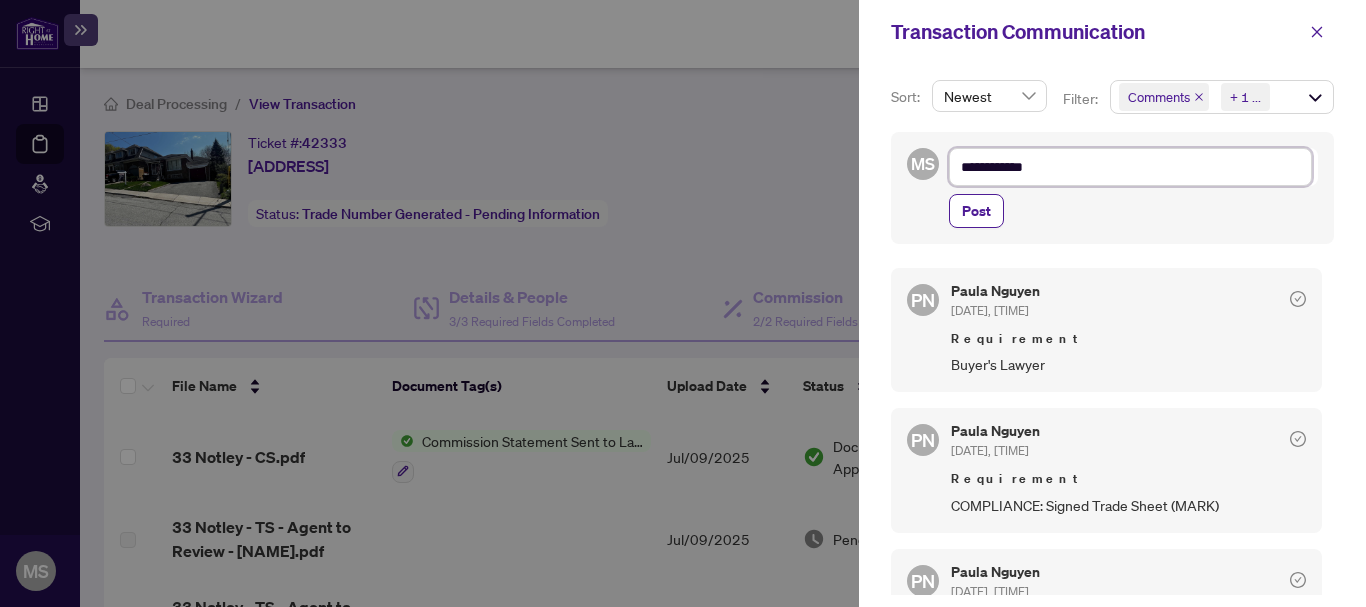 type on "**********" 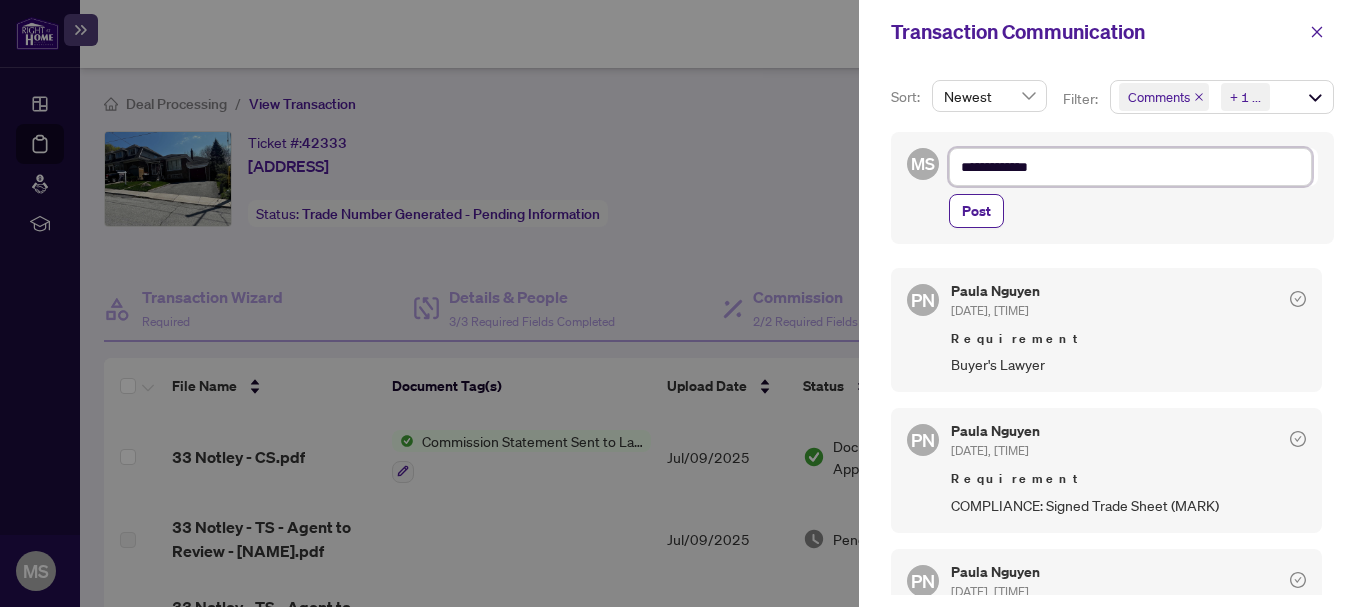 type on "**********" 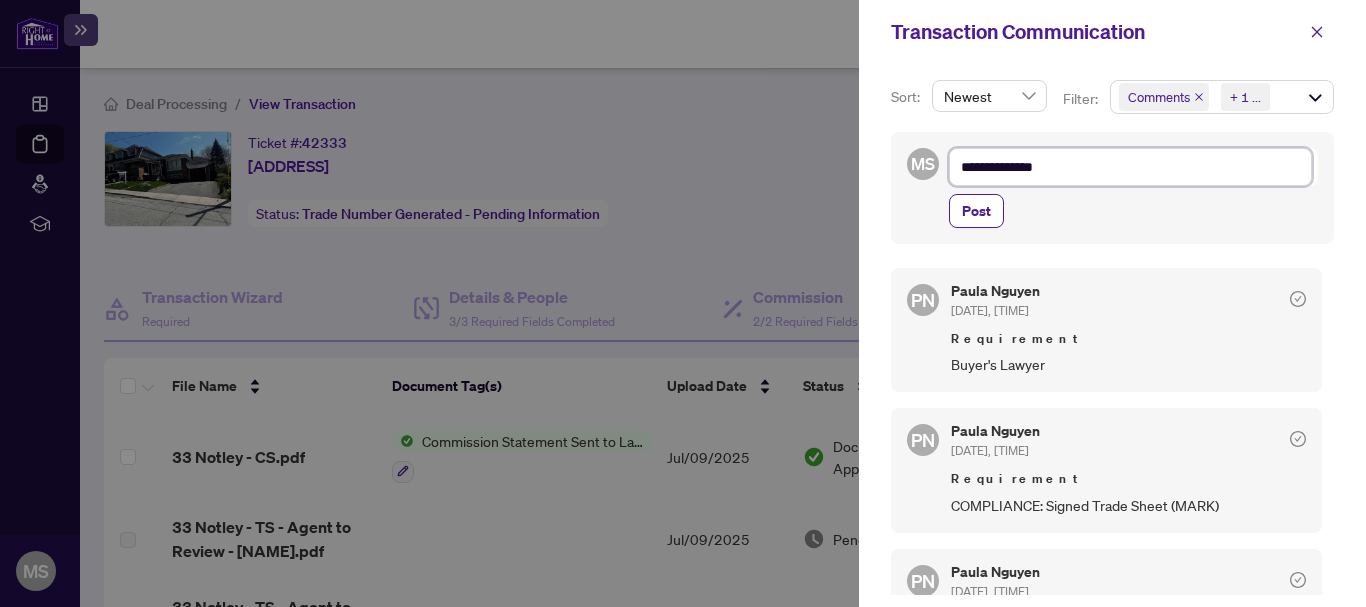 type on "**********" 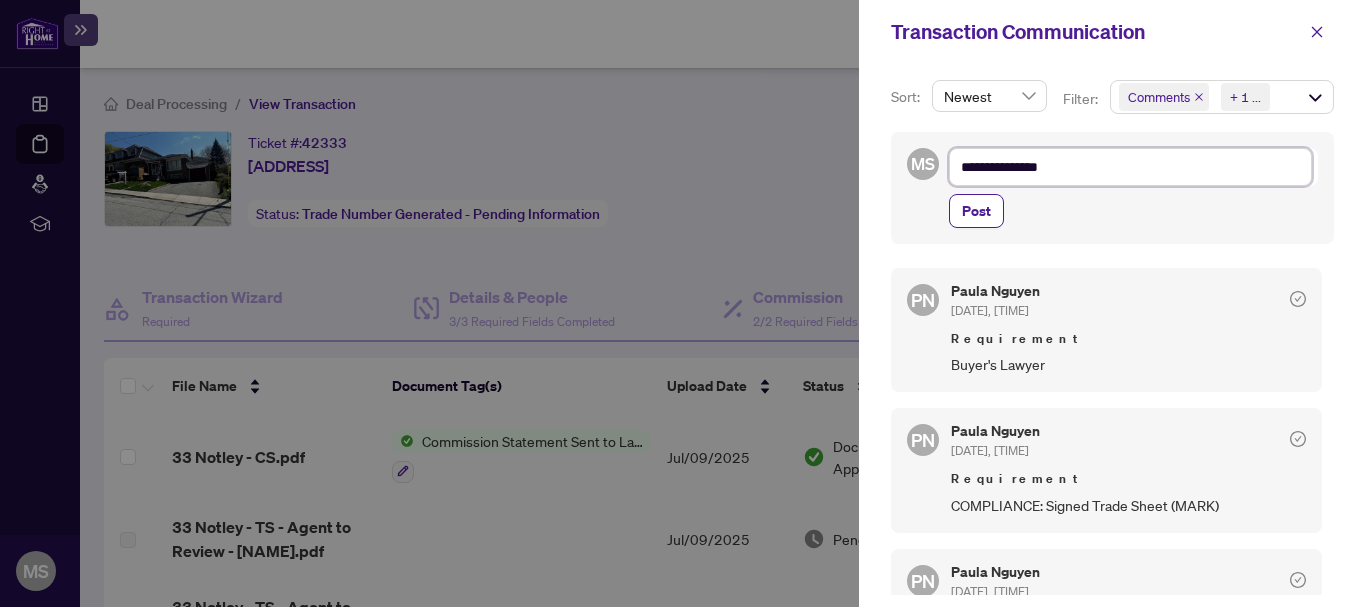 type on "**********" 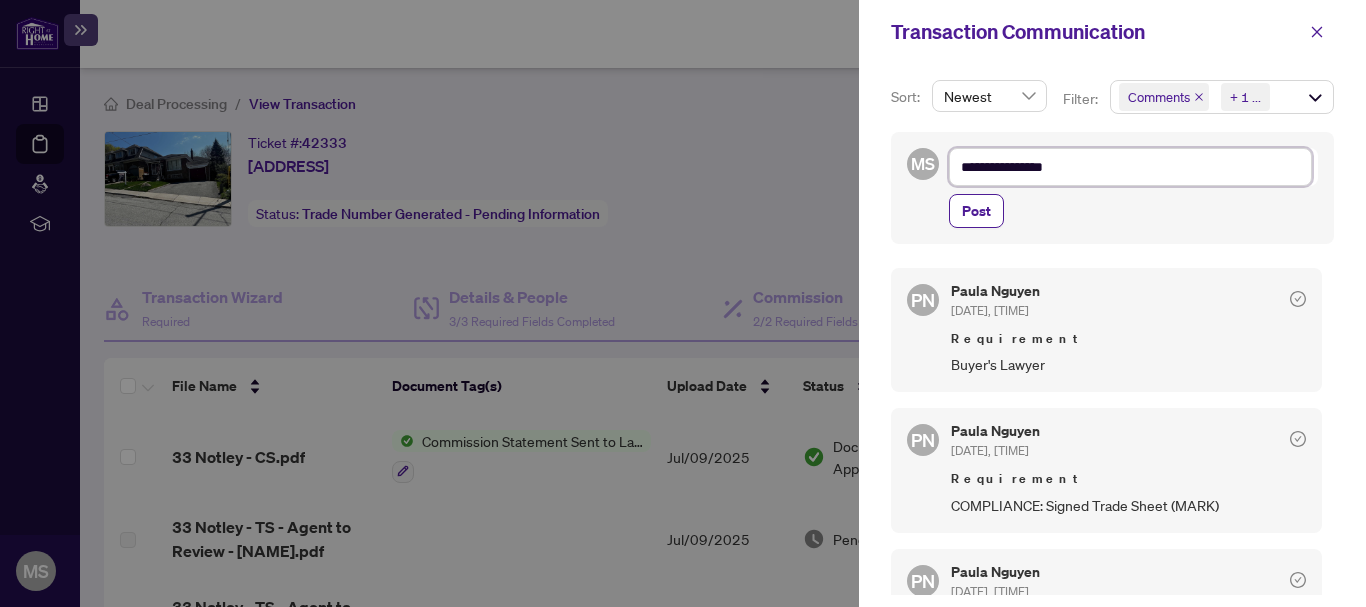 type on "**********" 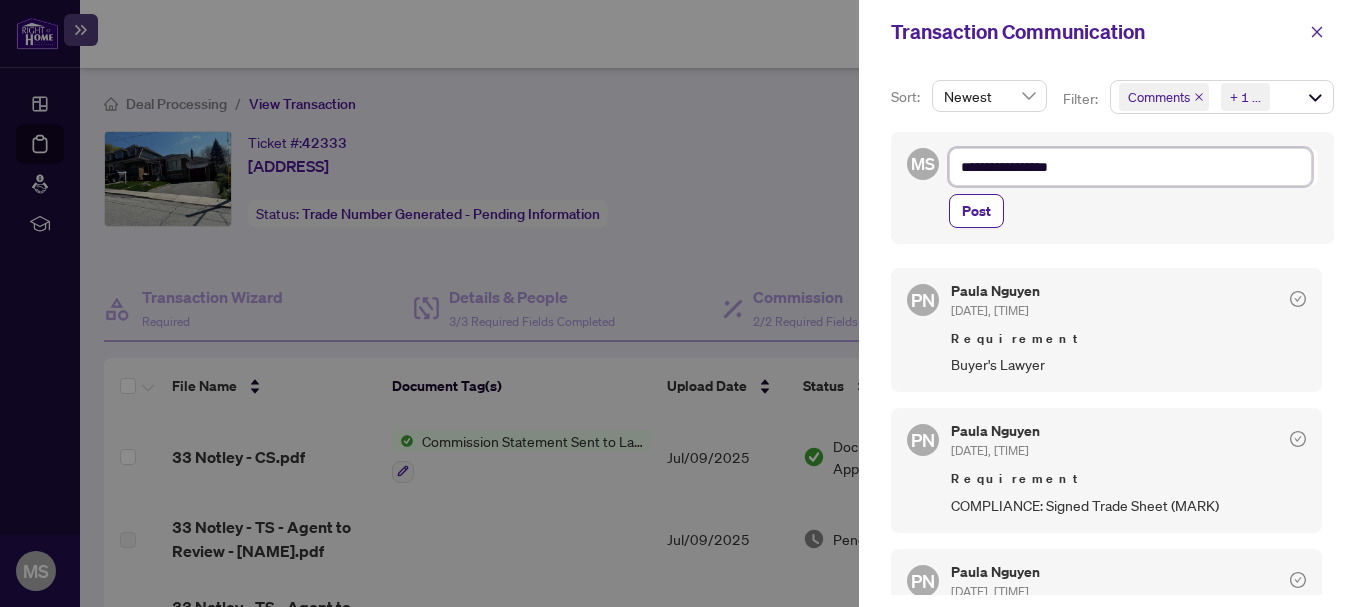 type on "**********" 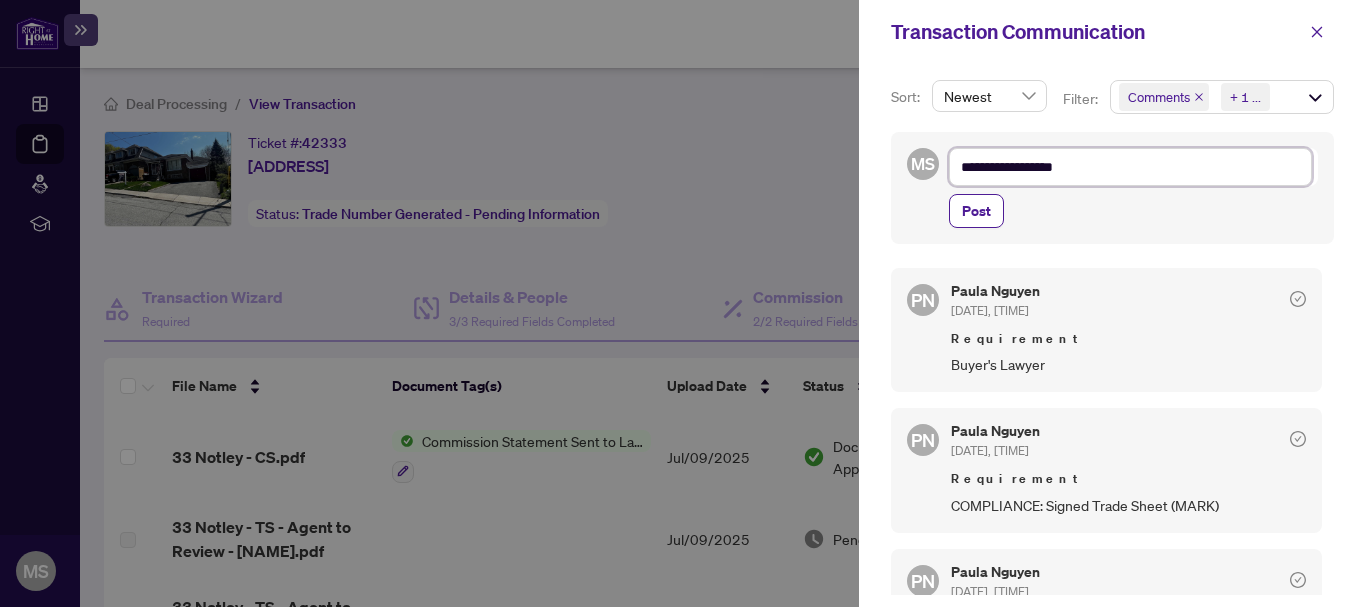 type on "**********" 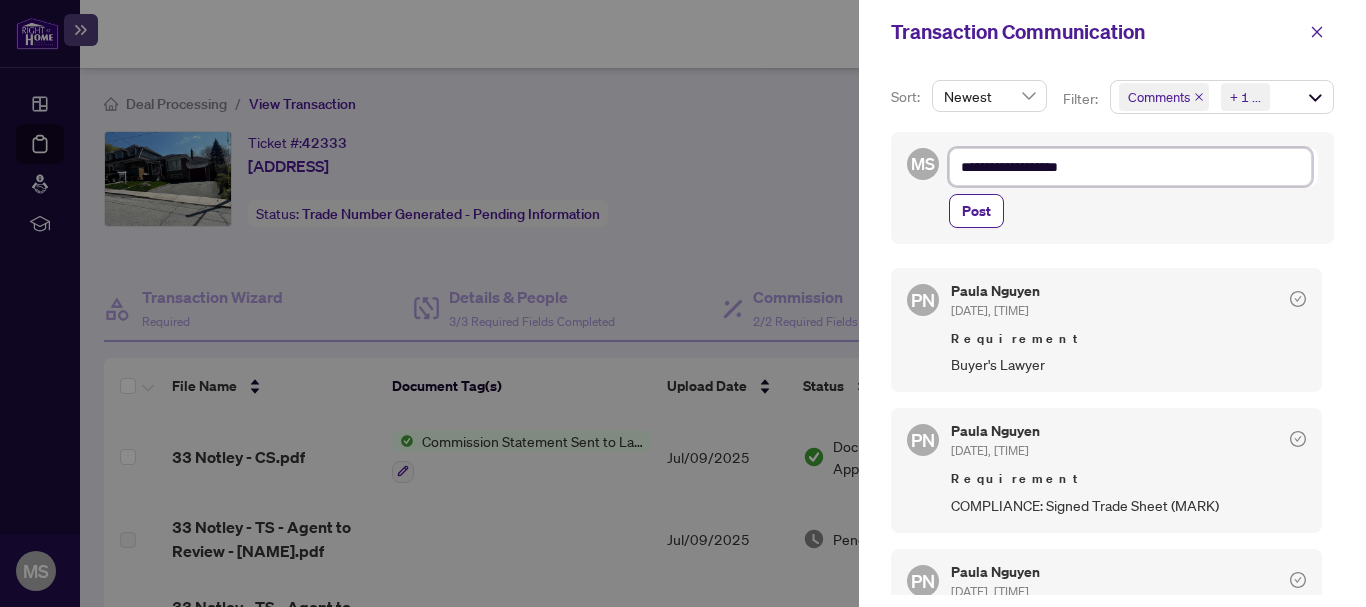 type on "**********" 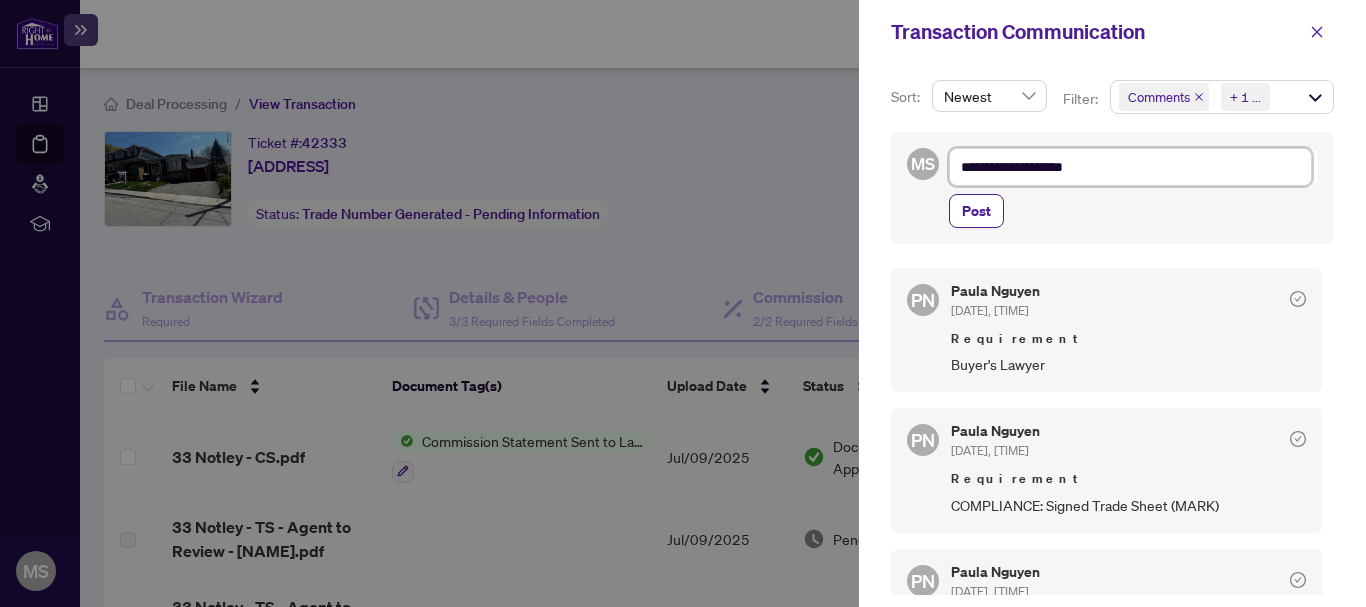 type on "**********" 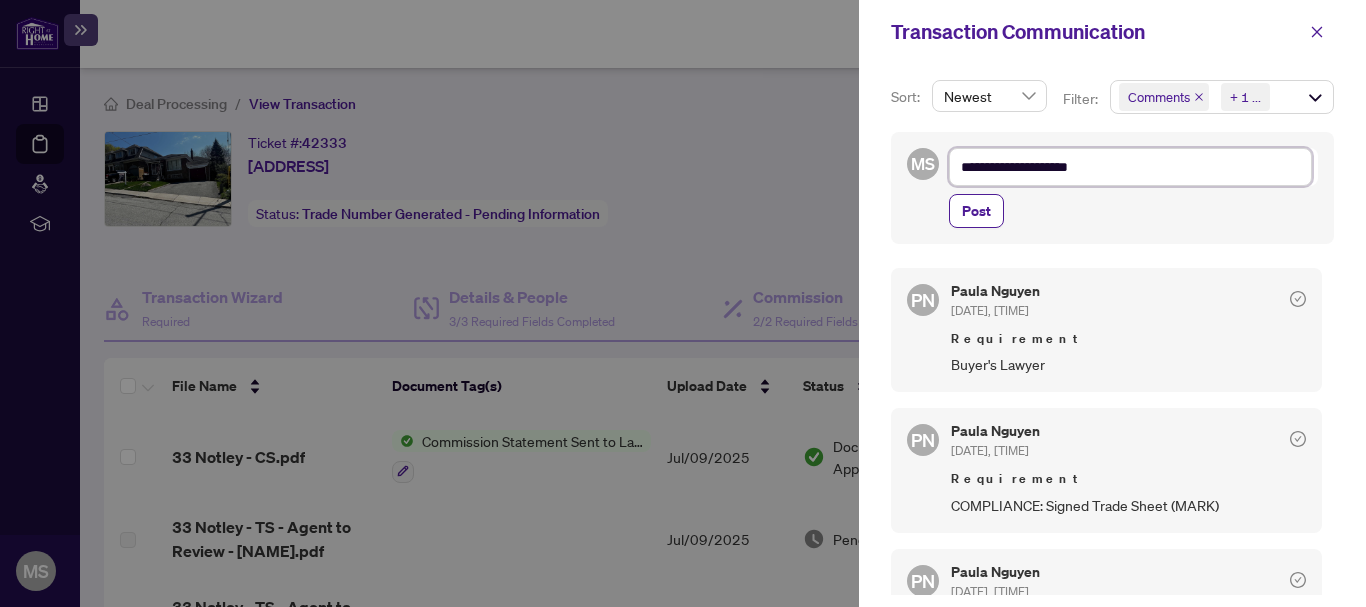 type on "**********" 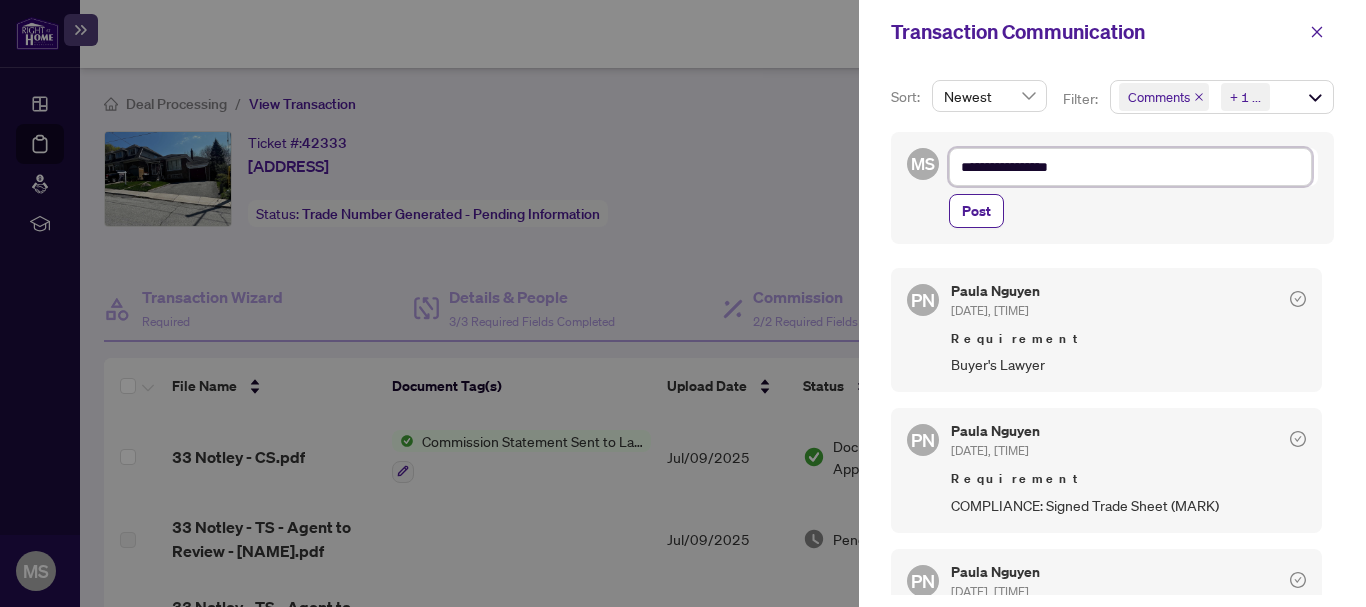 type on "**********" 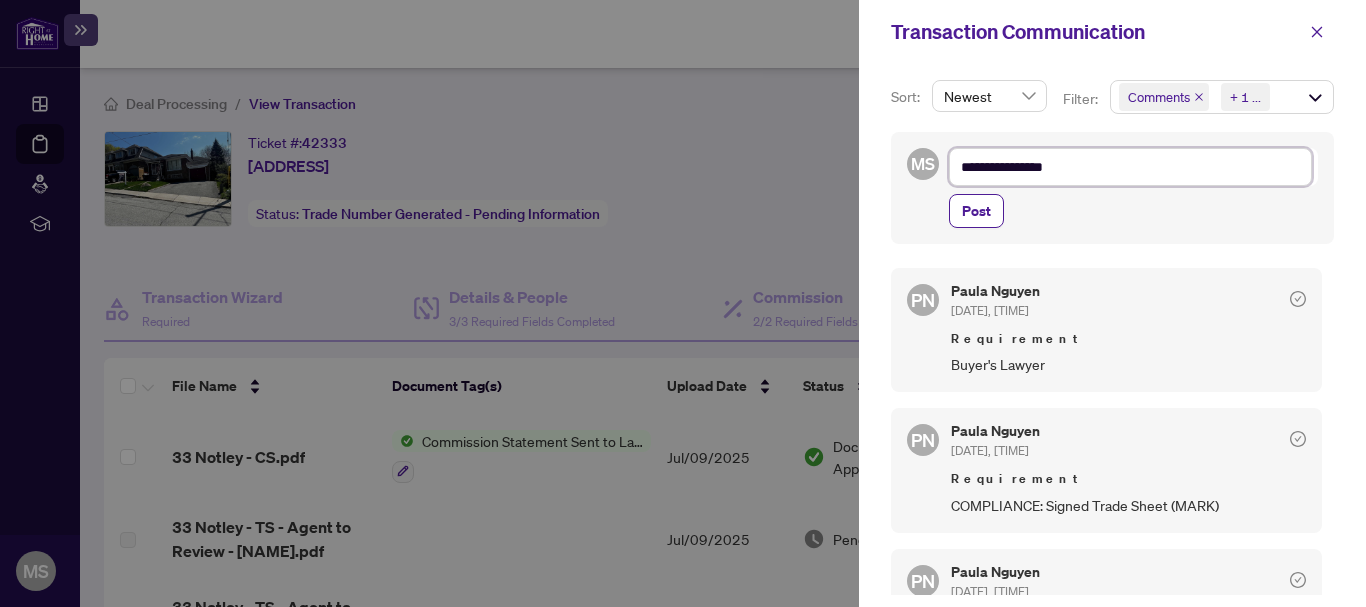 type on "**********" 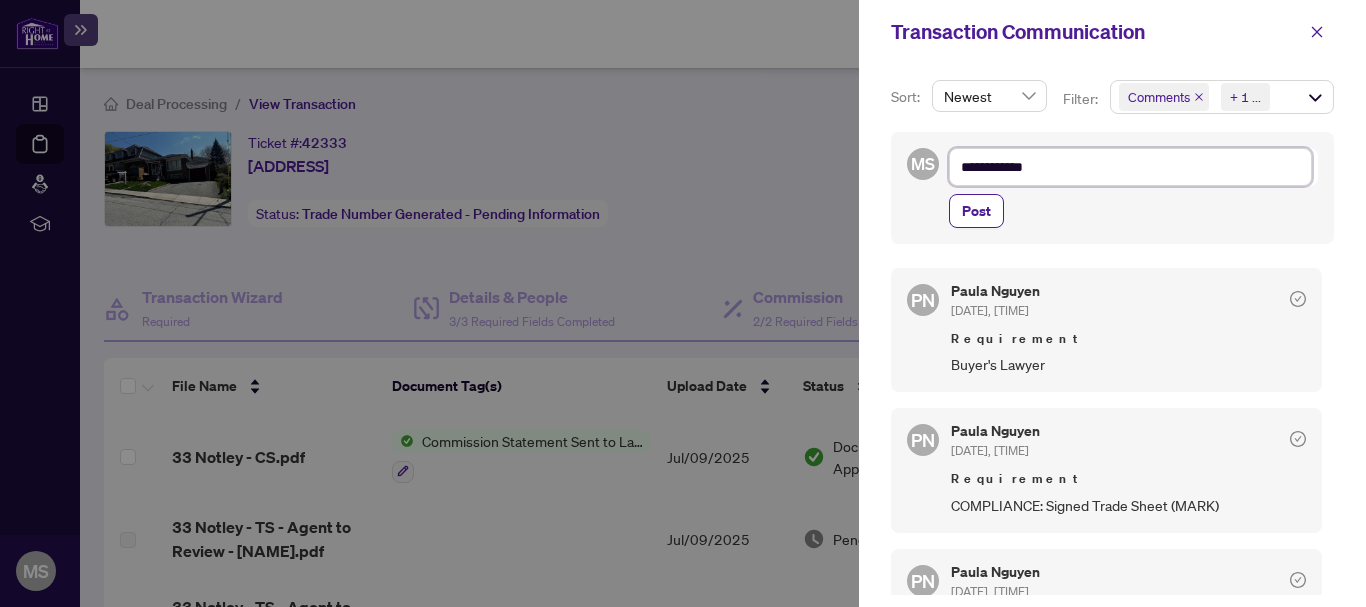type on "**********" 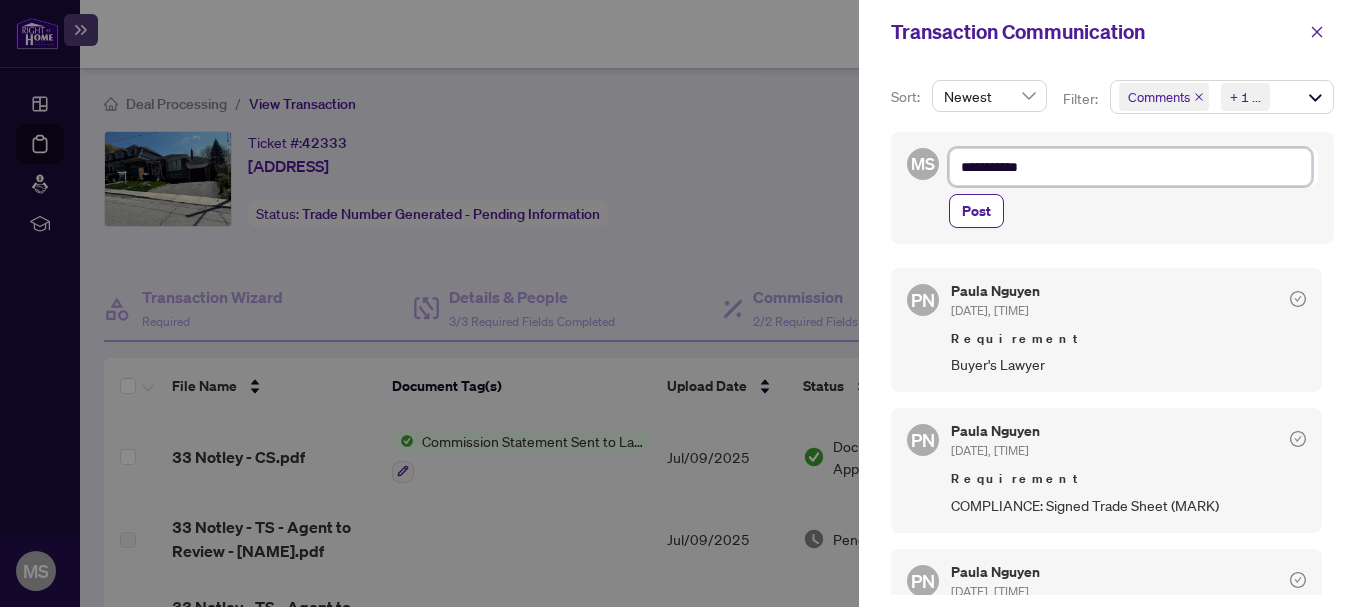 type on "**********" 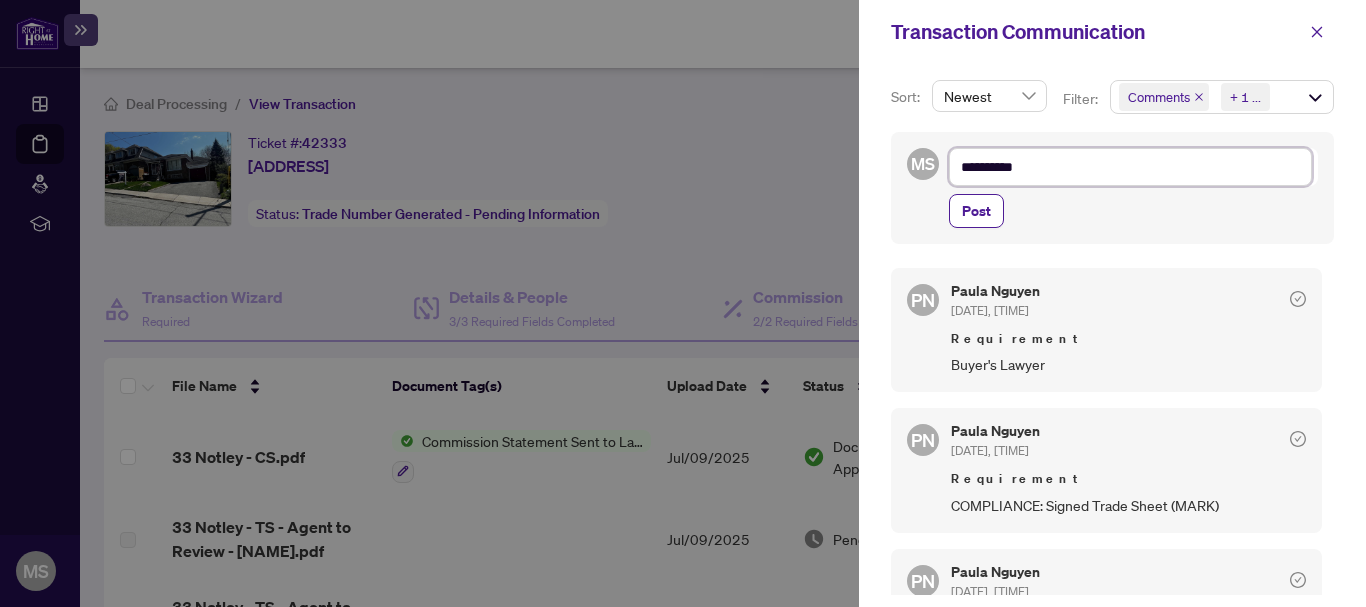 type on "*********" 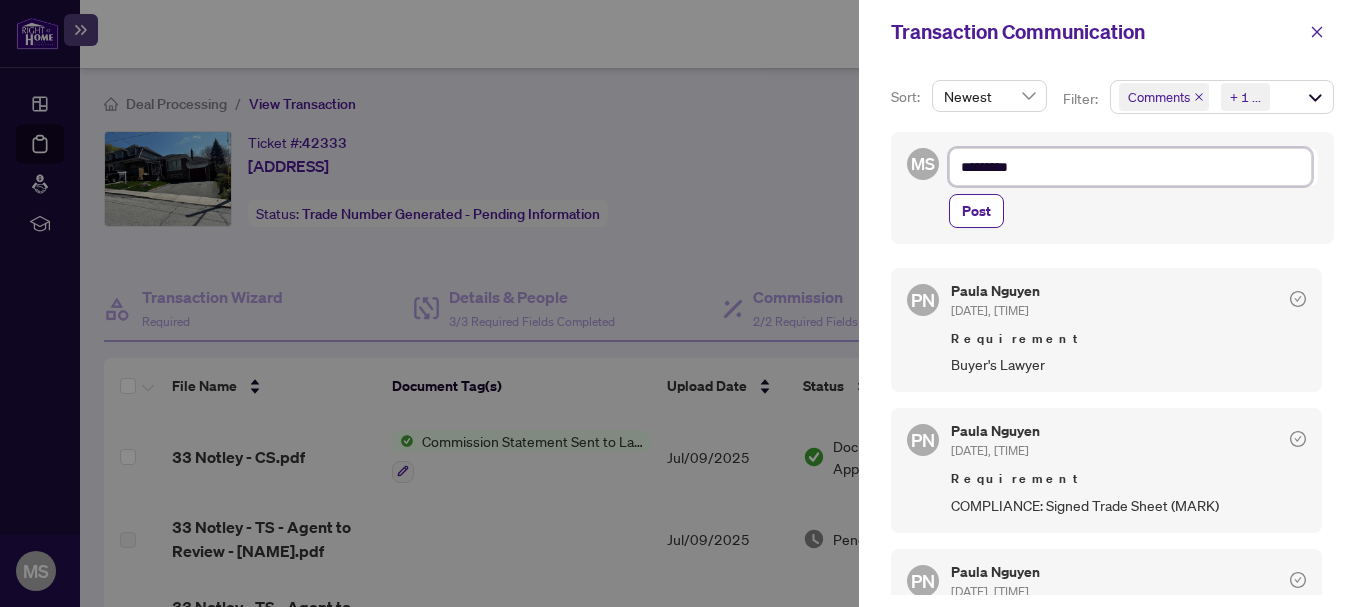 type on "**********" 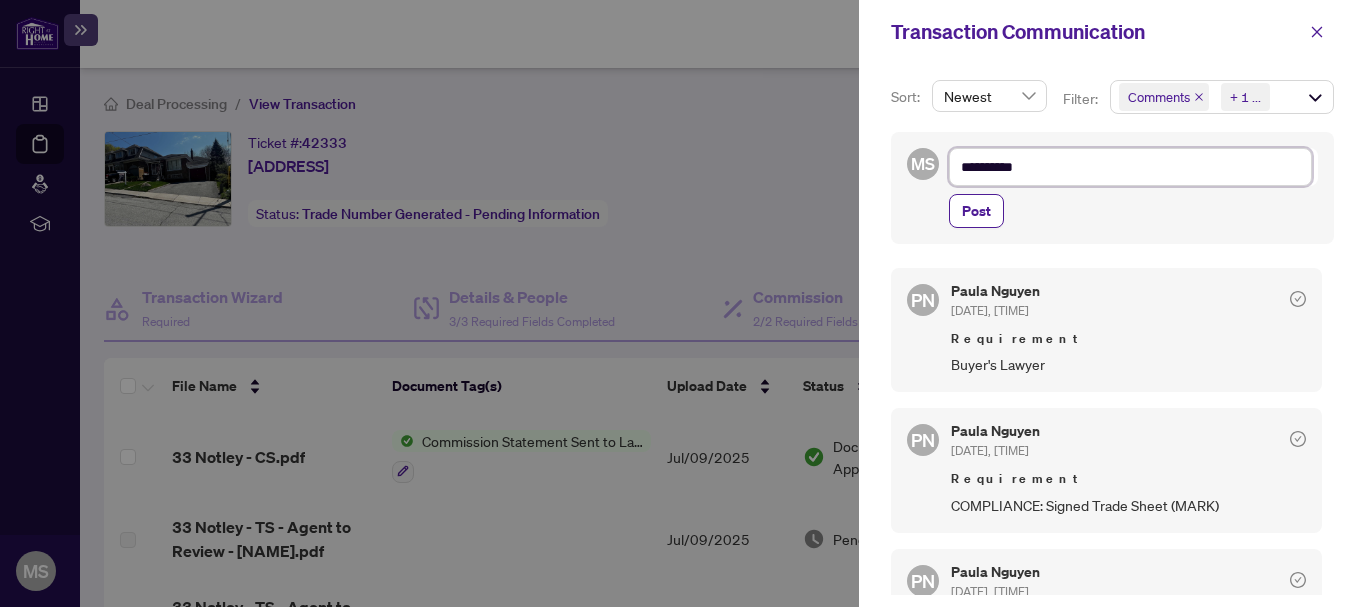 type on "**********" 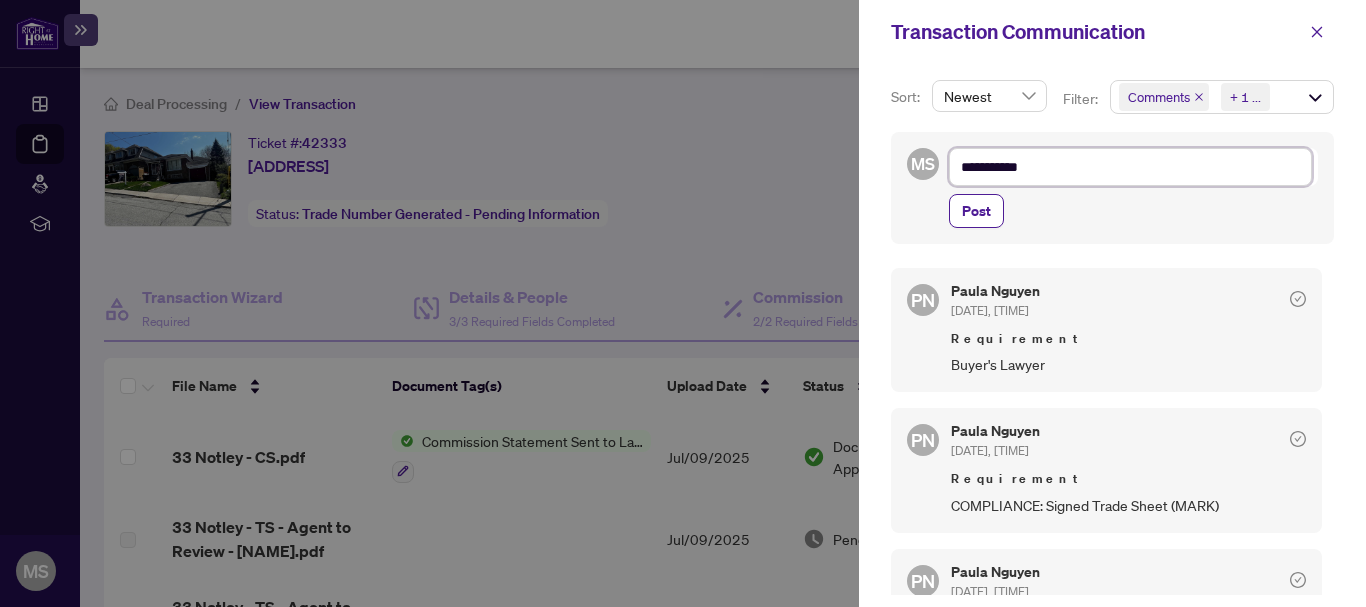 type on "**********" 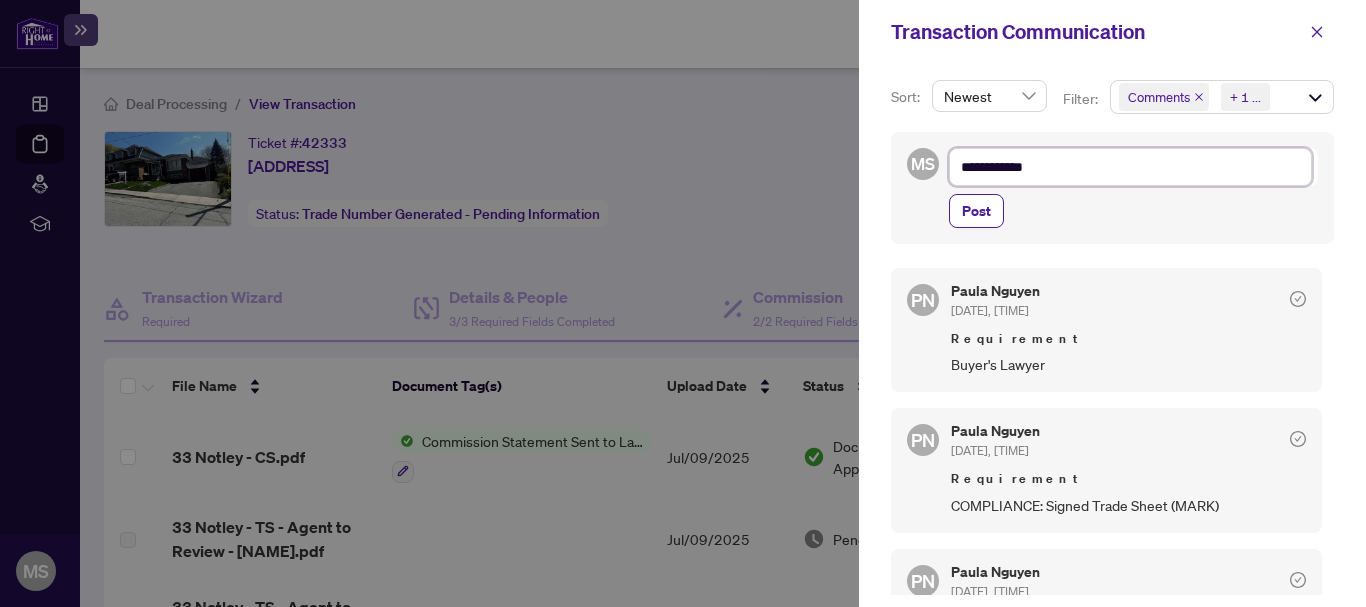 type on "**********" 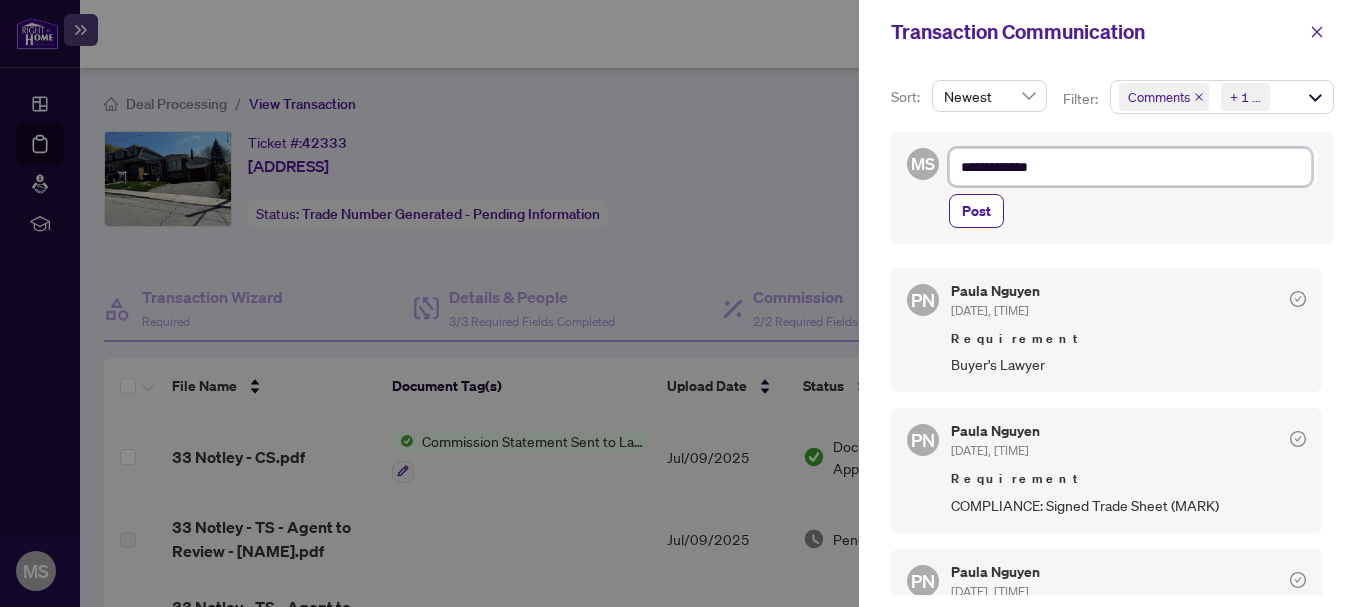 type on "**********" 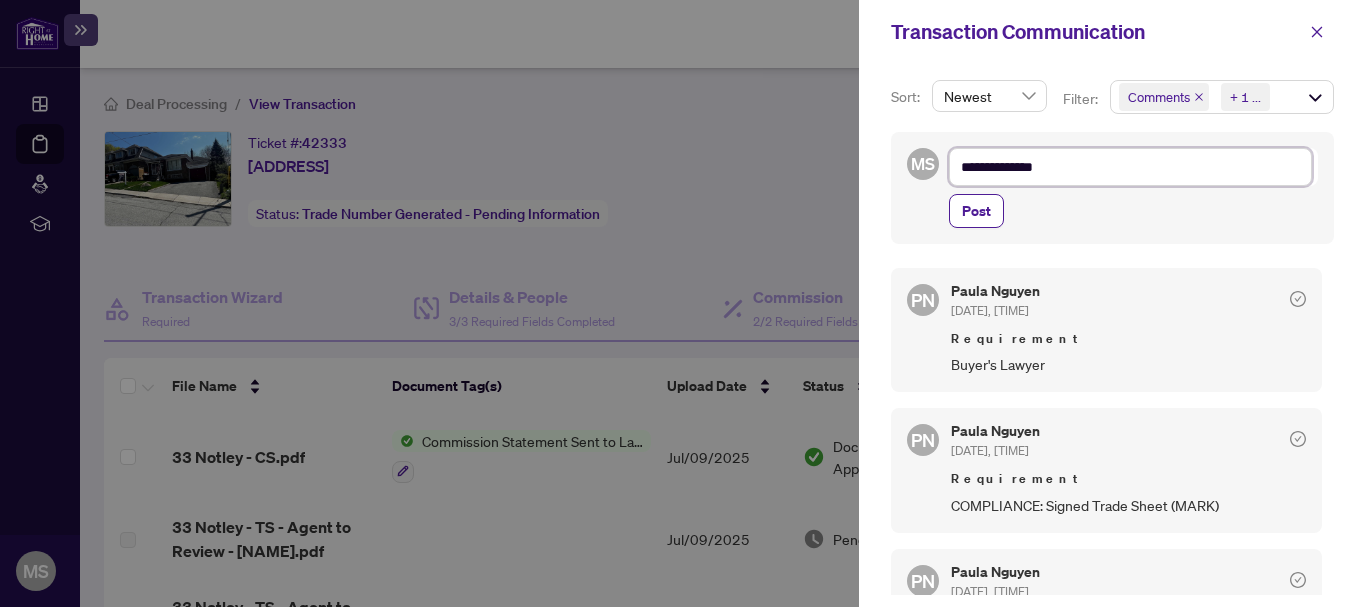 type on "**********" 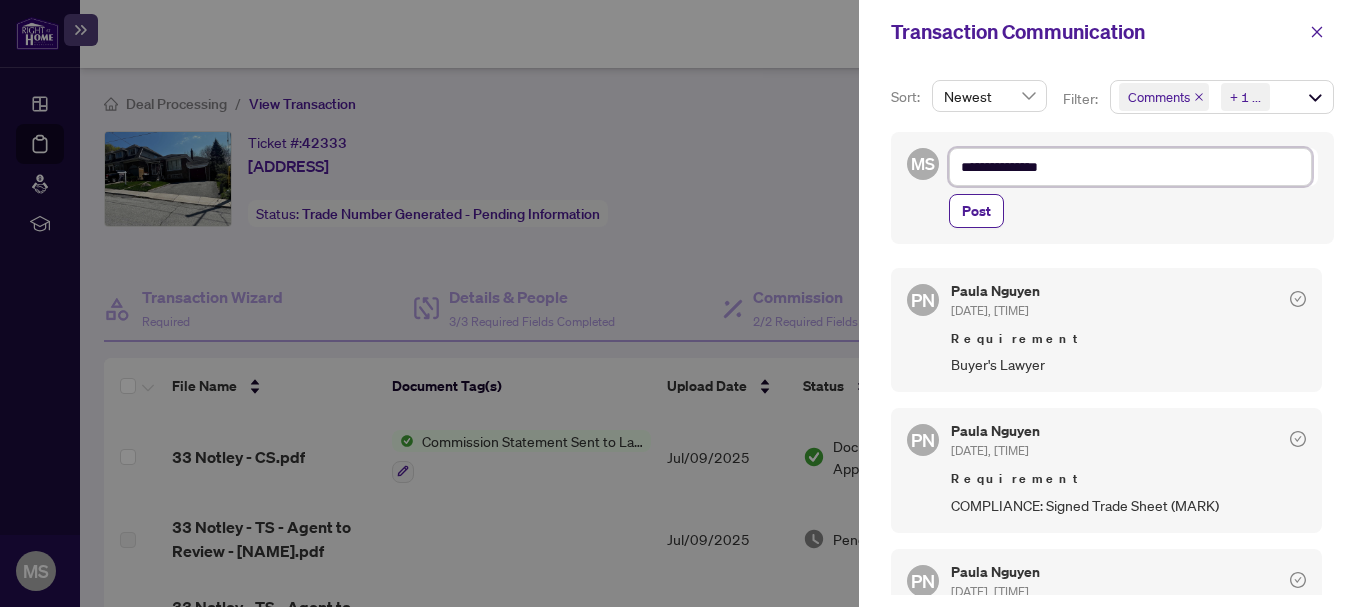 type on "**********" 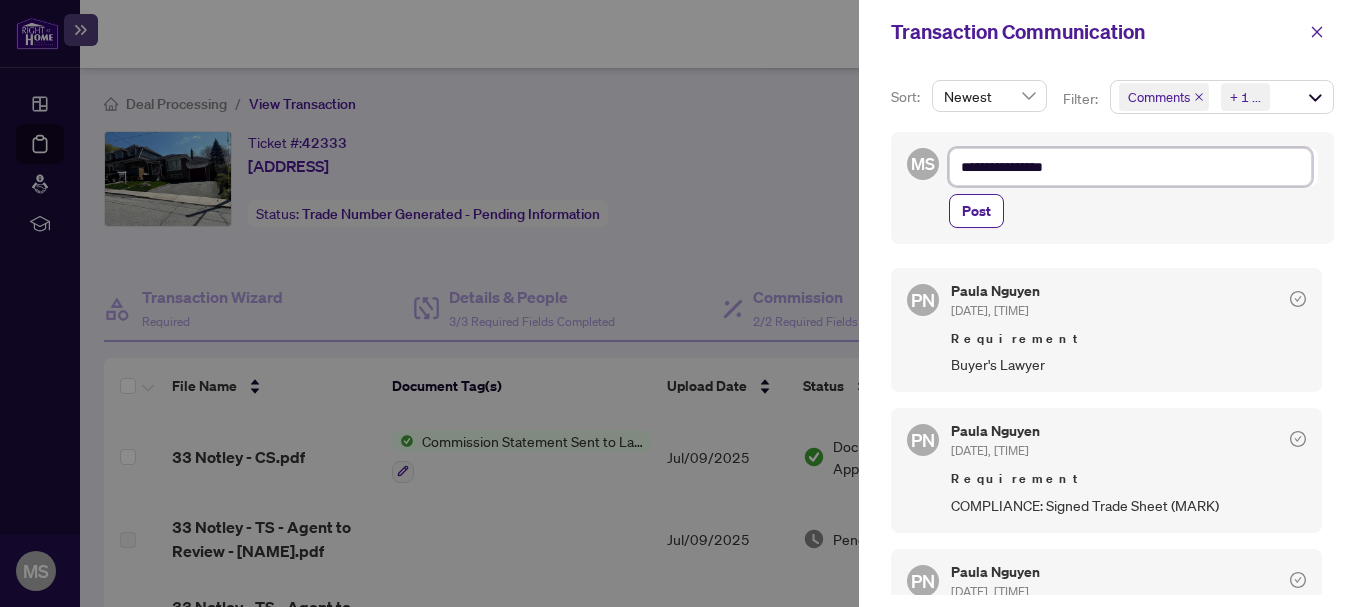 type on "**********" 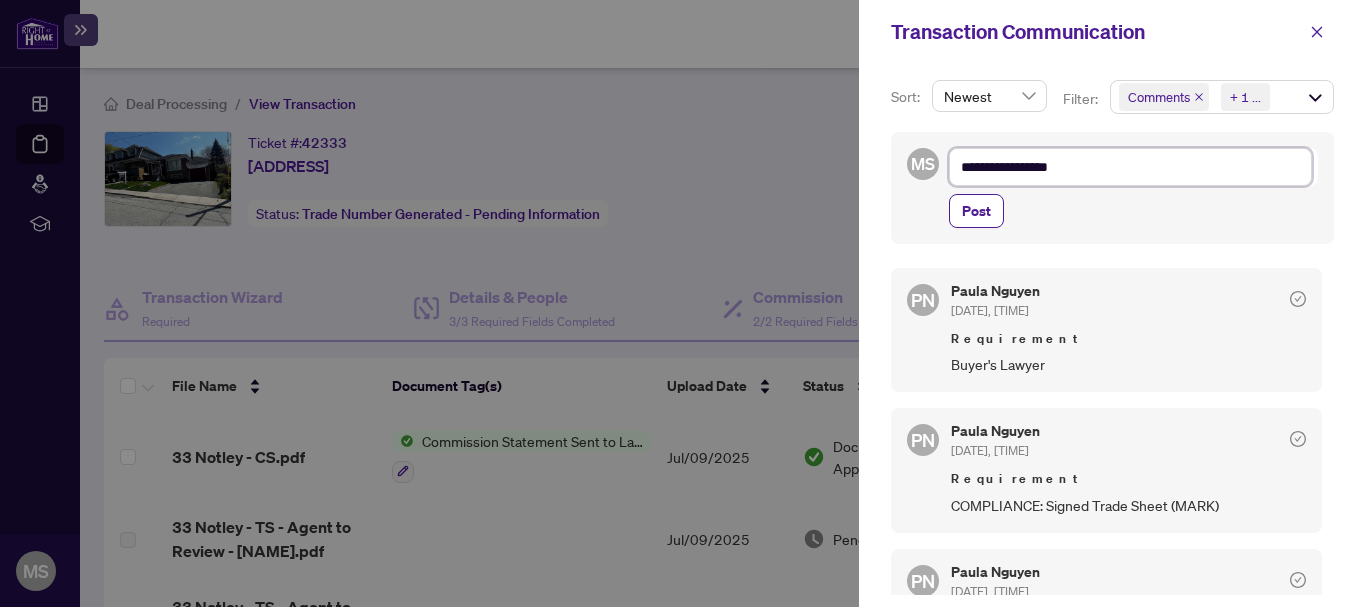 type on "**********" 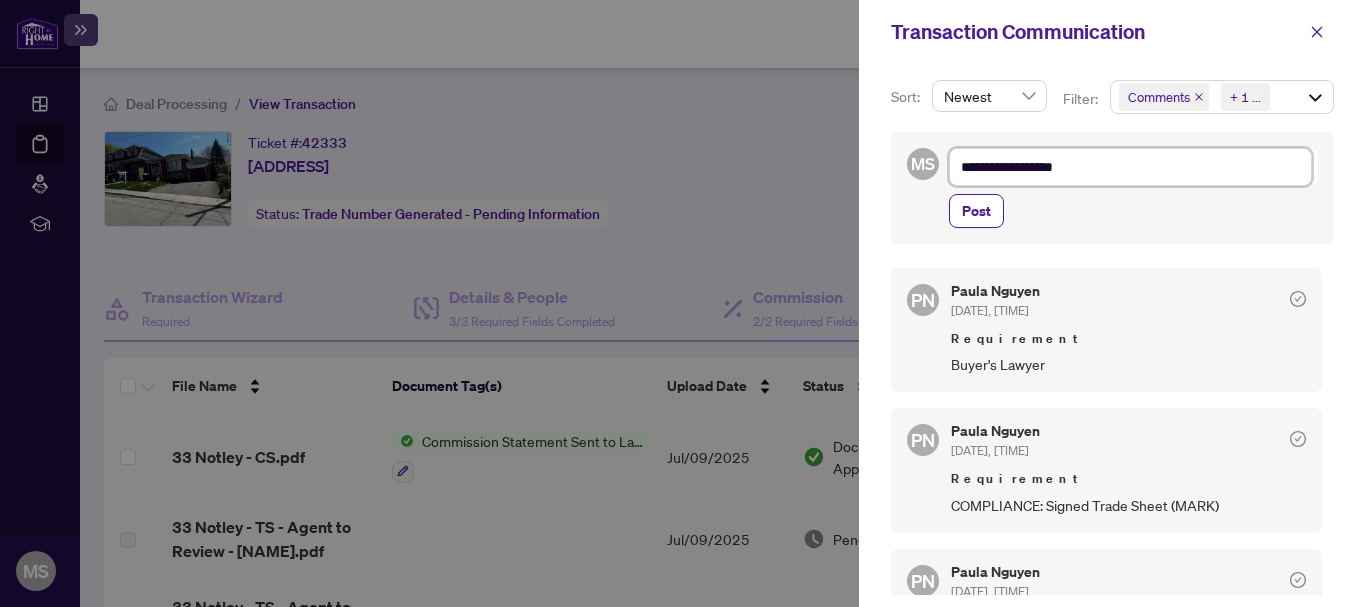 type on "**********" 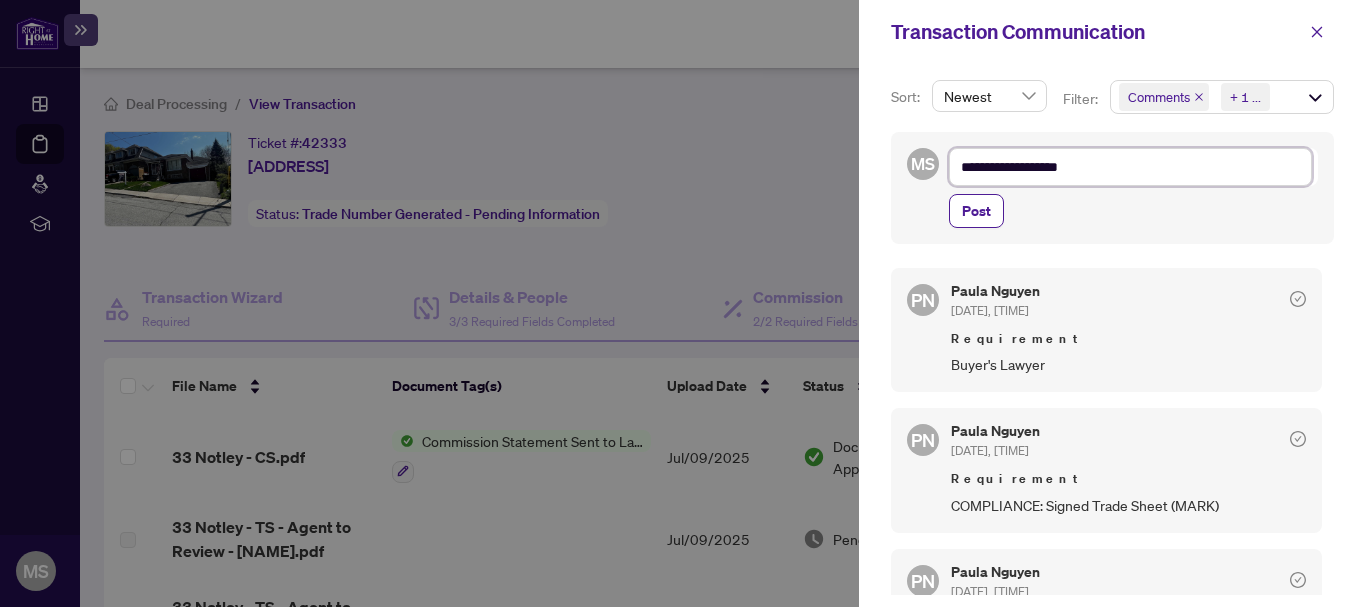 type on "**********" 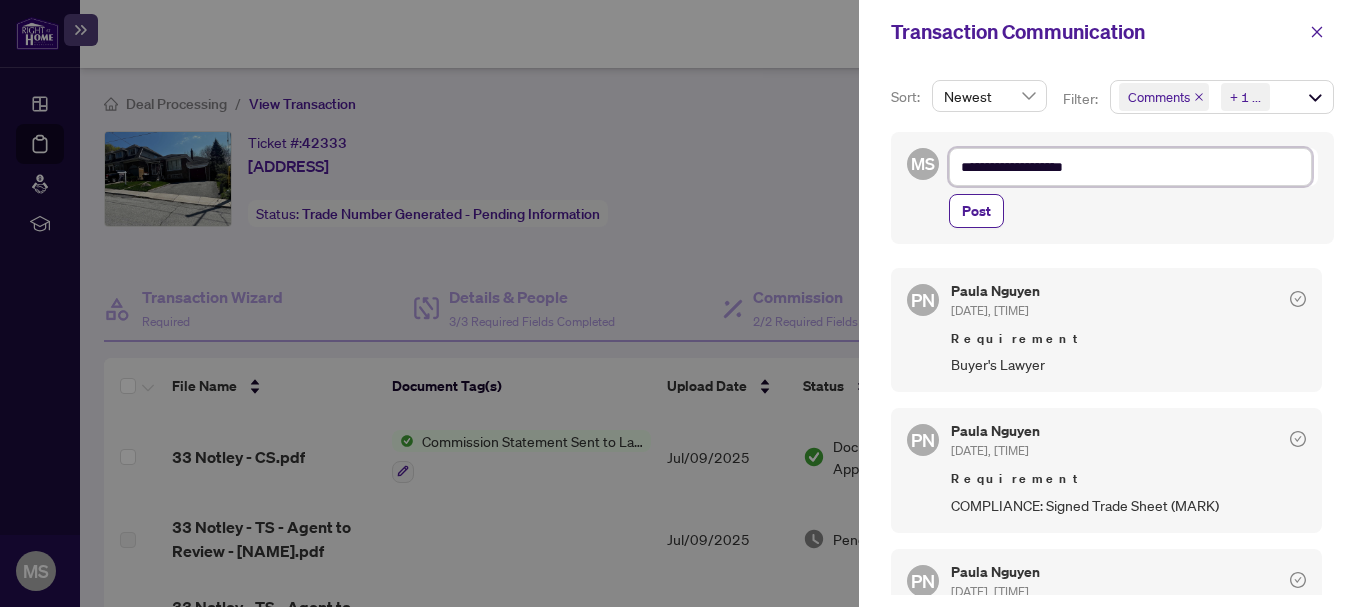 type on "**********" 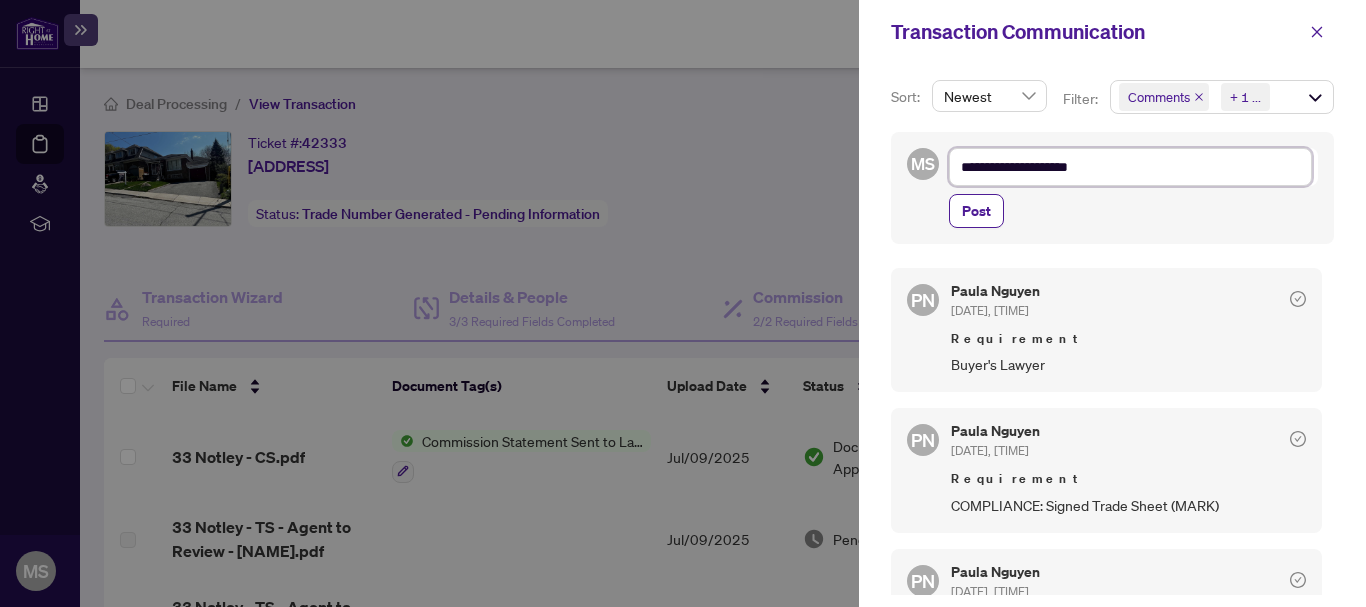 type on "**********" 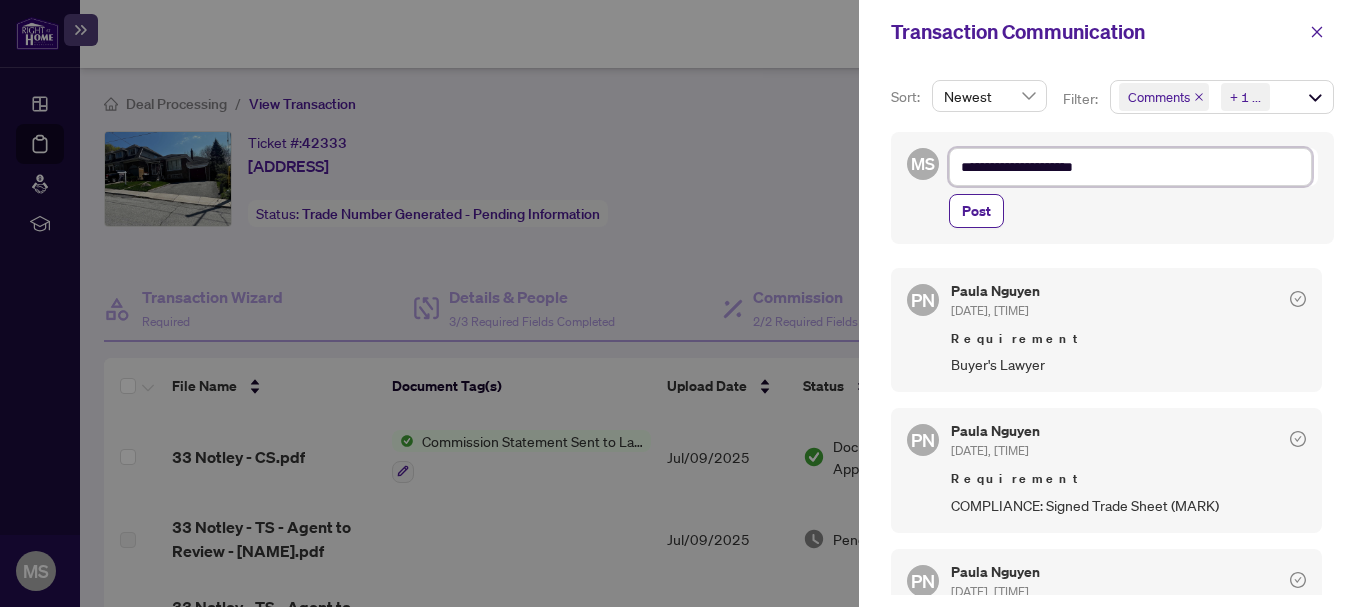 type on "**********" 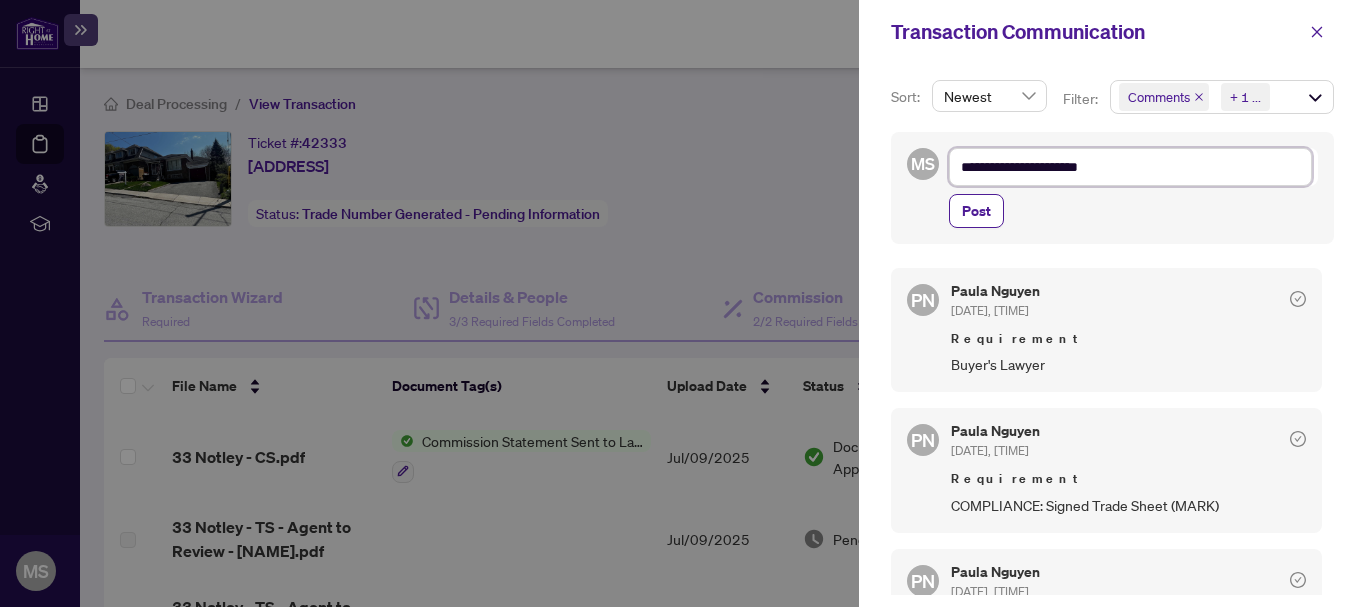 type on "**********" 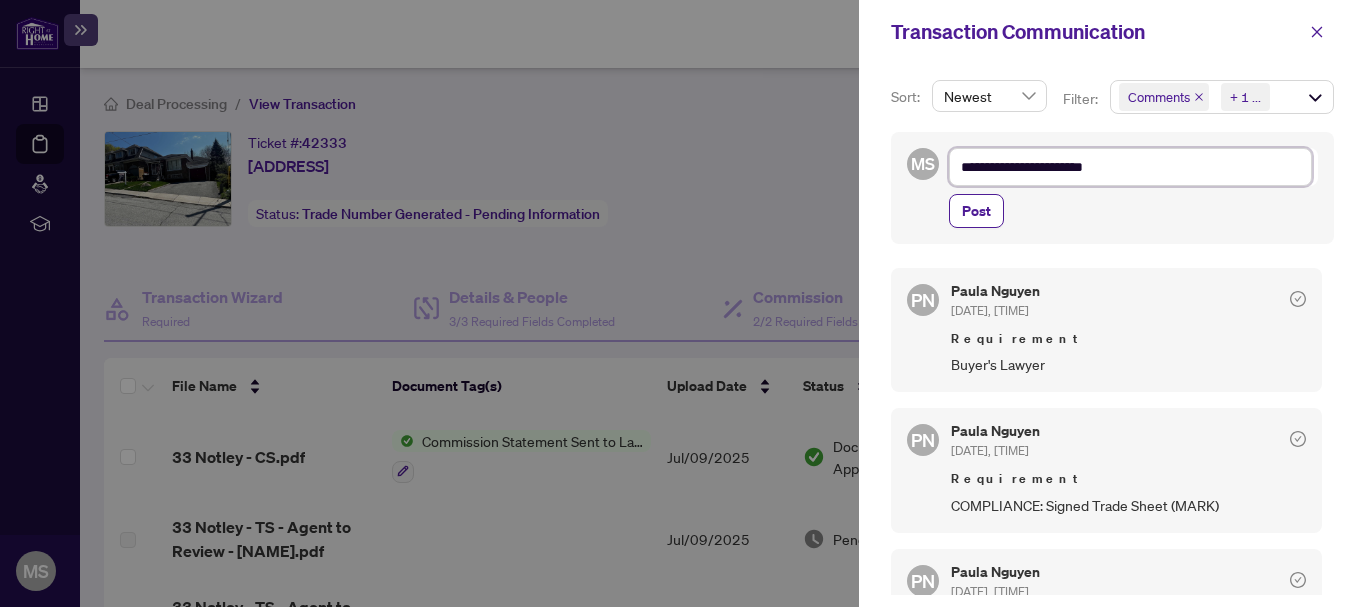 type on "**********" 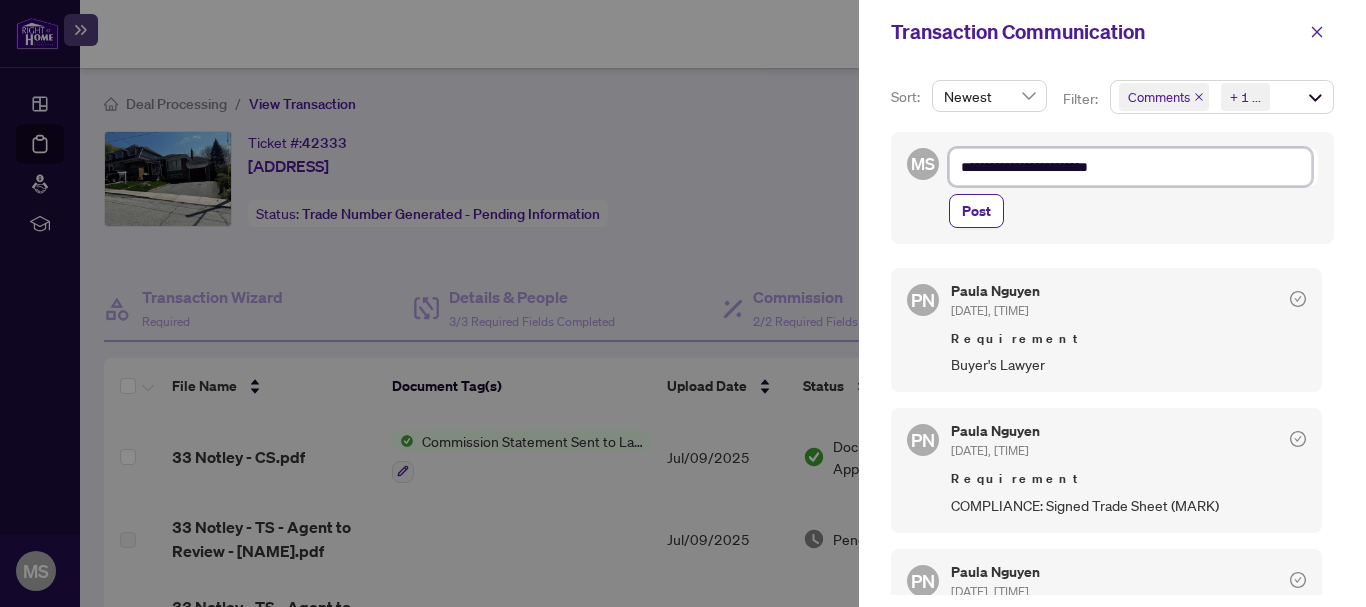 type on "**********" 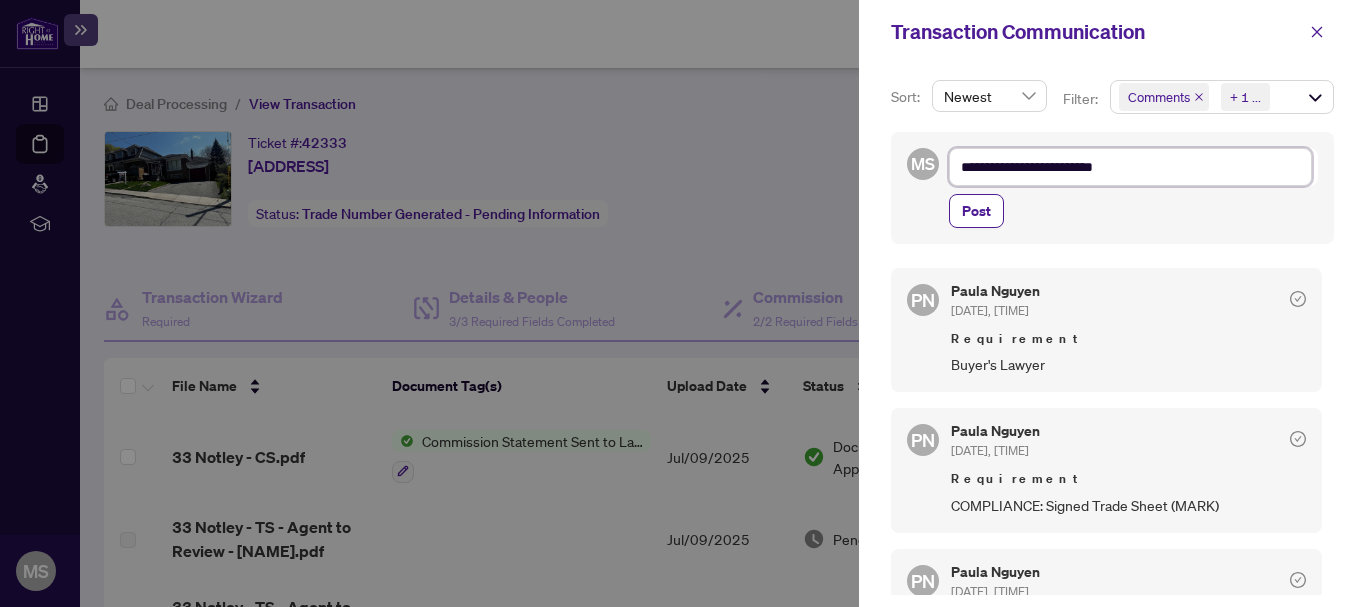 type on "**********" 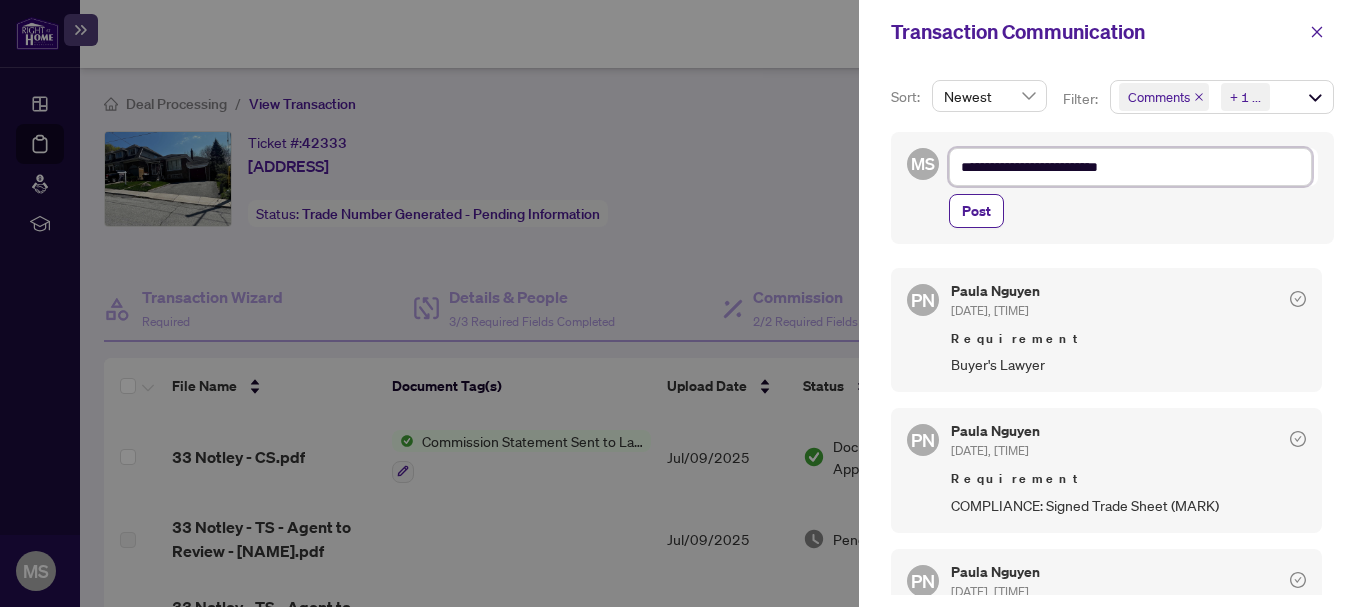 type on "**********" 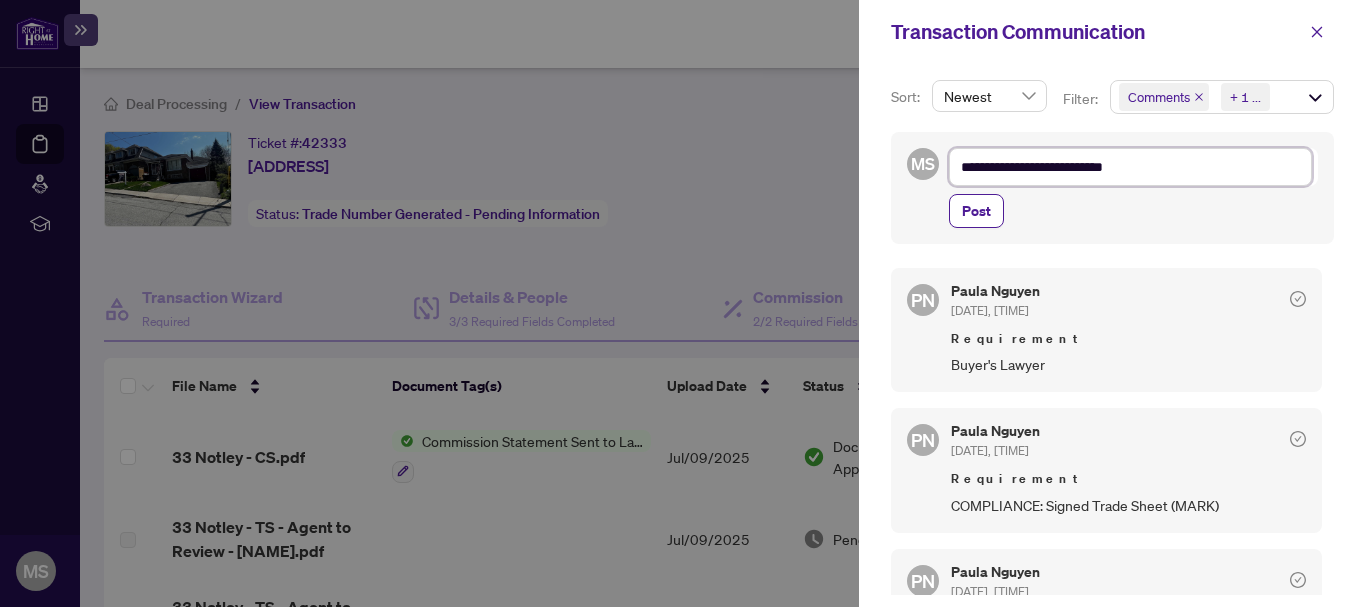 type on "**********" 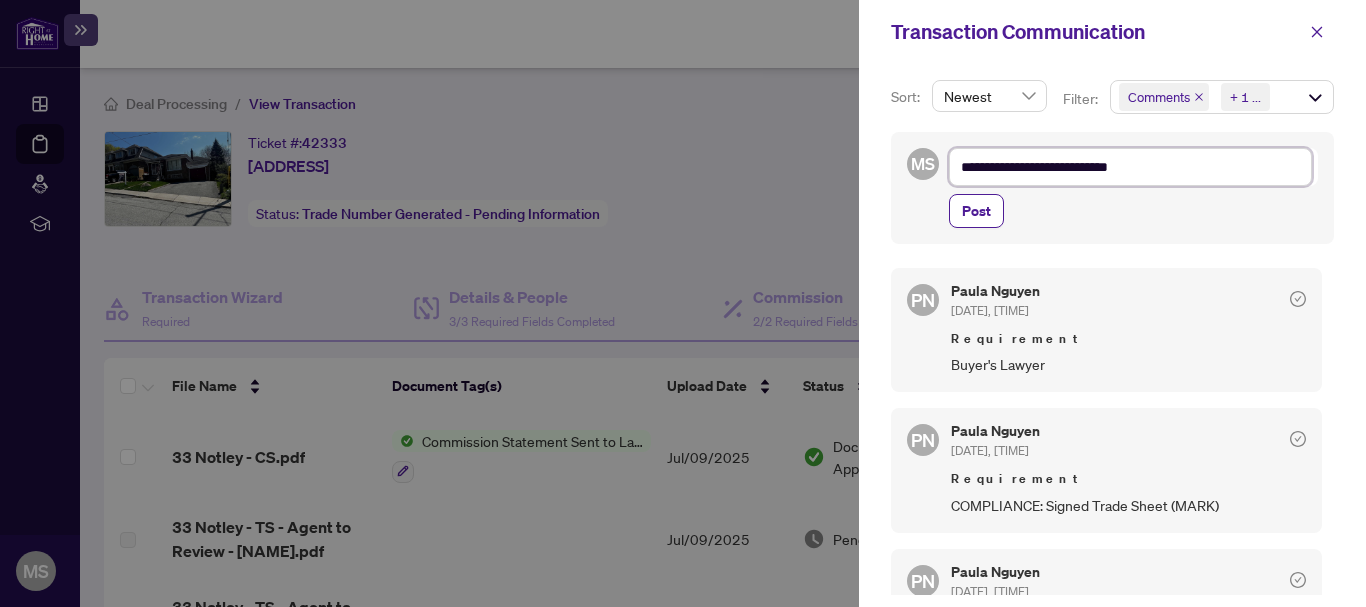 type on "**********" 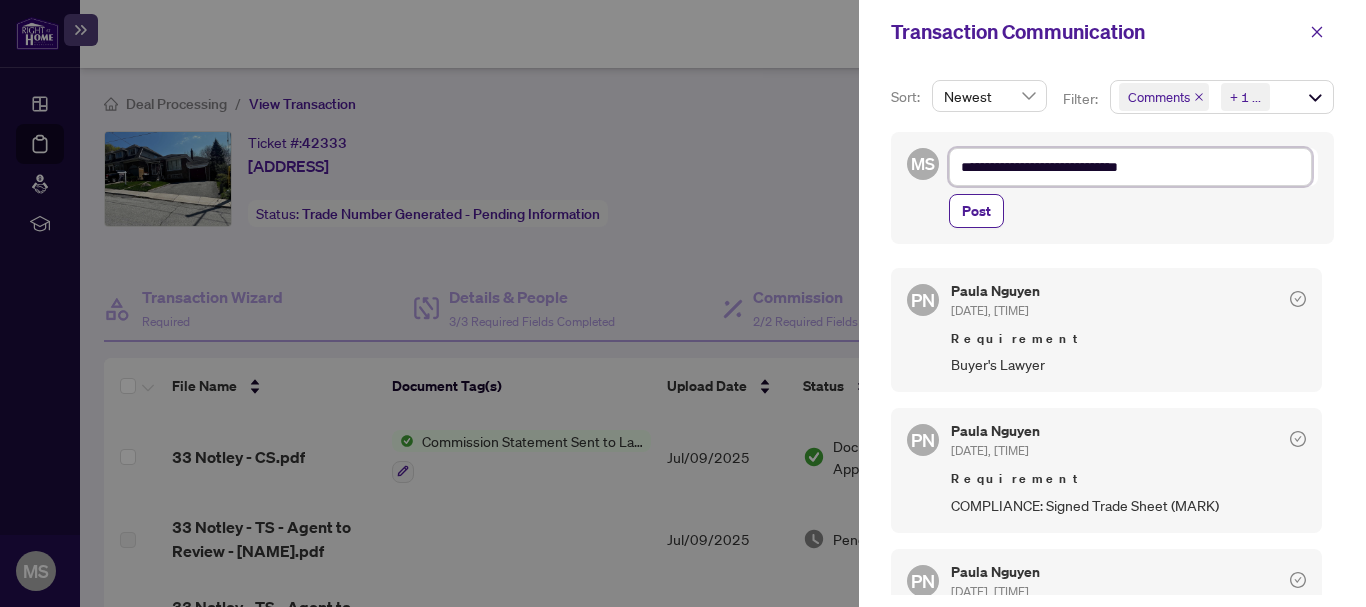type on "**********" 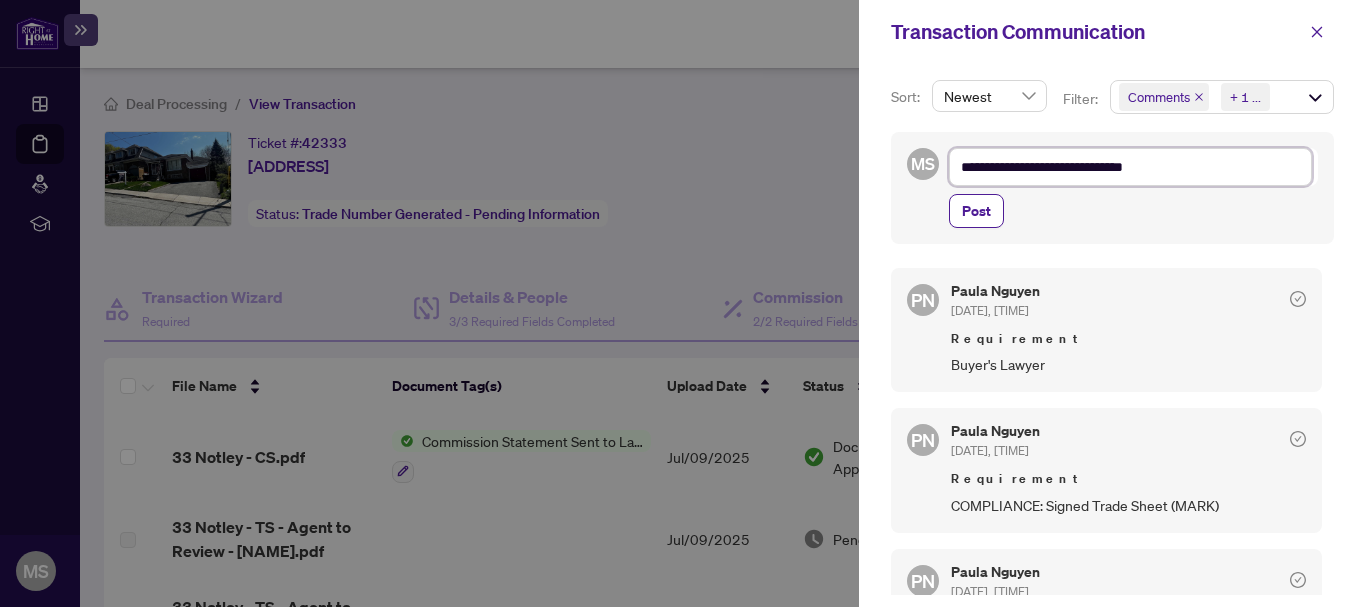 type on "**********" 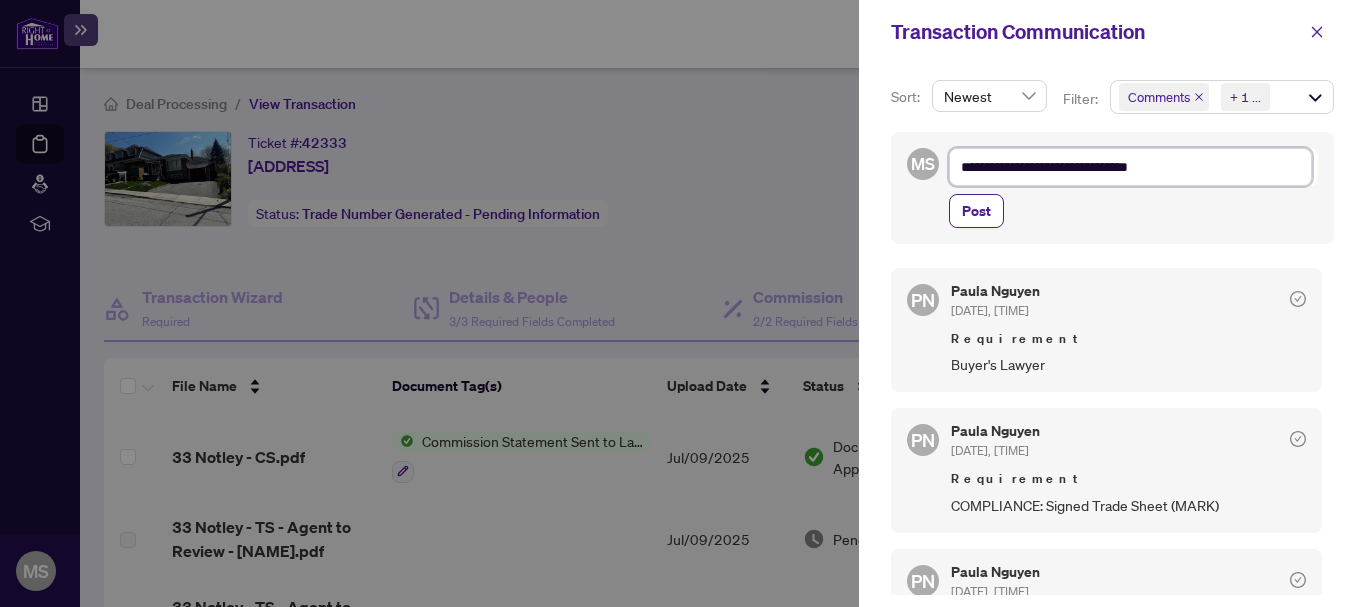 type on "**********" 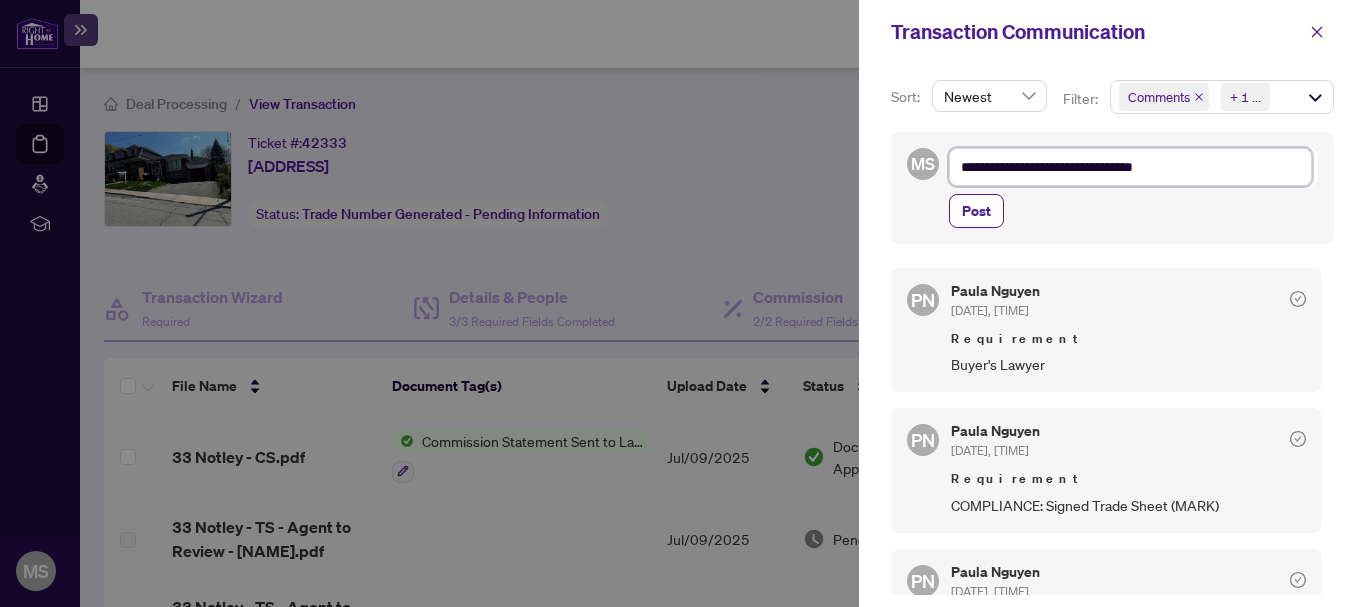 type on "**********" 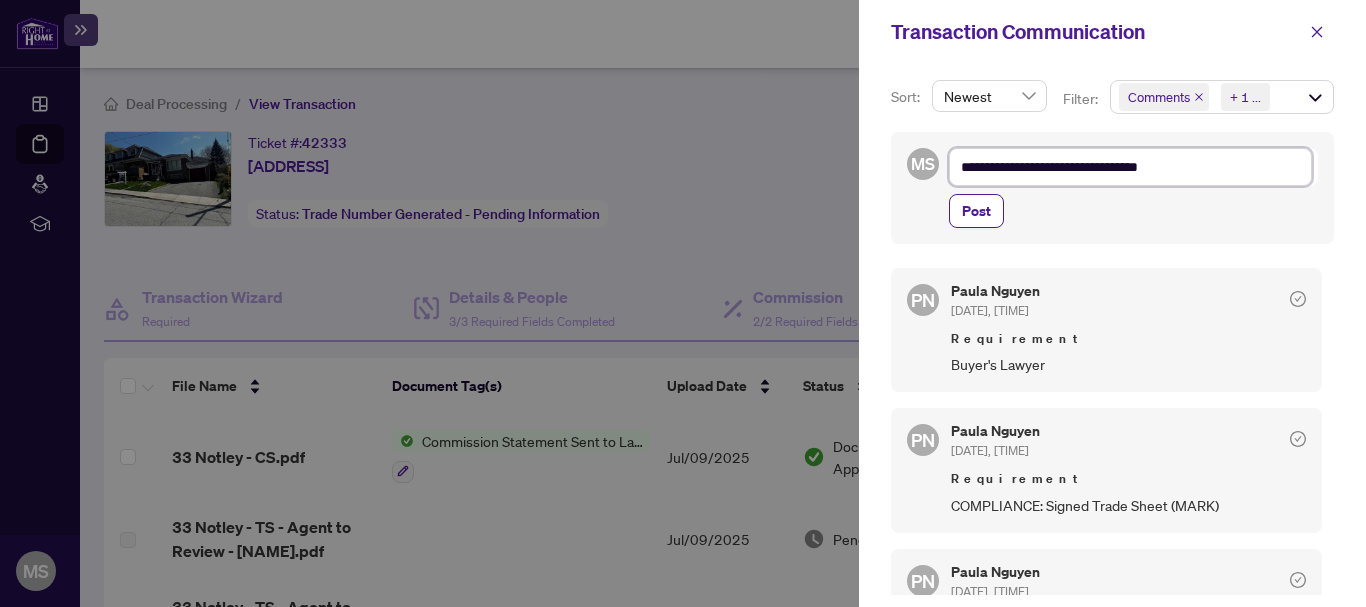 type on "**********" 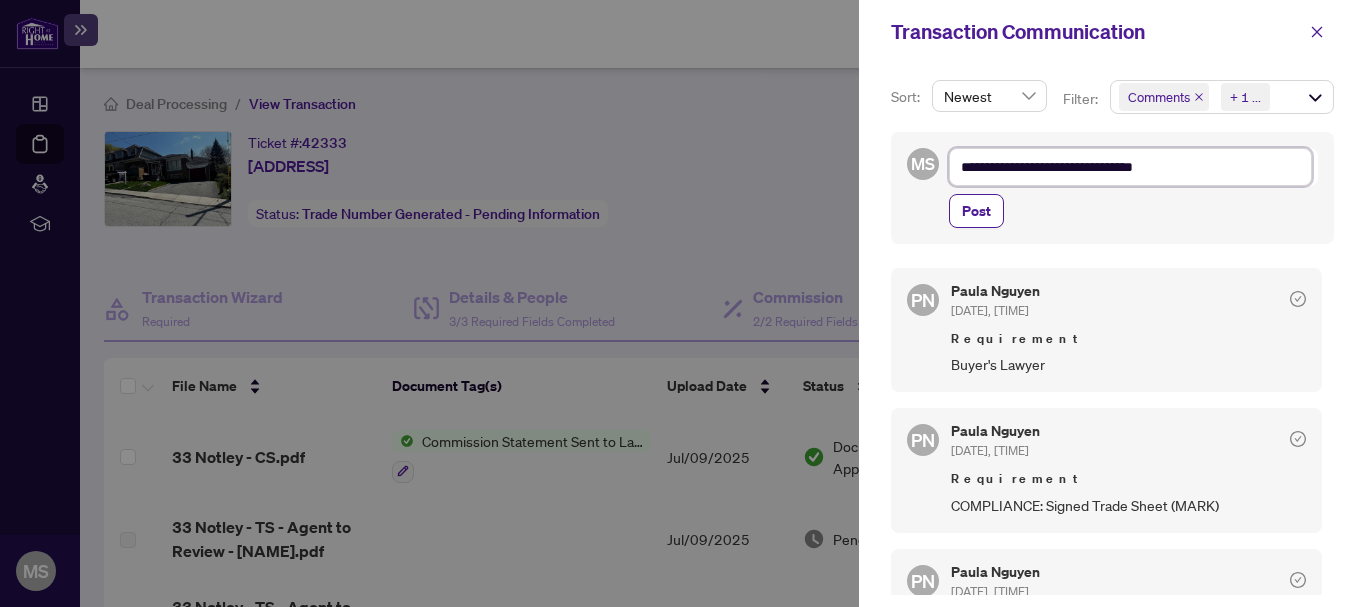 type on "**********" 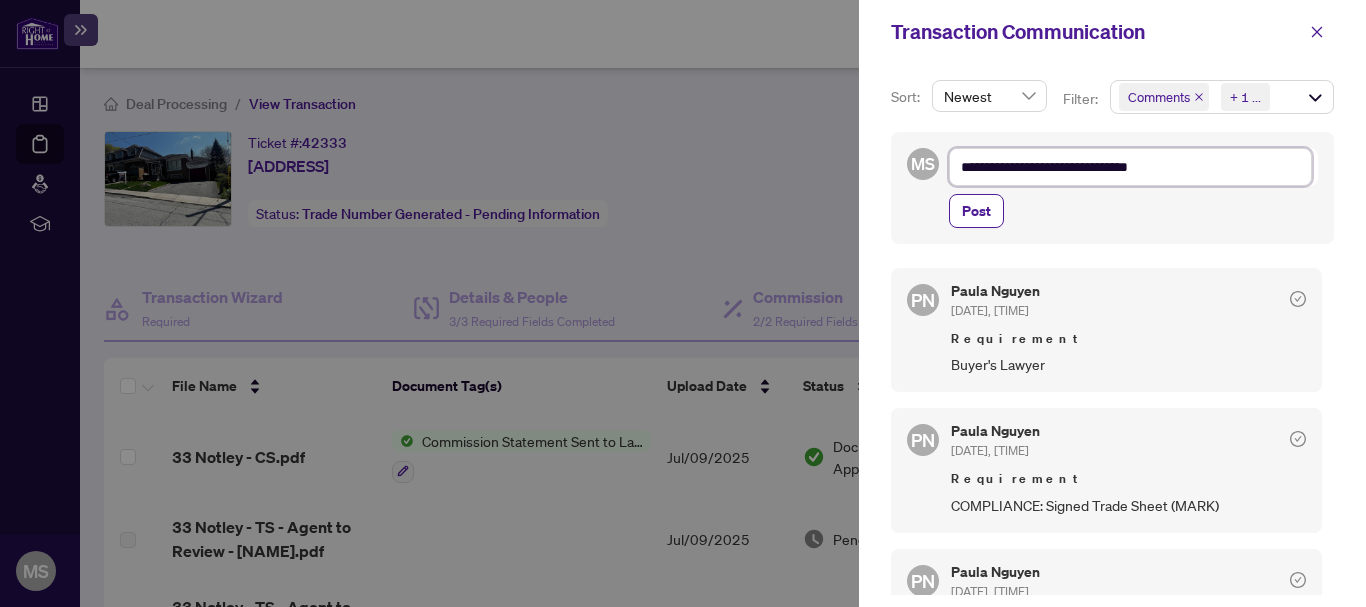 type on "**********" 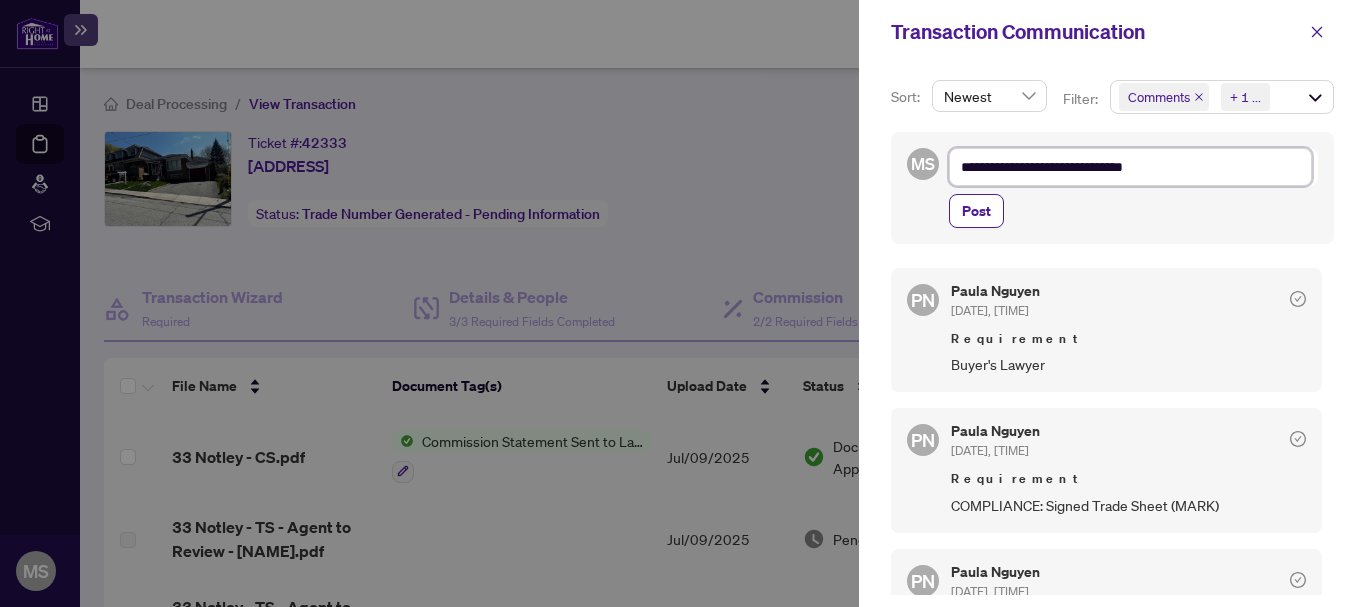 type on "**********" 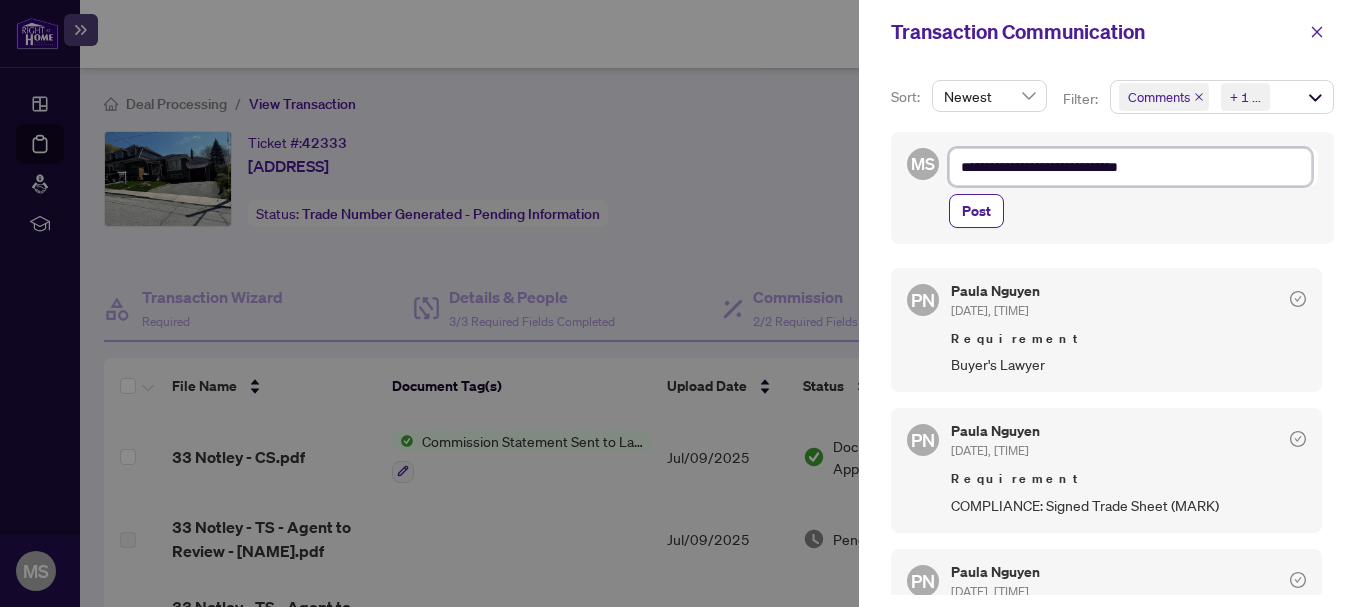 type on "**********" 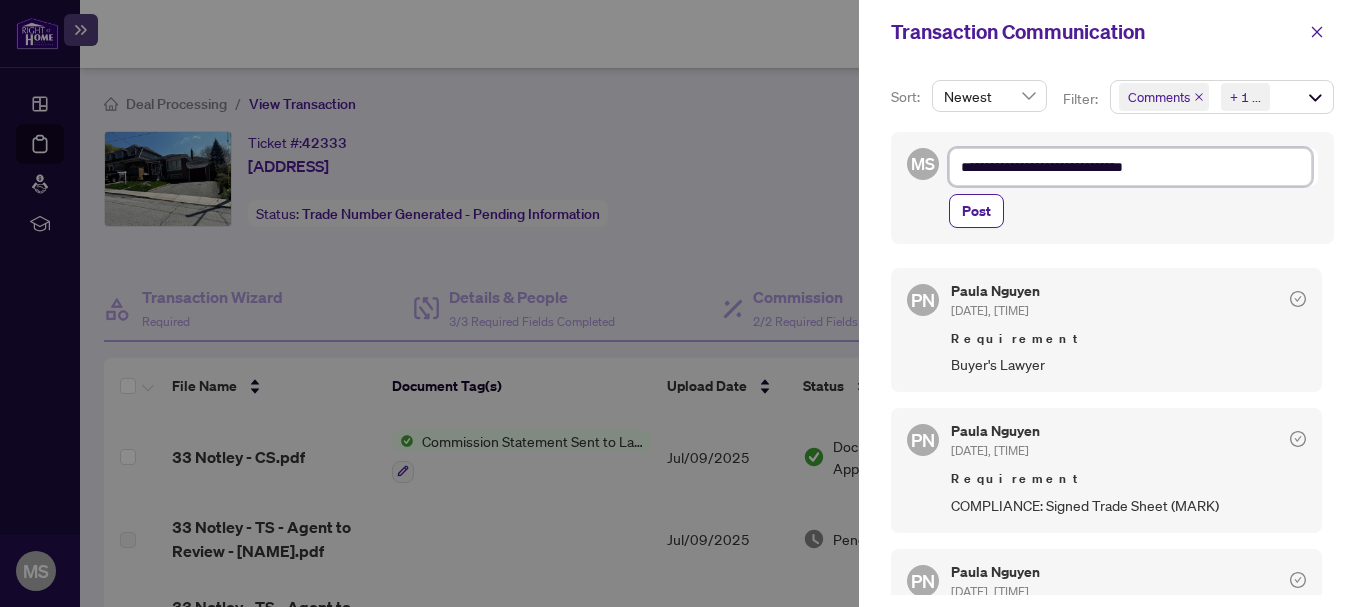 type on "**********" 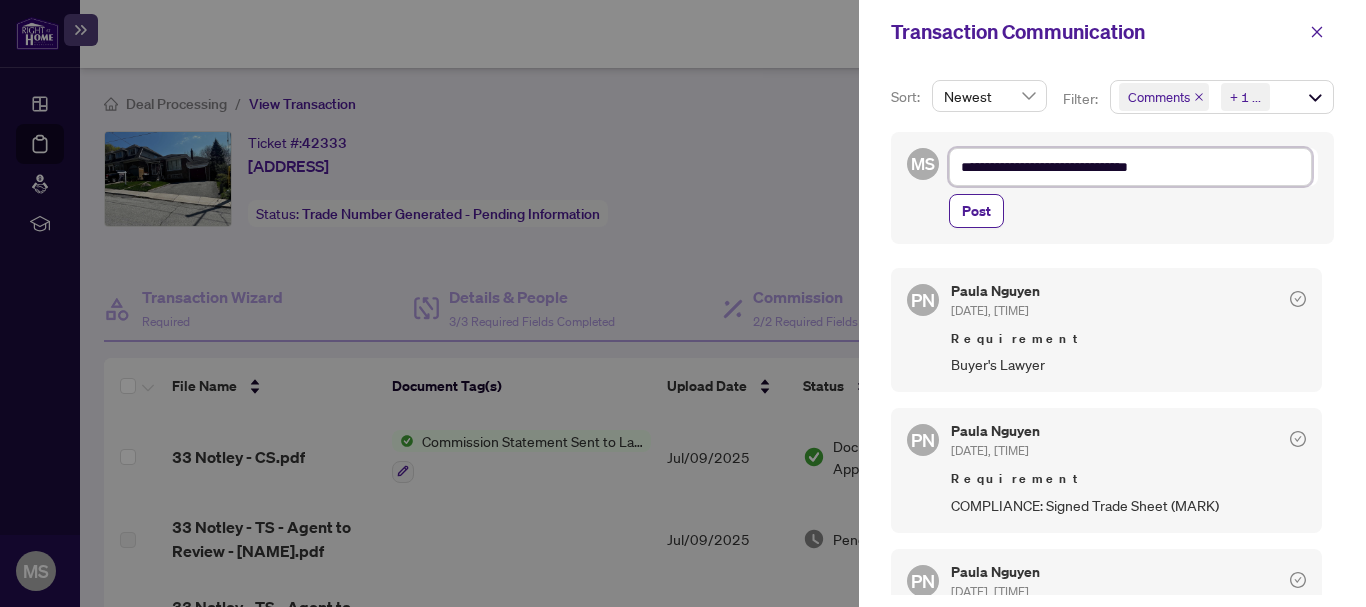type on "**********" 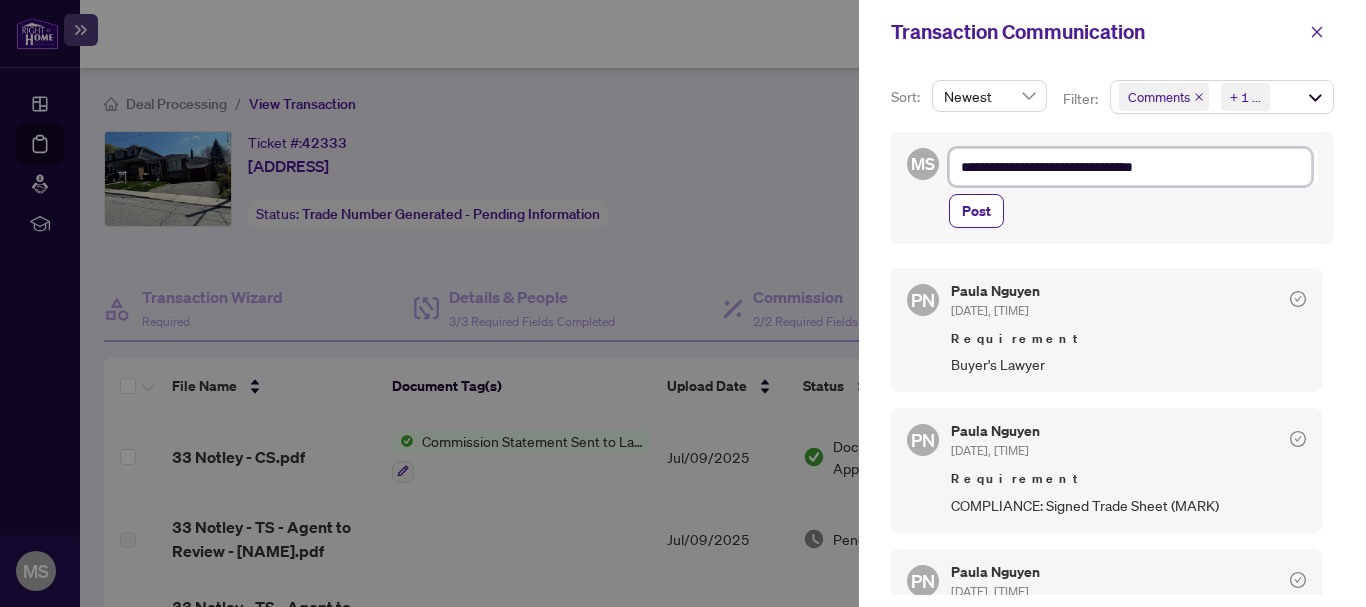 type on "**********" 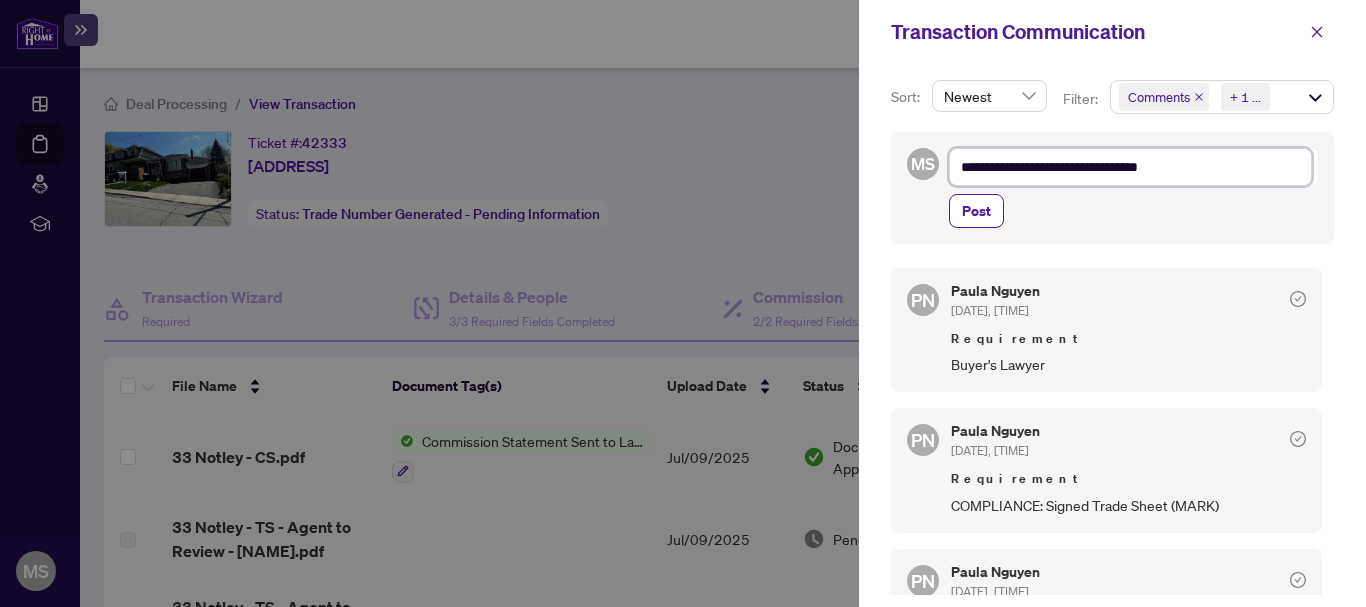 type on "**********" 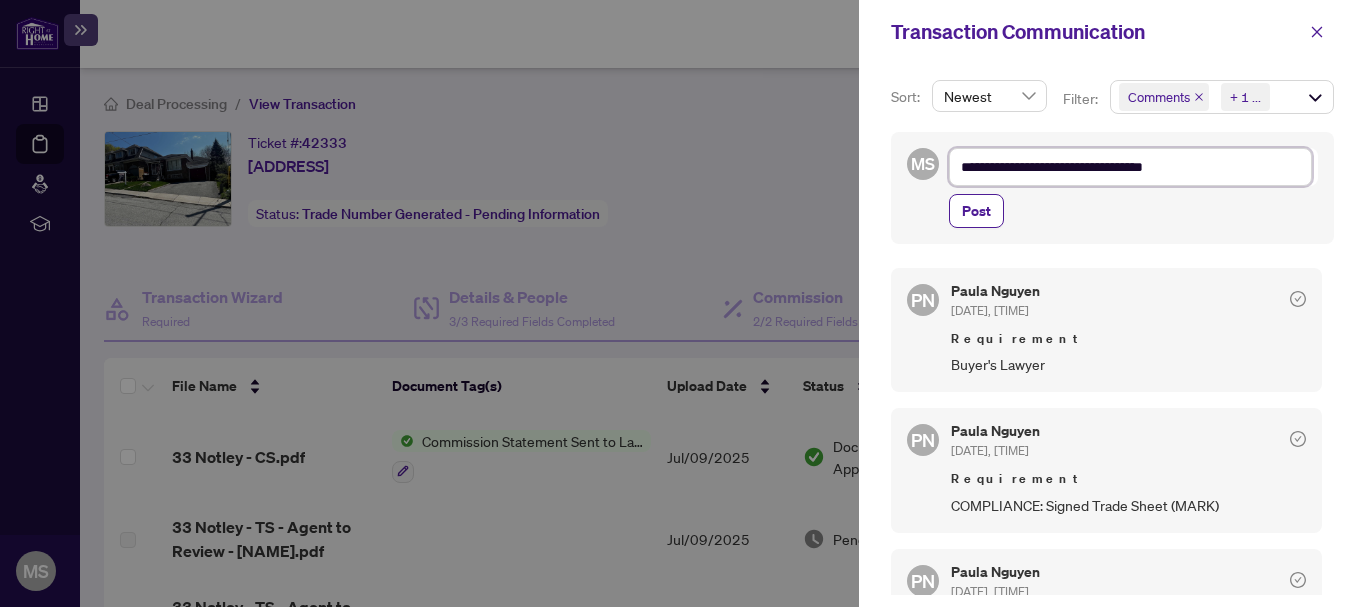 type on "**********" 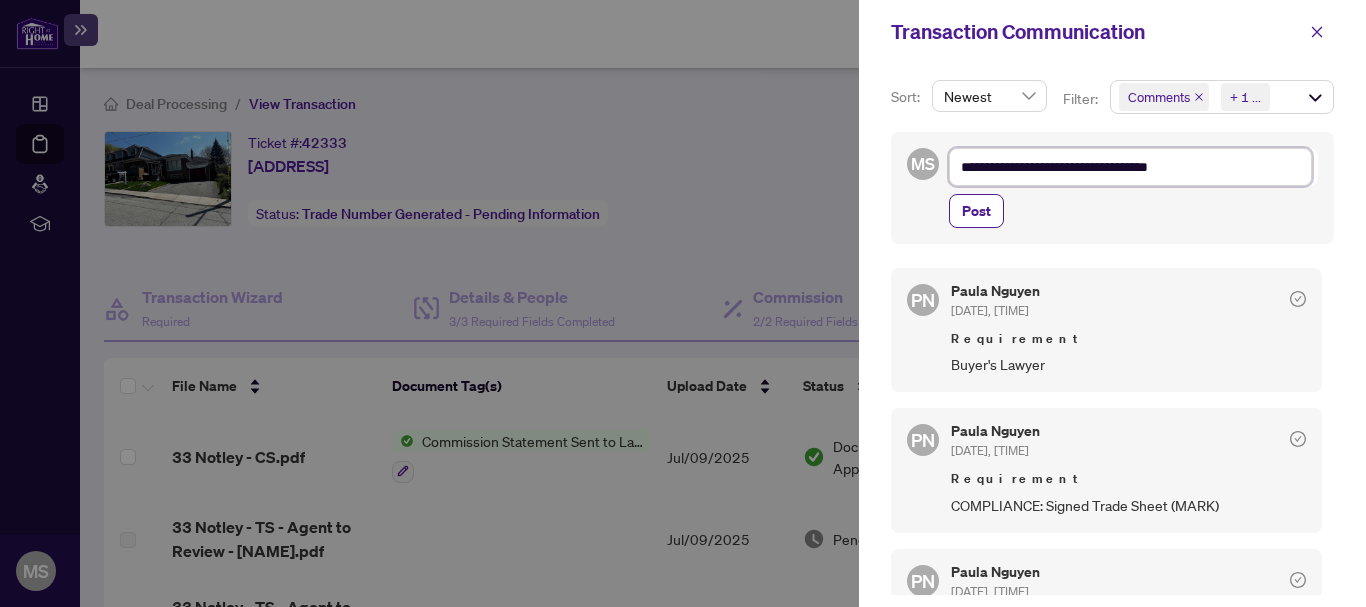 type on "**********" 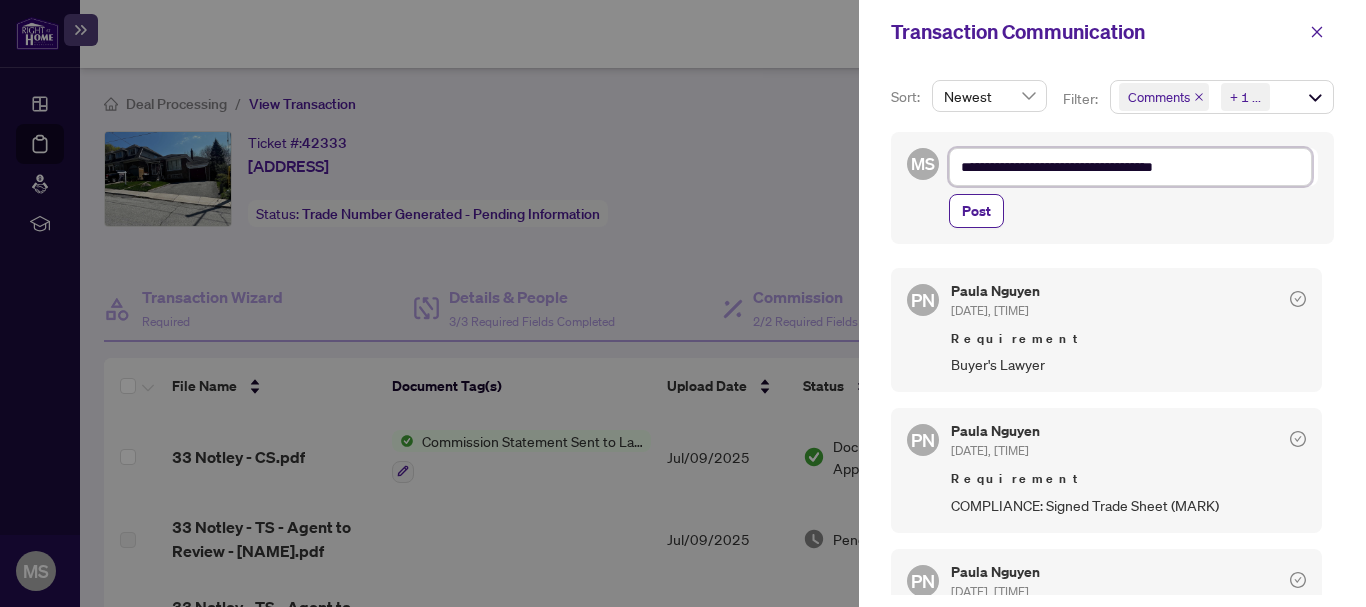 type on "**********" 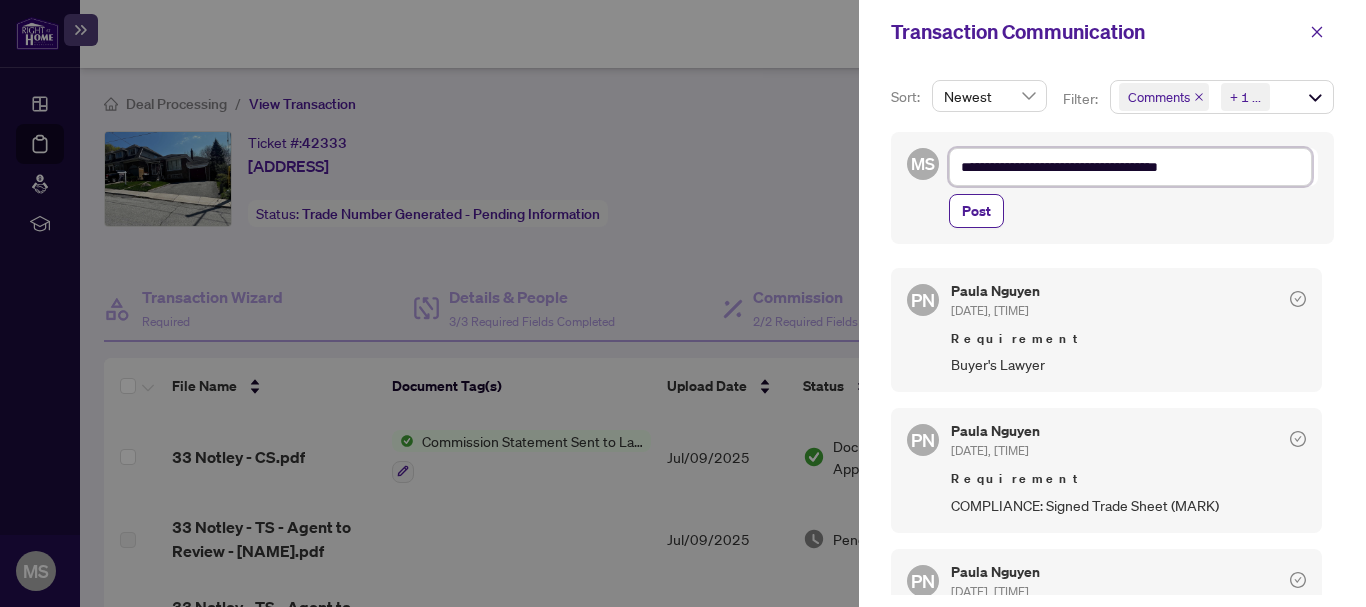 type on "**********" 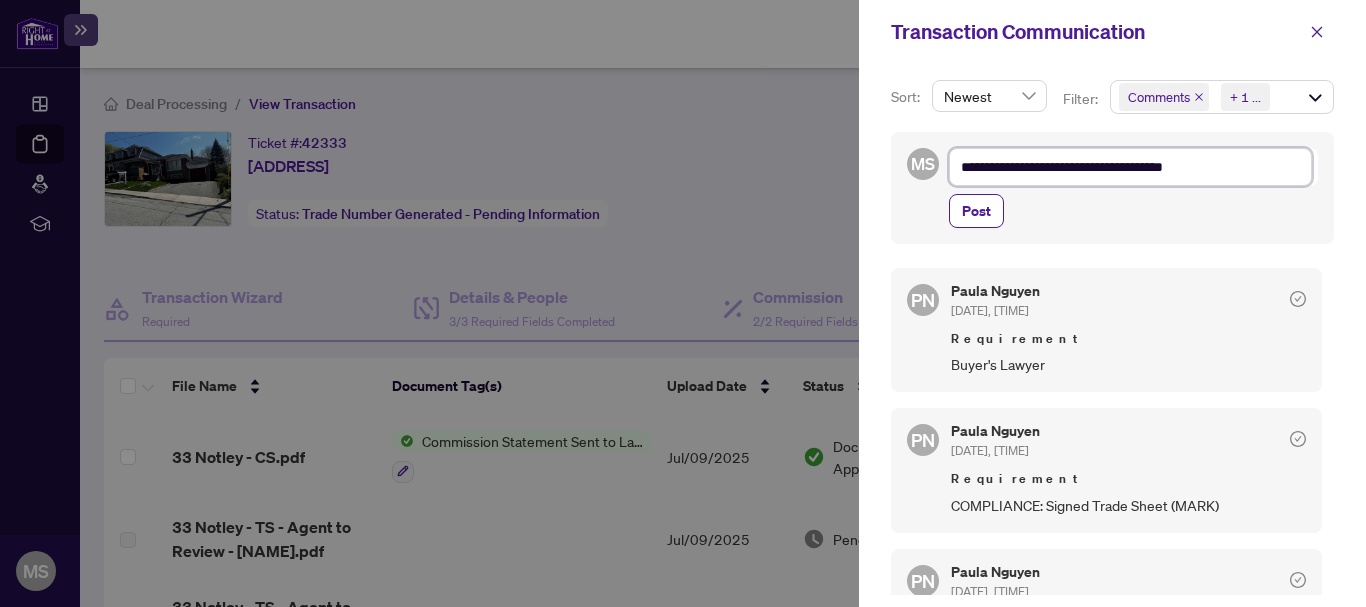 type on "**********" 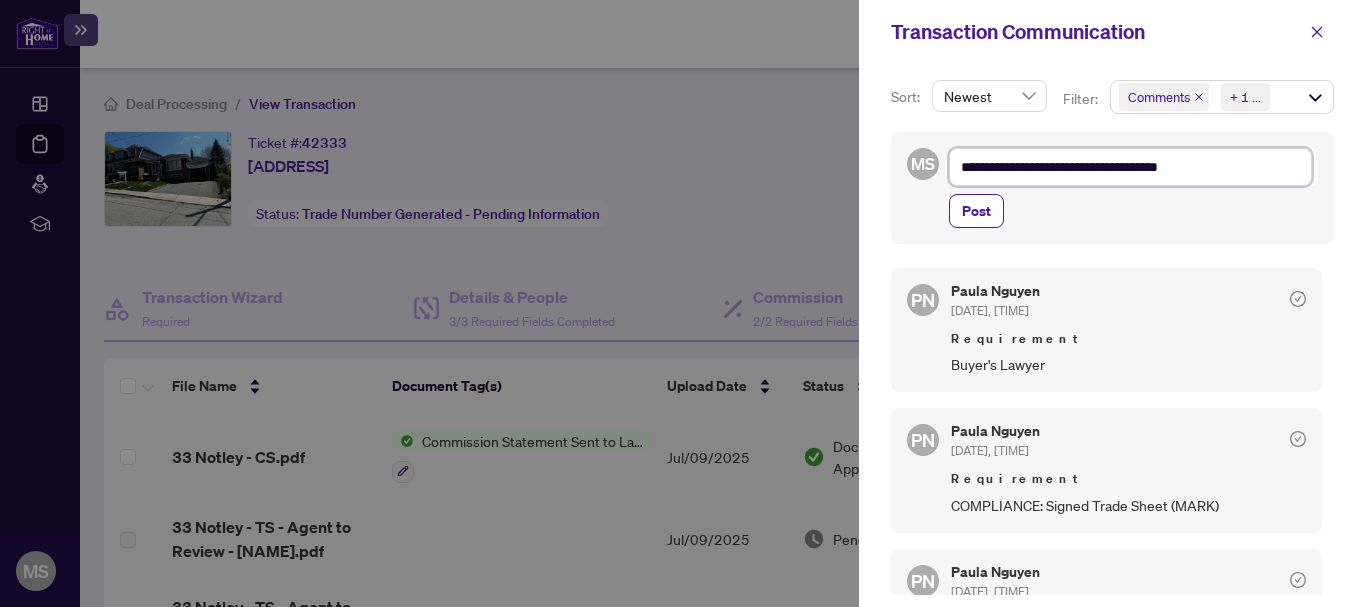 type on "**********" 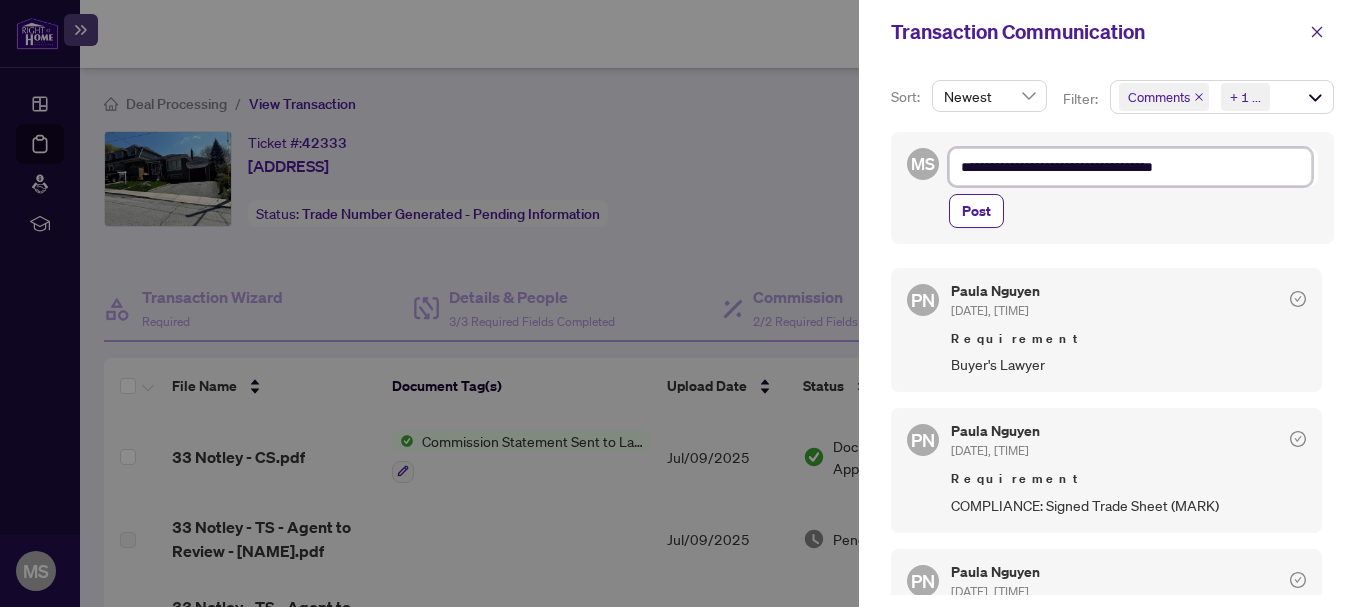 type on "**********" 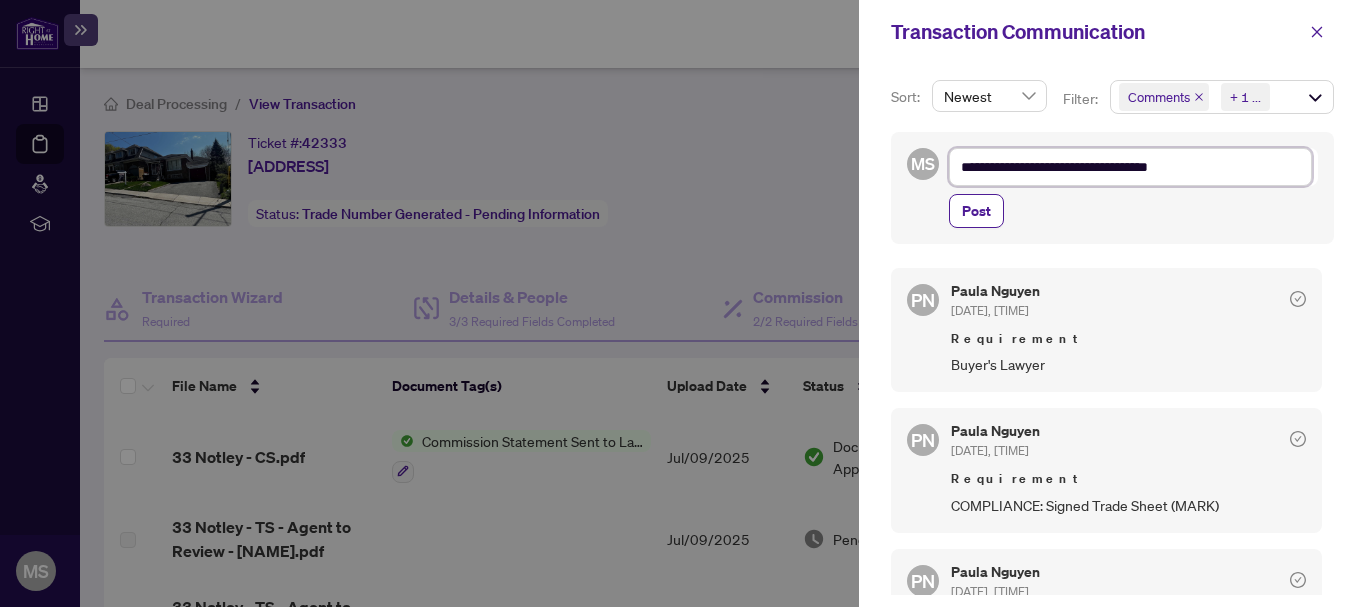 type on "**********" 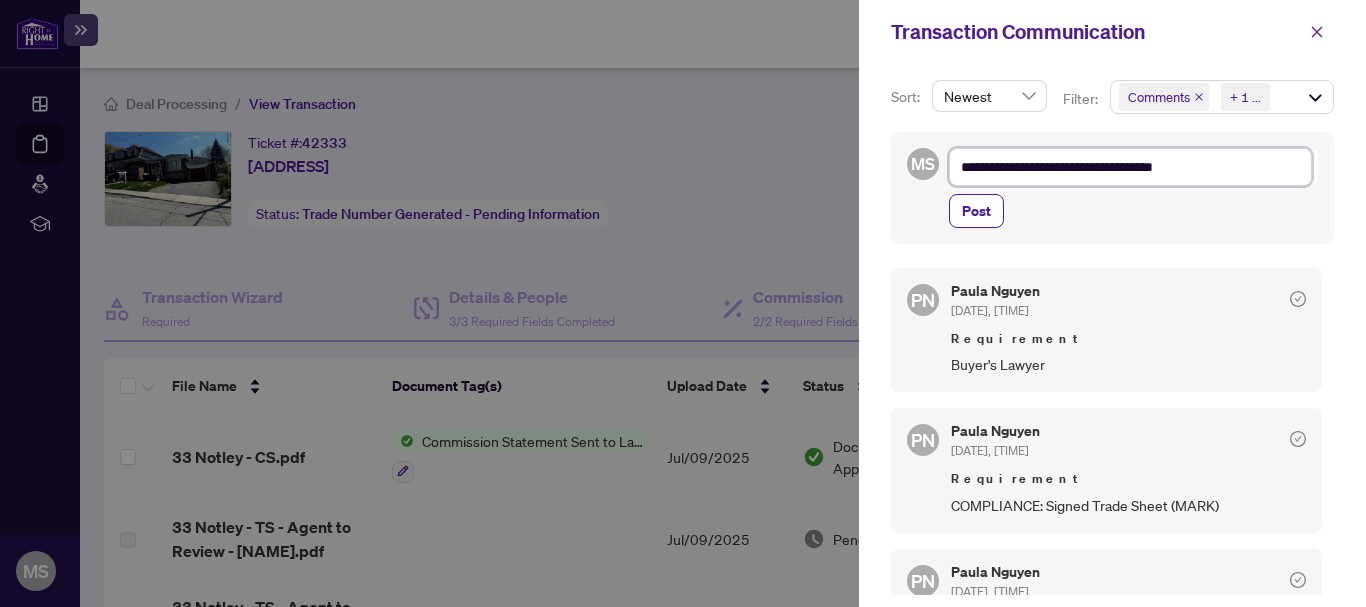 type on "**********" 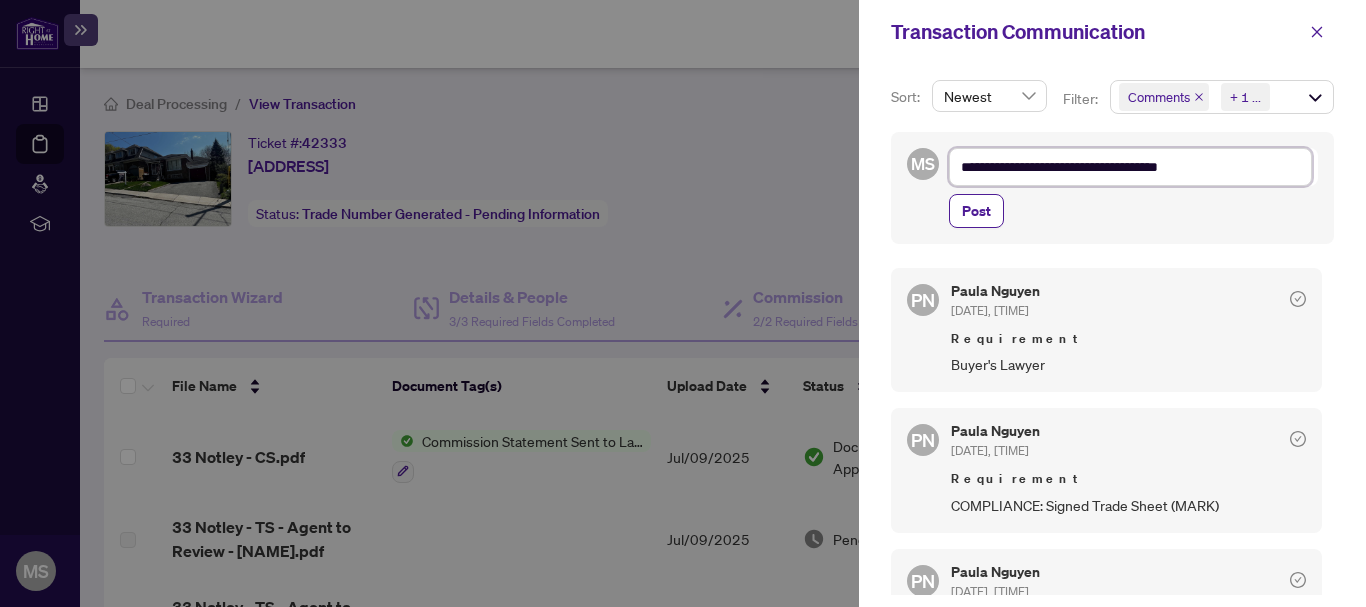 type on "**********" 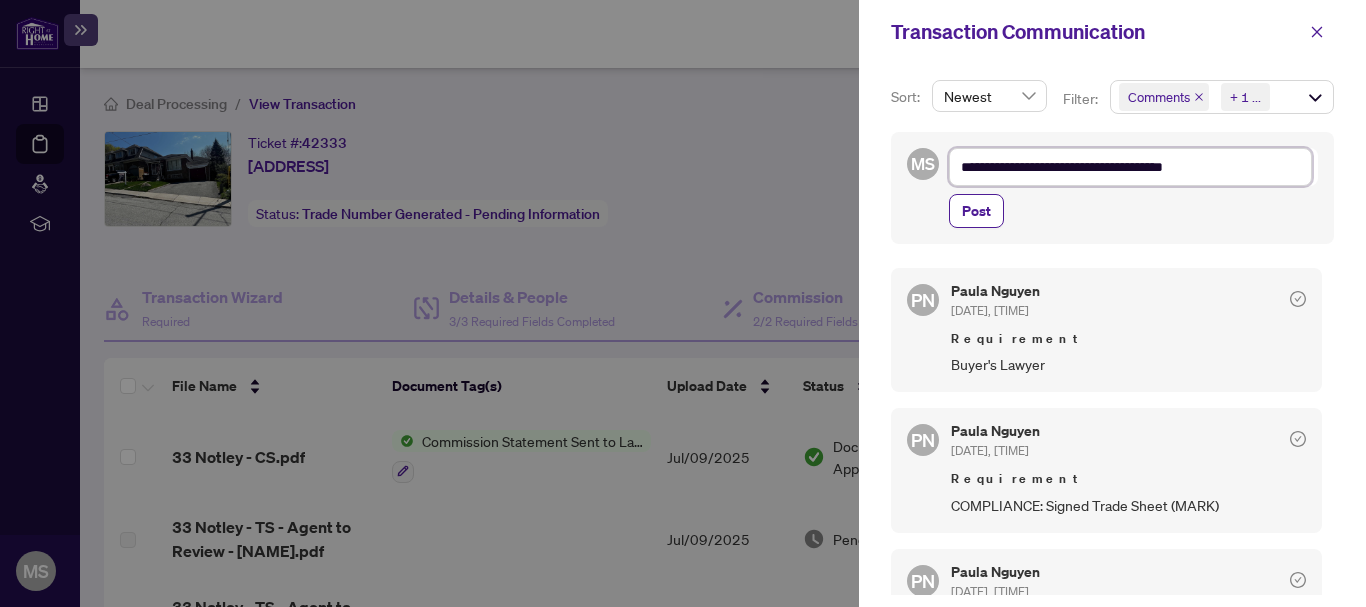 type on "**********" 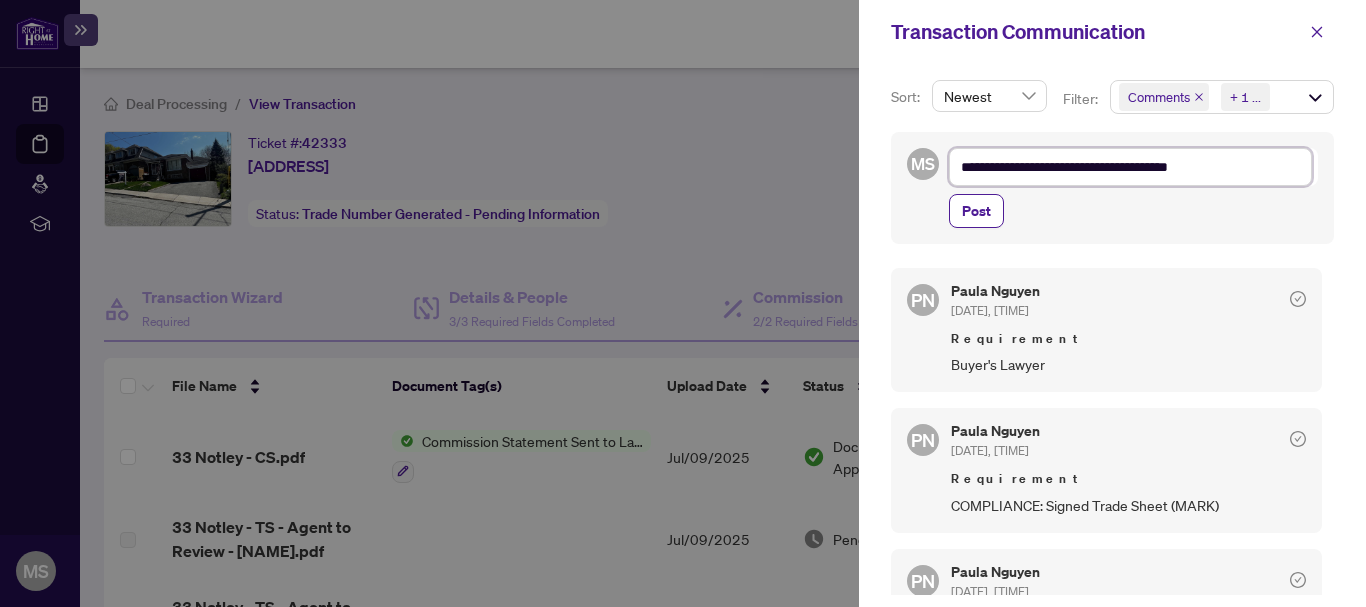 type on "**********" 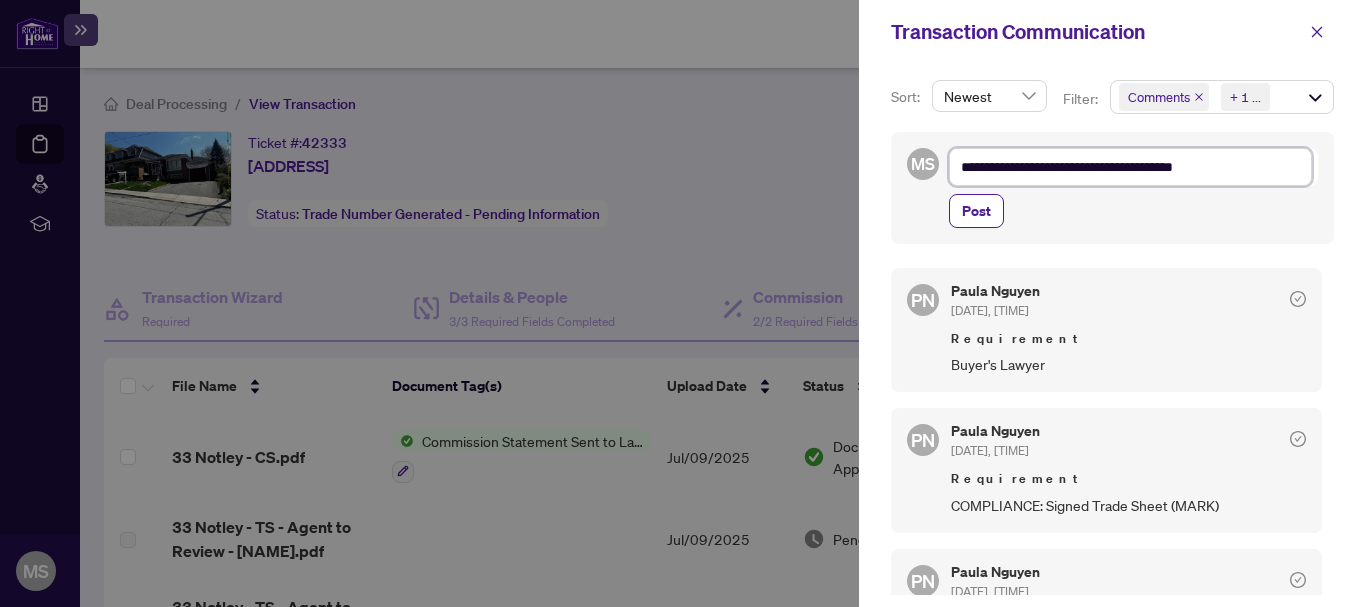 type on "**********" 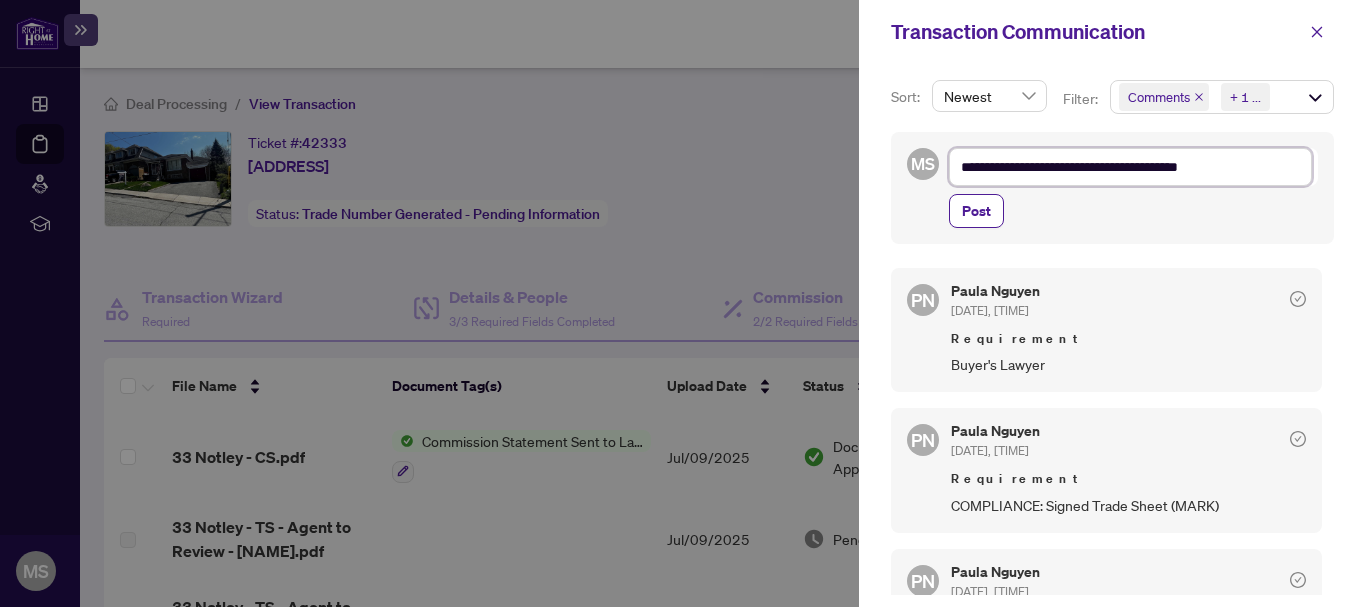 type on "**********" 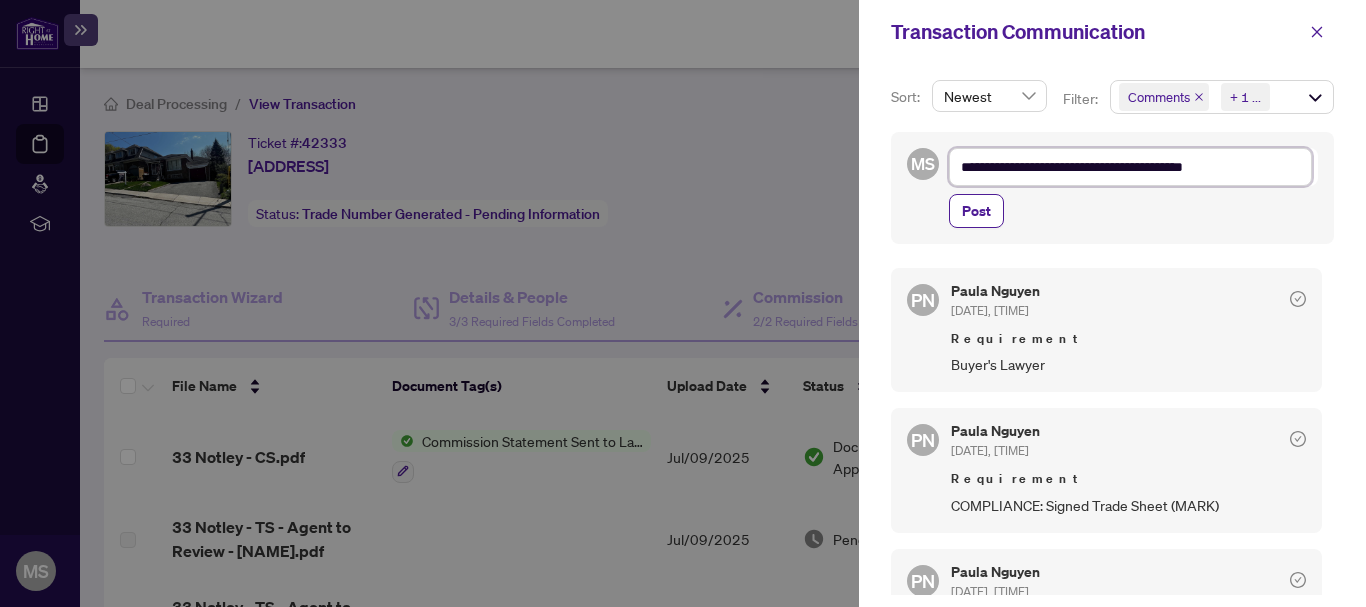 type on "**********" 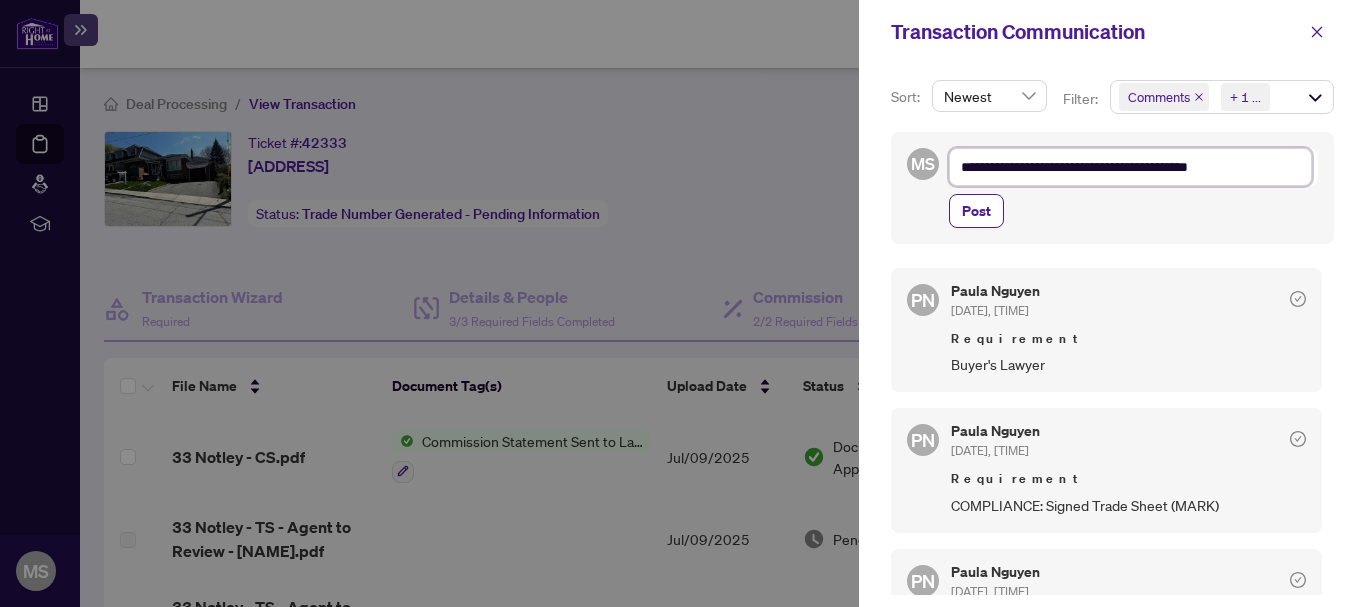 type on "**********" 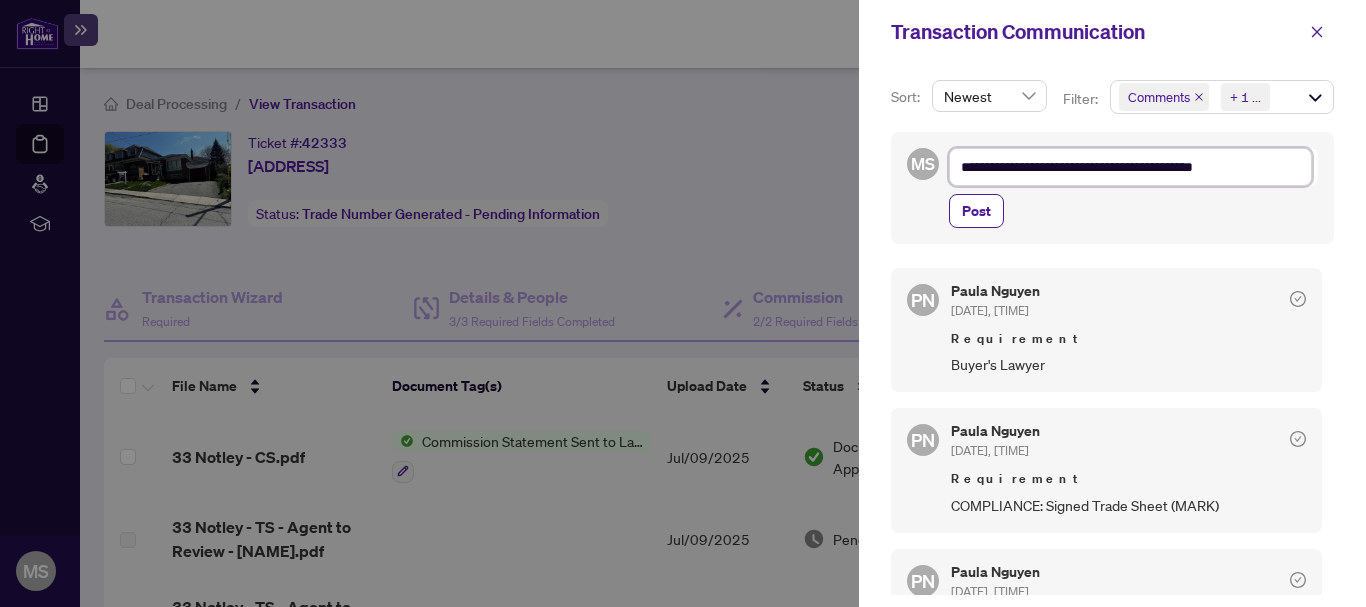 type on "**********" 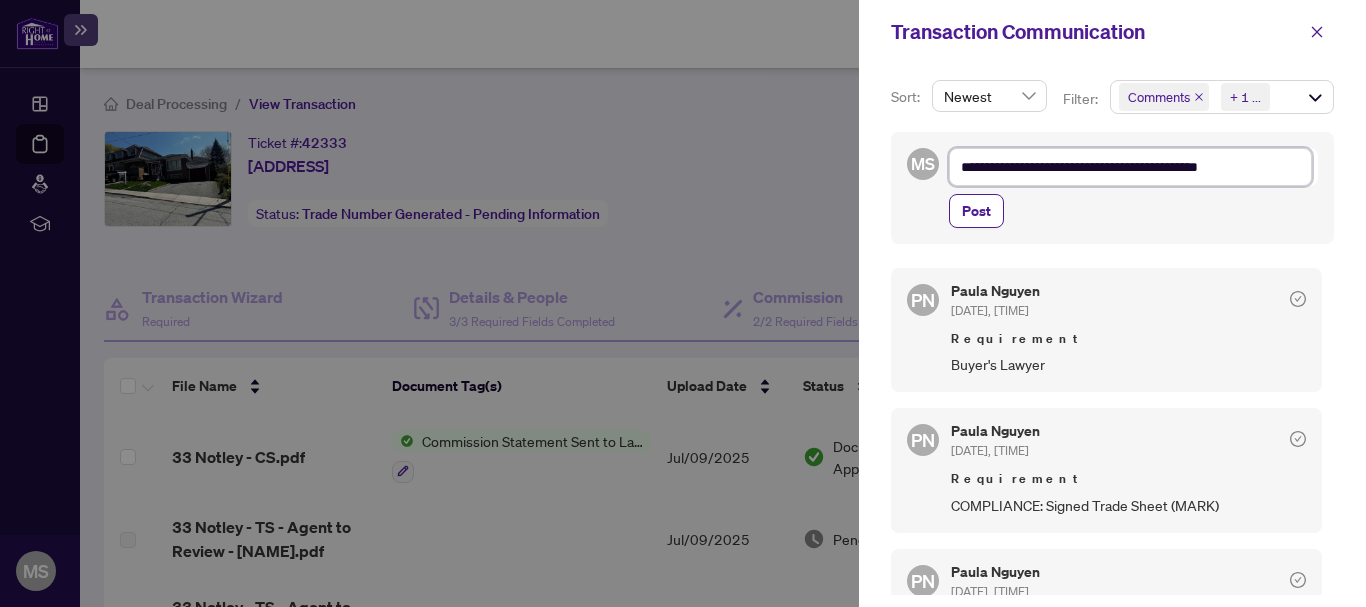 type on "**********" 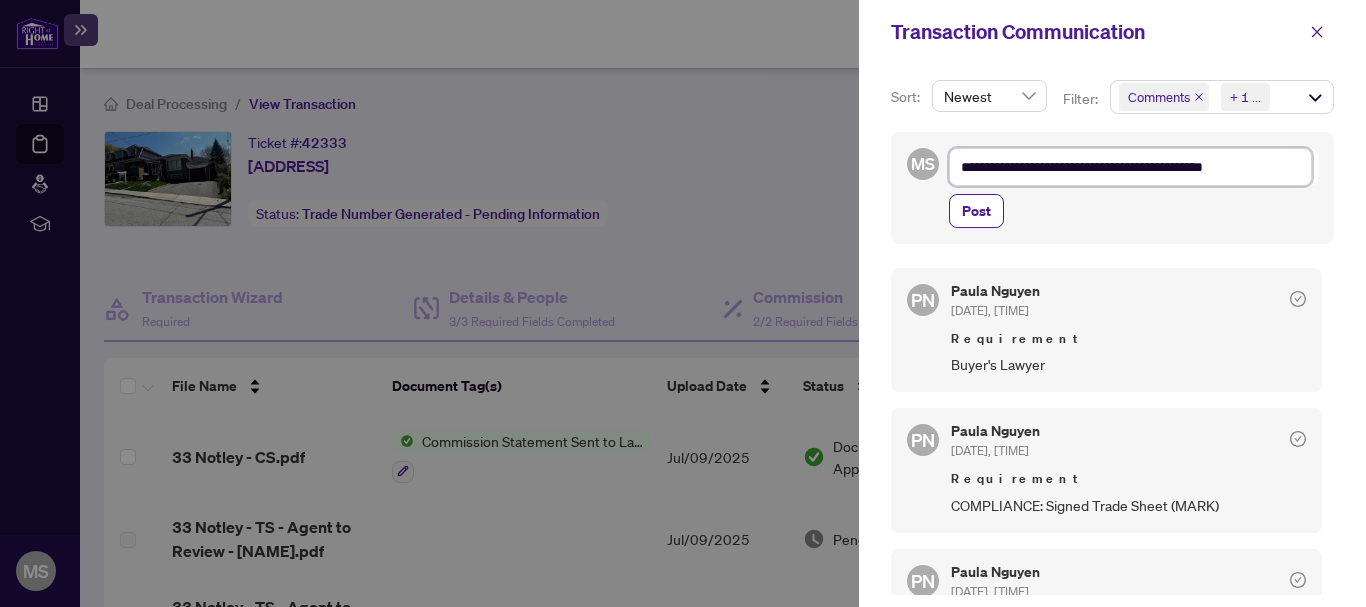 type on "**********" 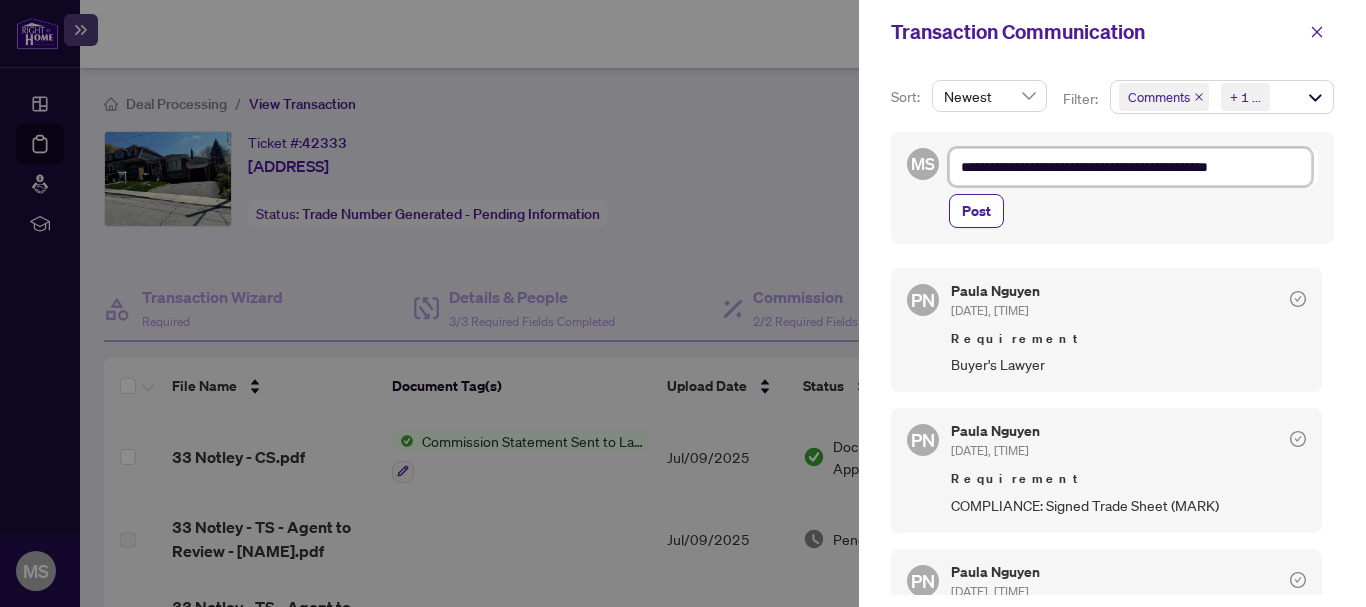 type on "**********" 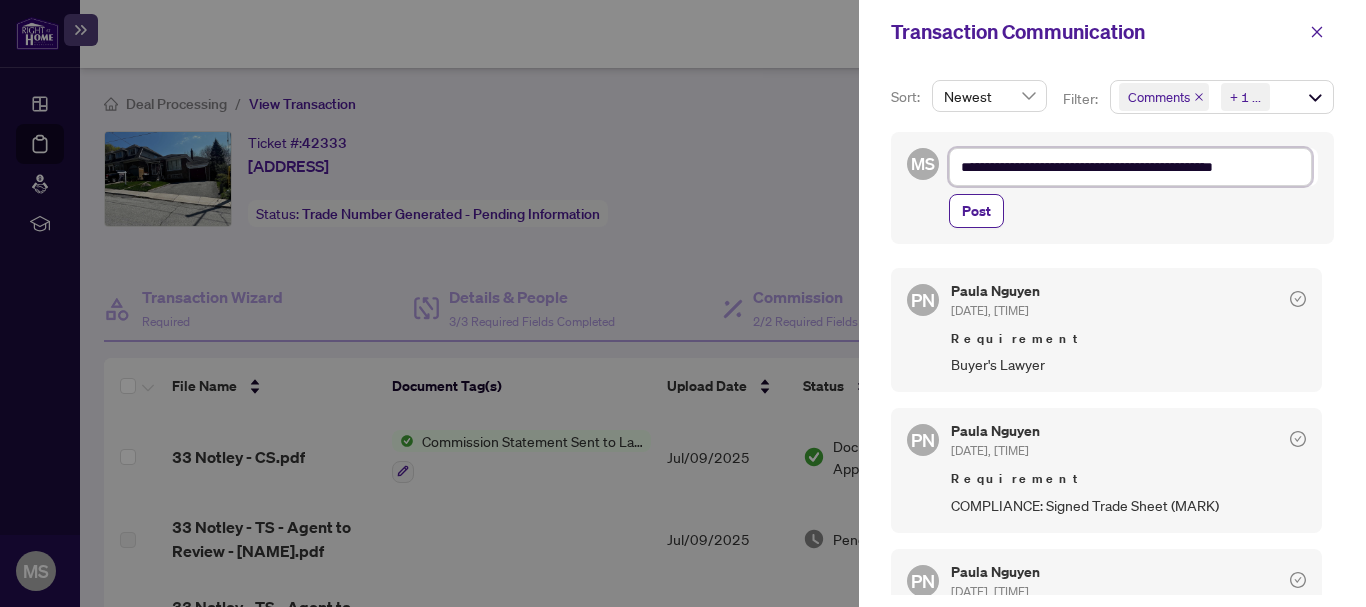 type on "**********" 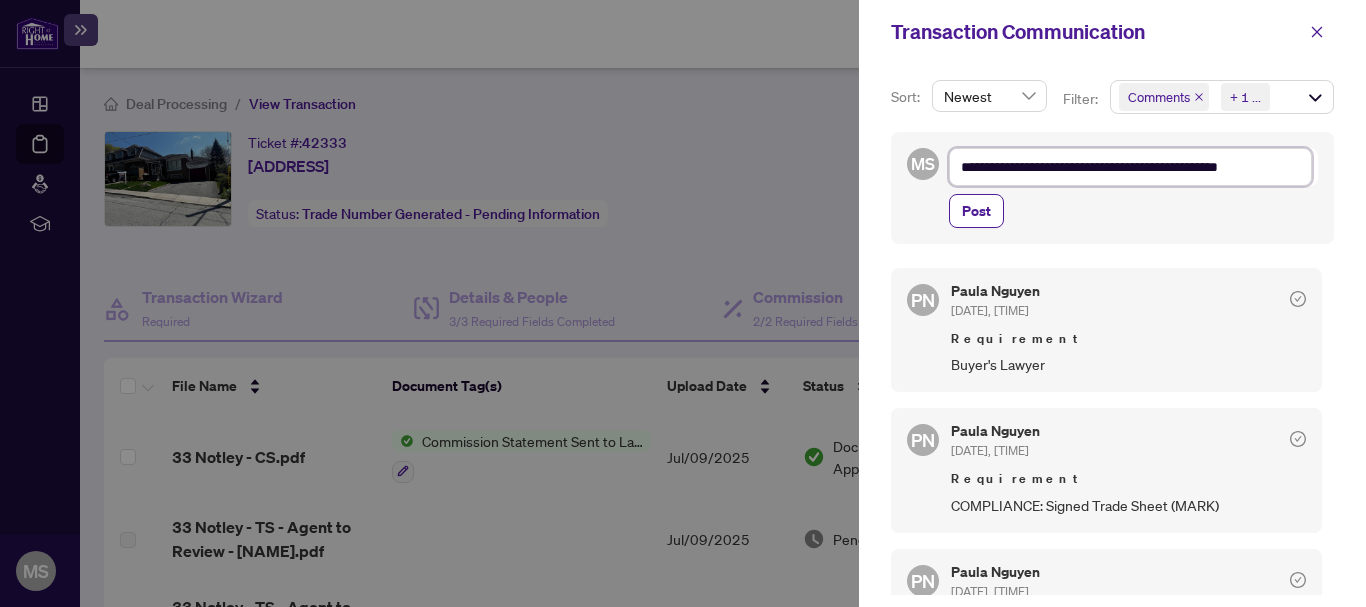 type on "**********" 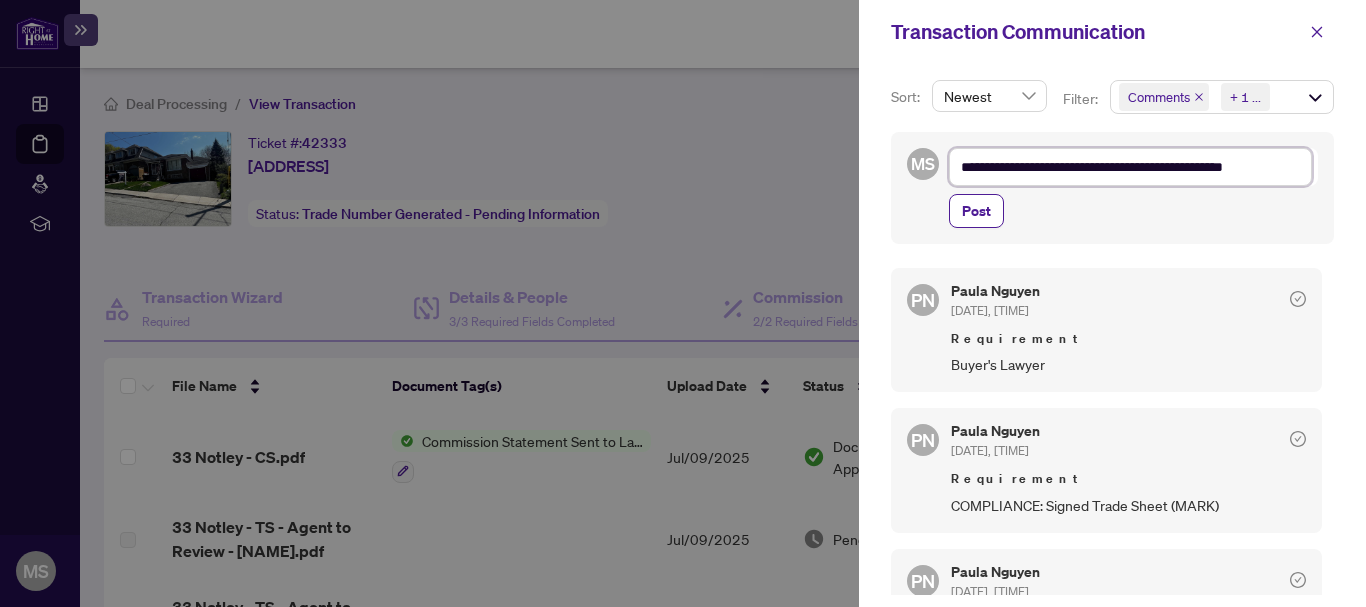 type on "**********" 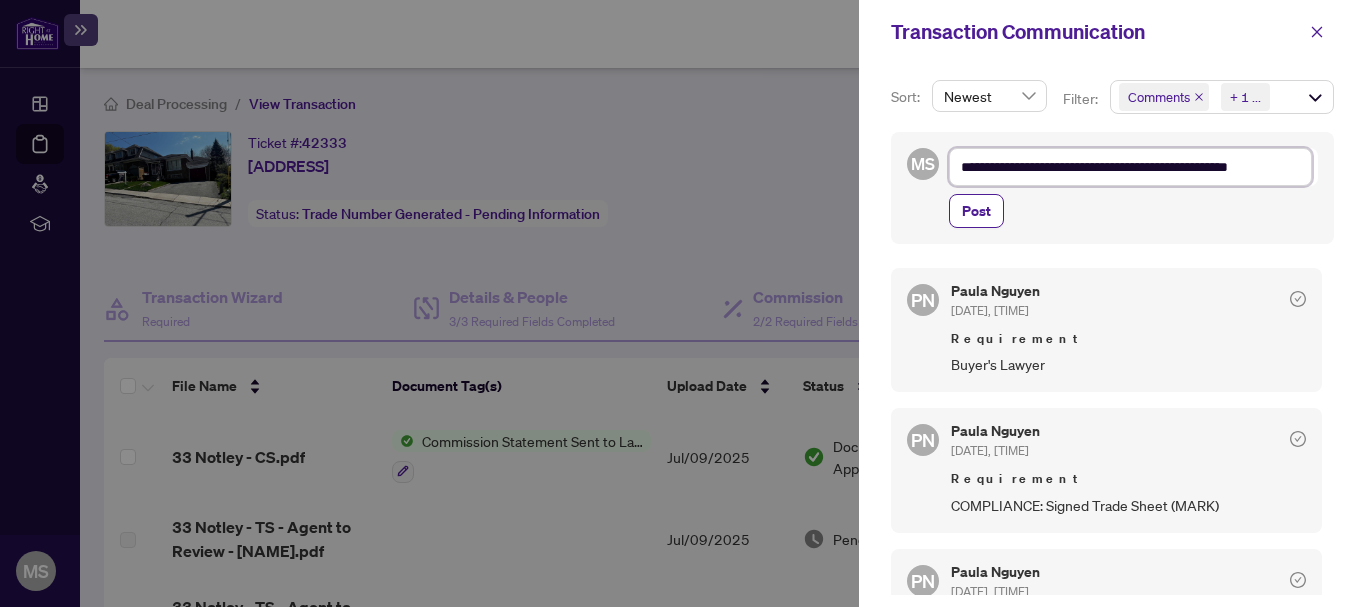 type on "**********" 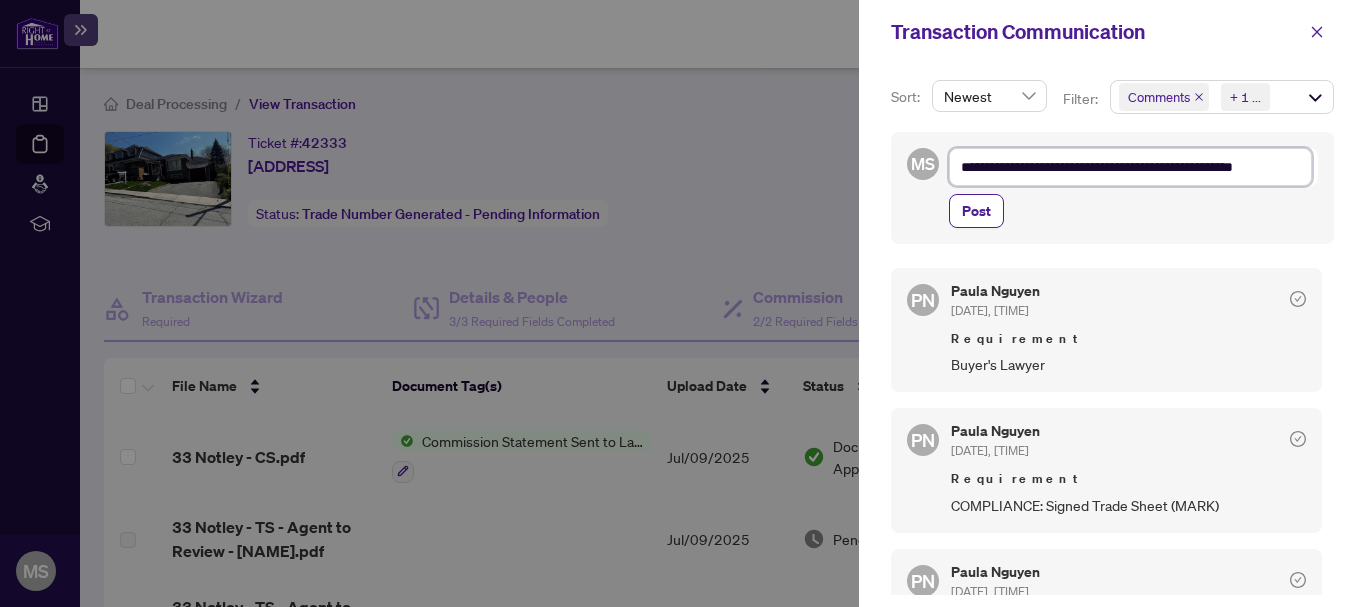 type on "**********" 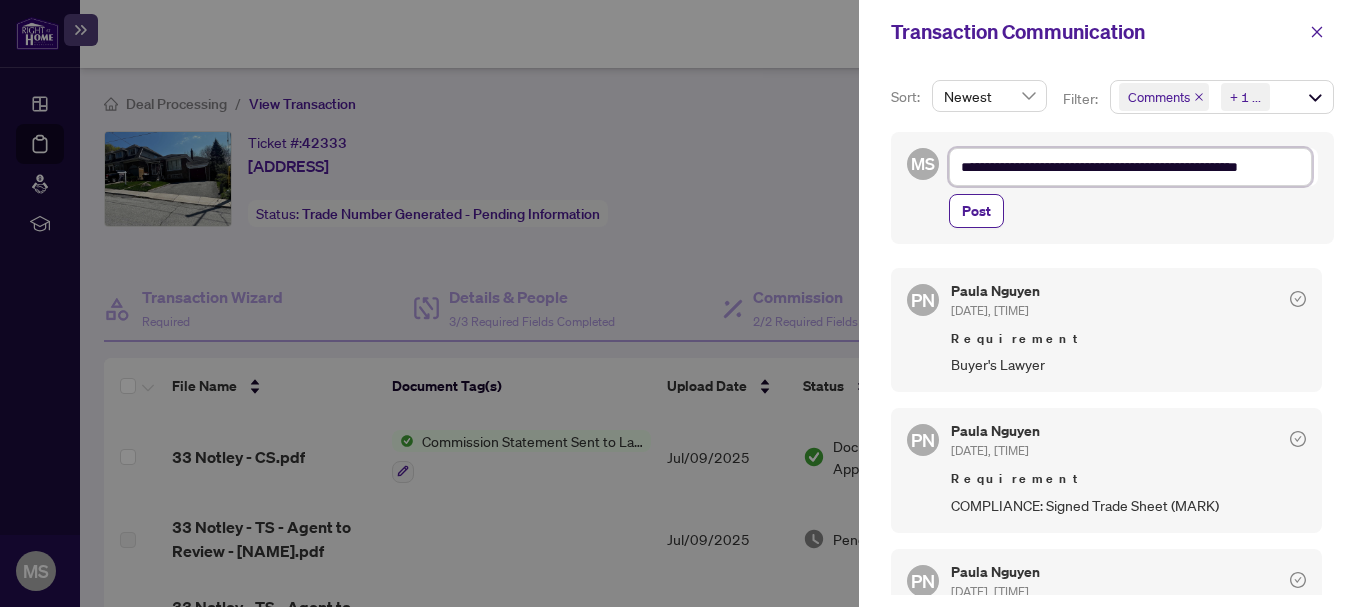 type on "**********" 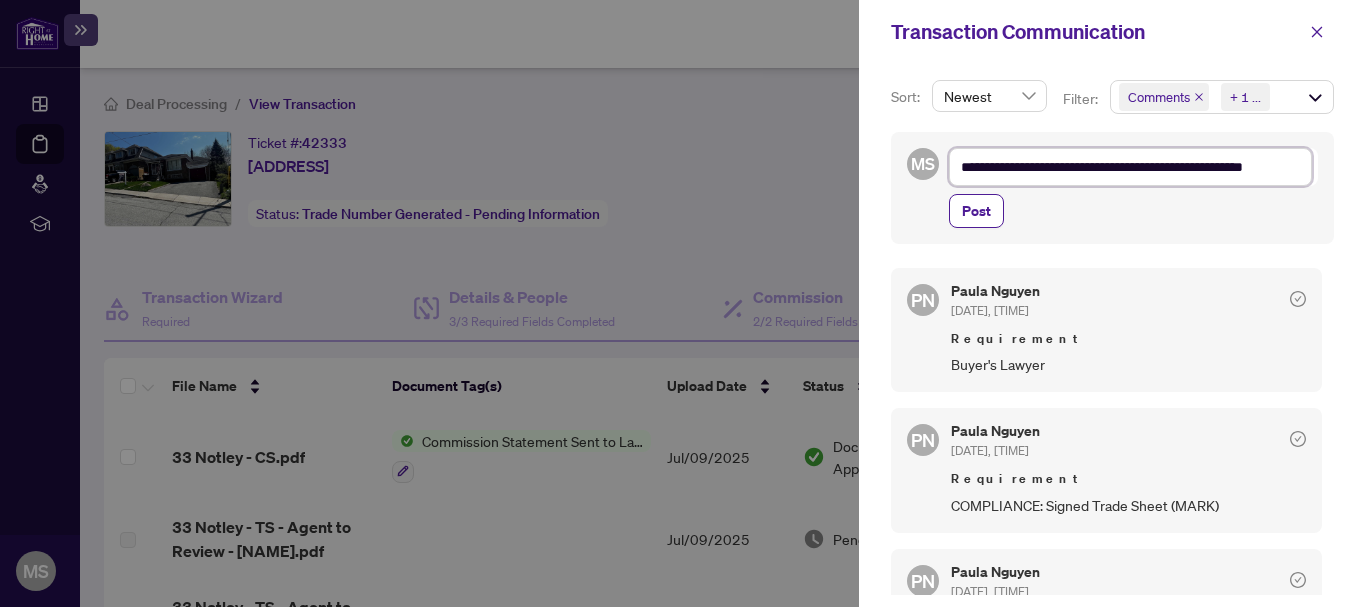type on "**********" 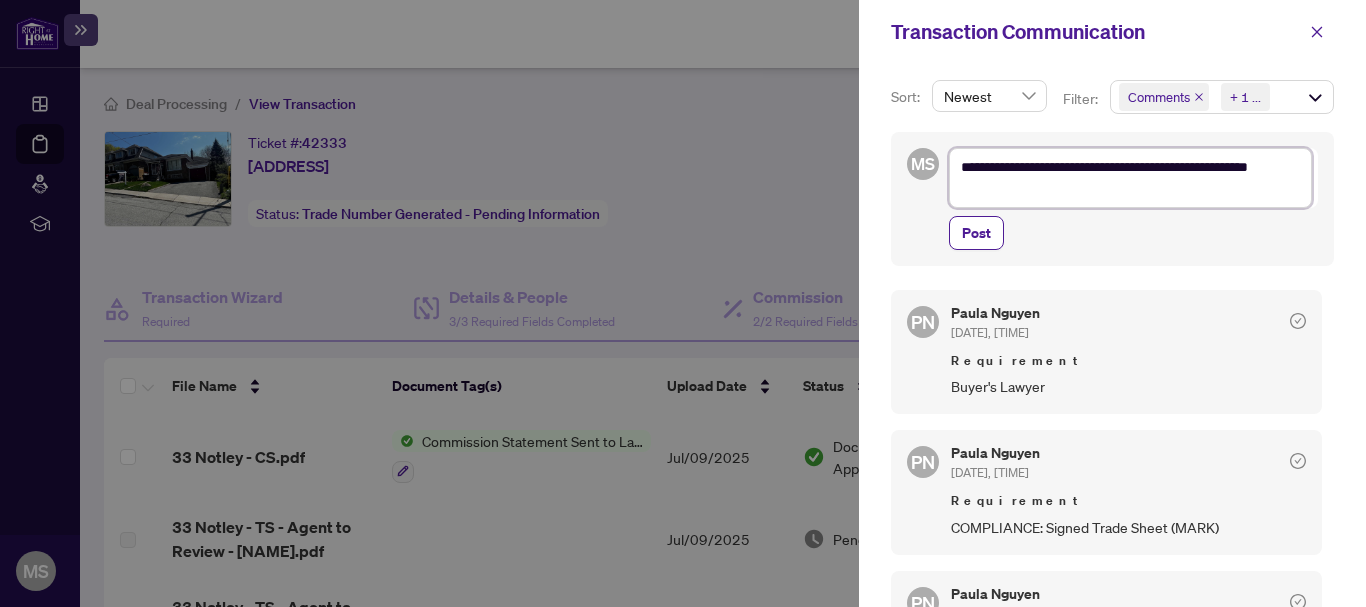 type on "**********" 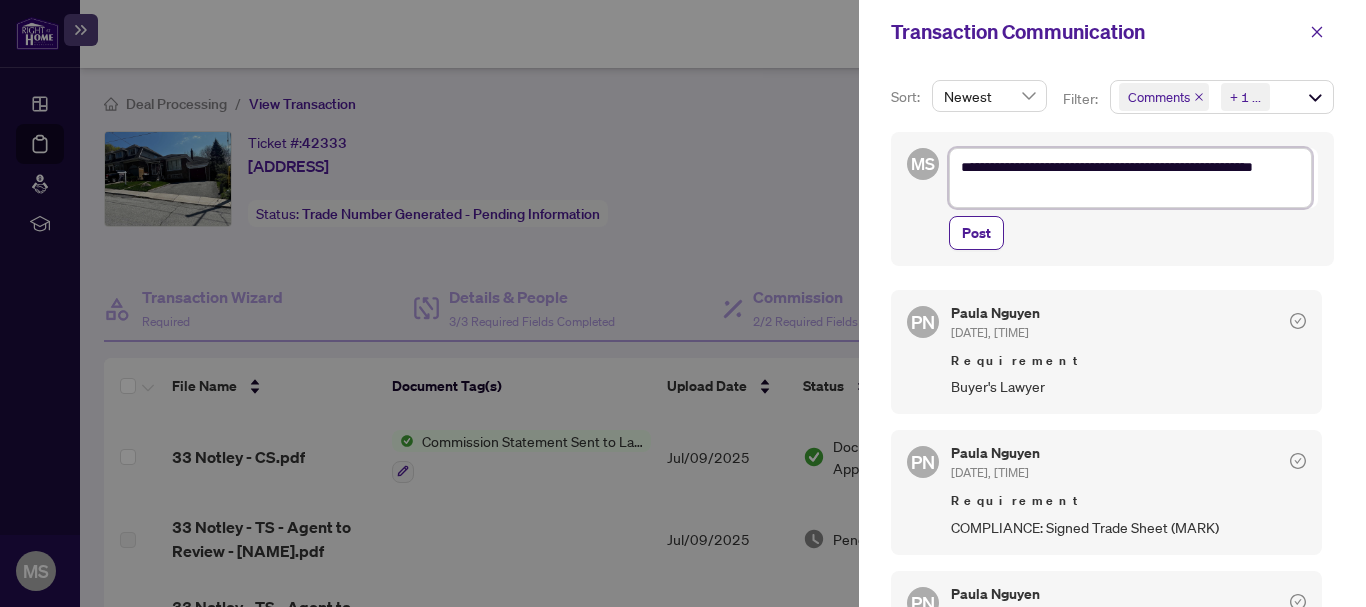 type on "**********" 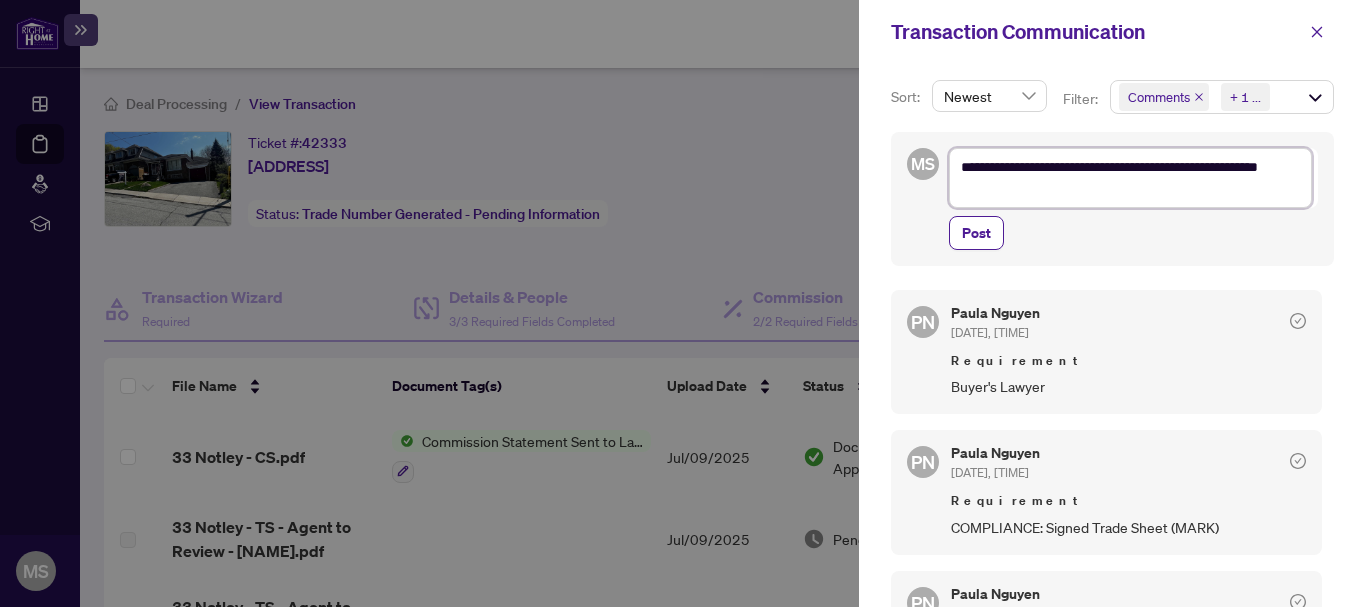type on "**********" 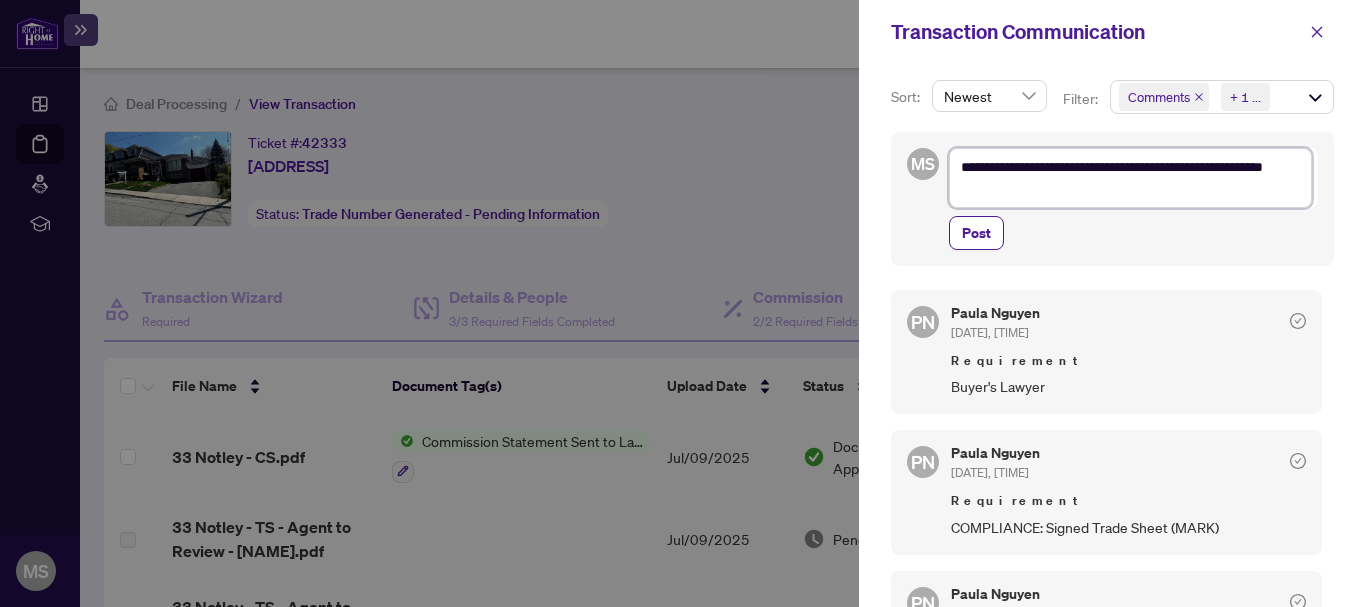 type on "**********" 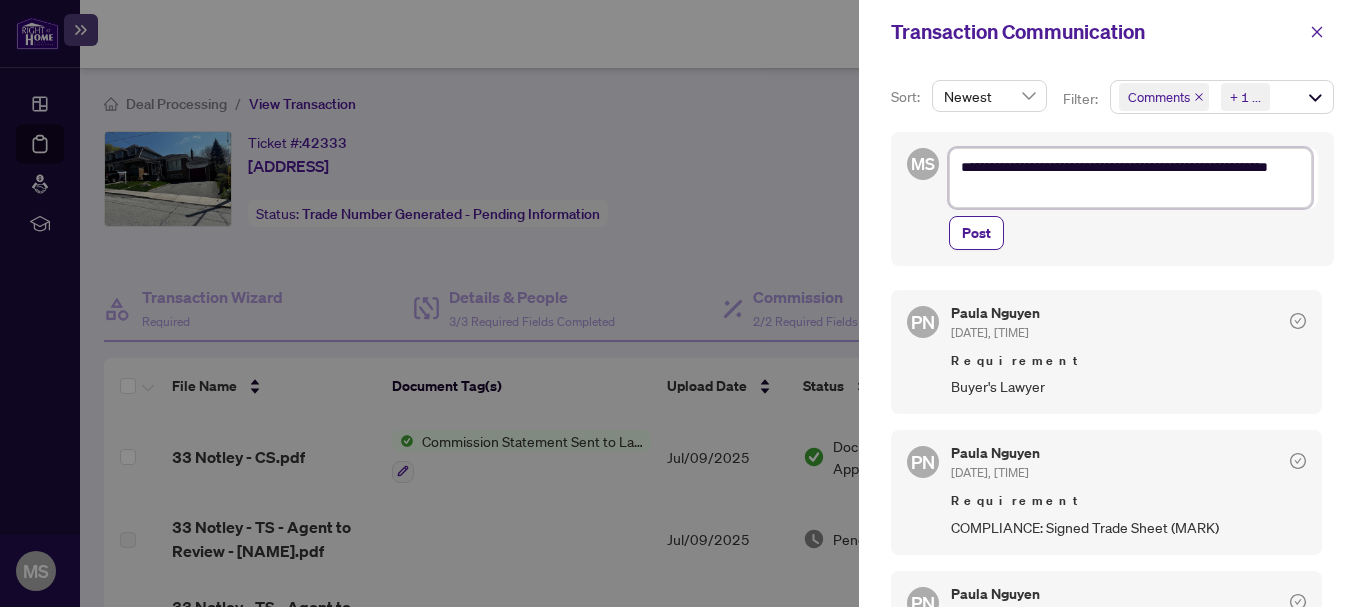 type on "**********" 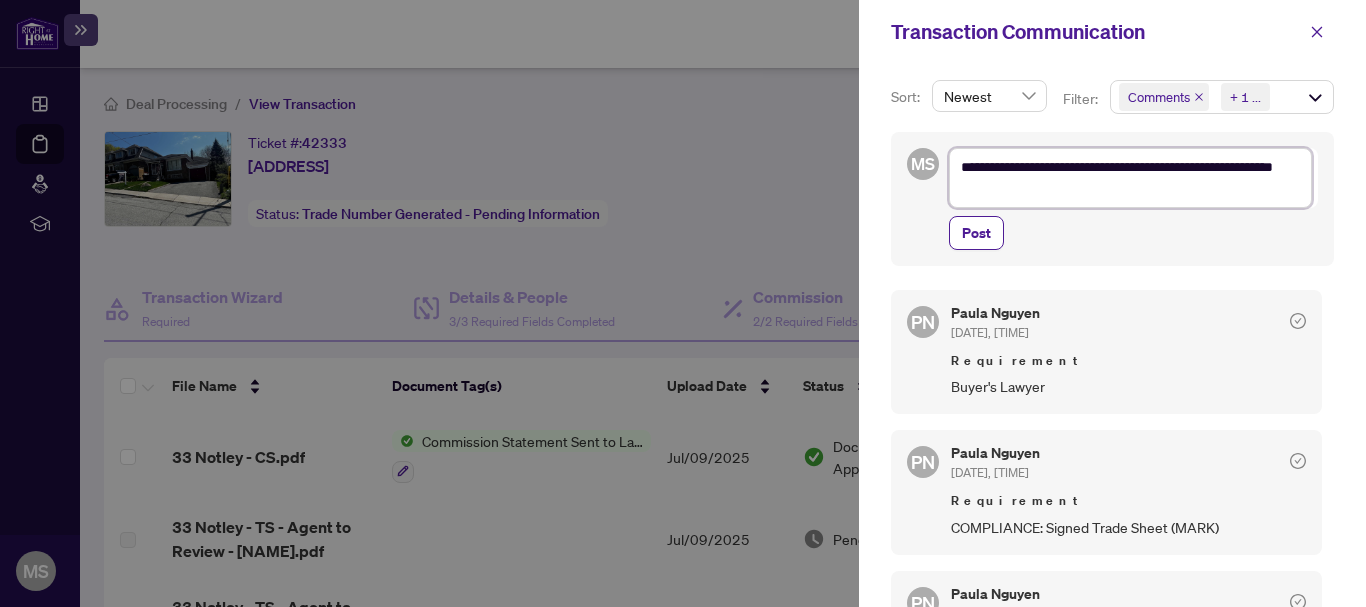 type on "**********" 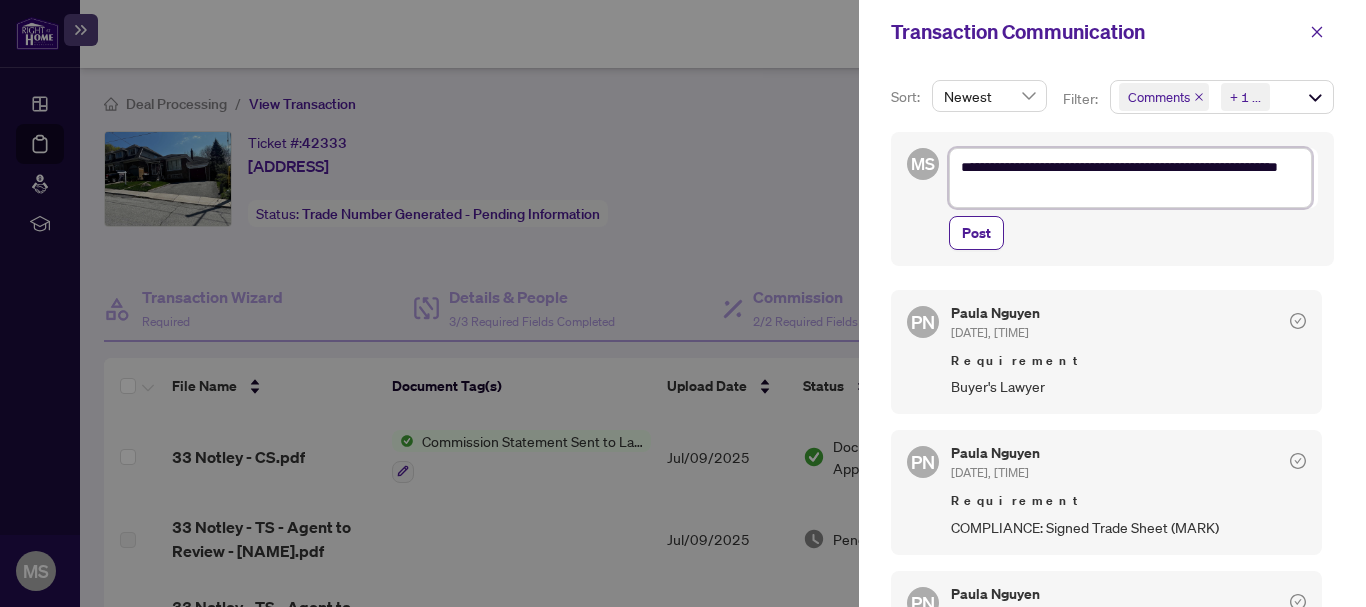 type on "**********" 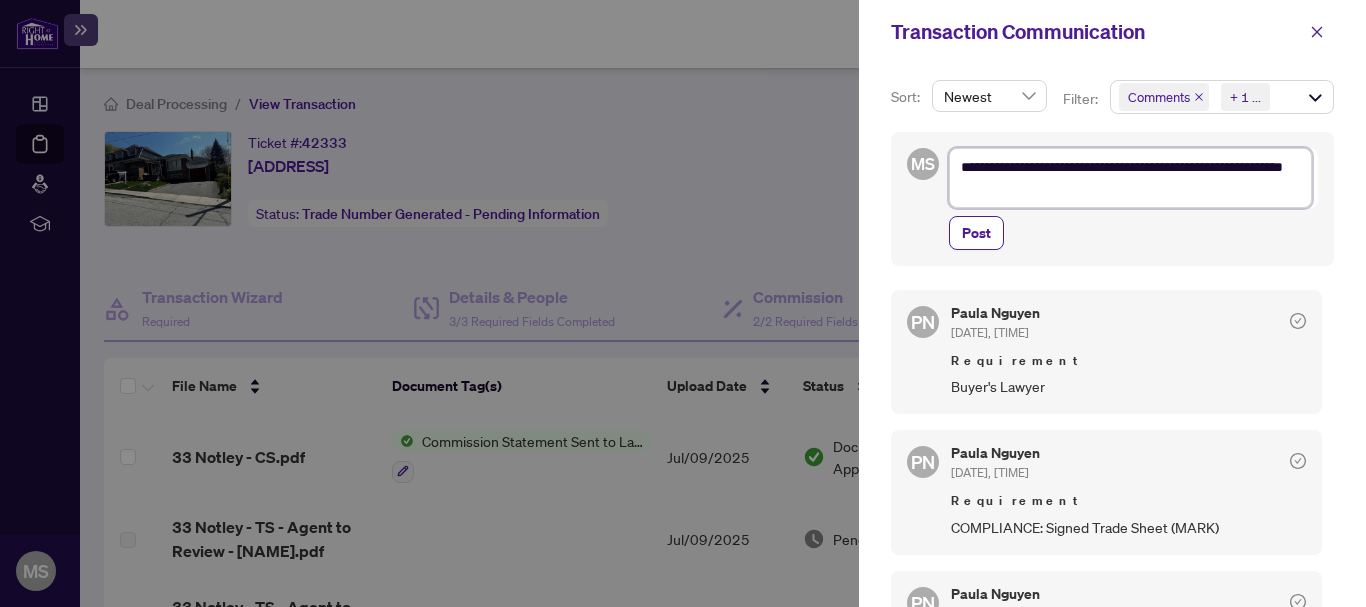 type on "**********" 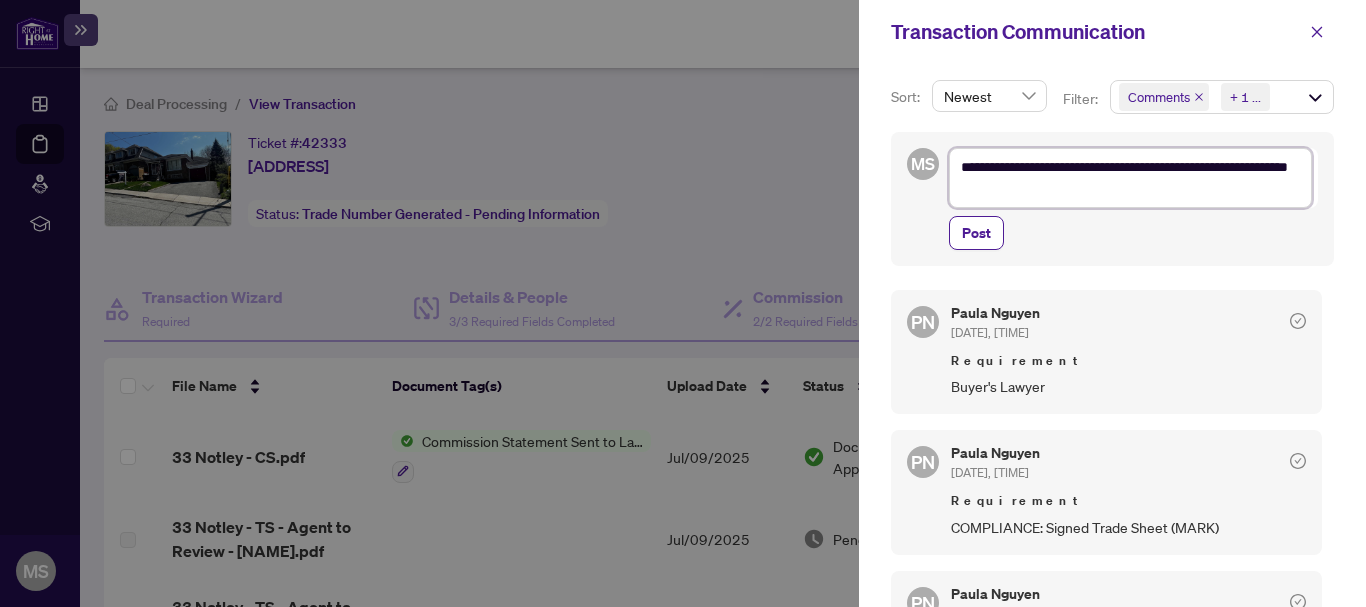 type on "**********" 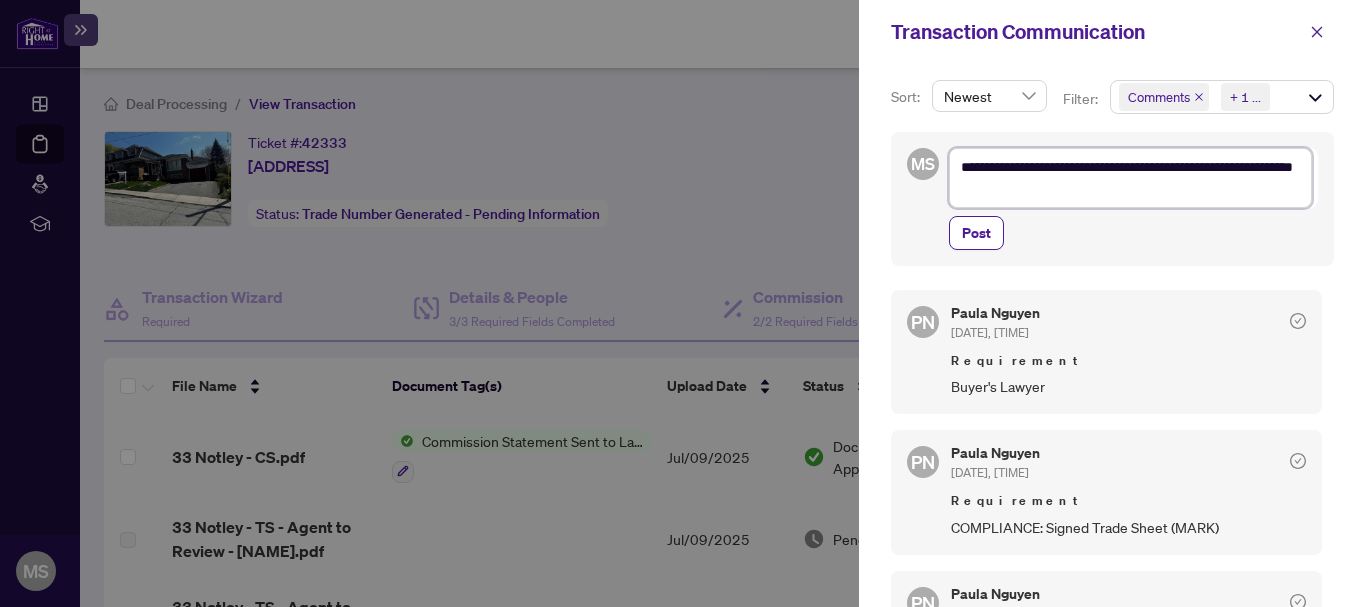 type on "**********" 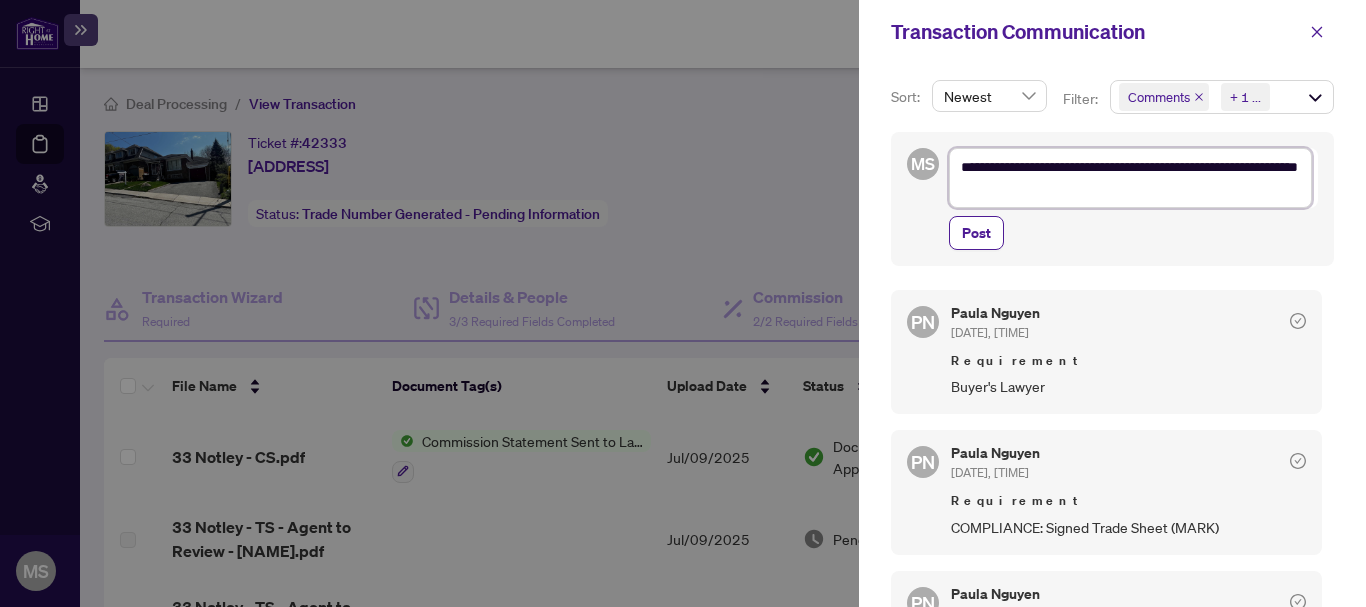 type on "**********" 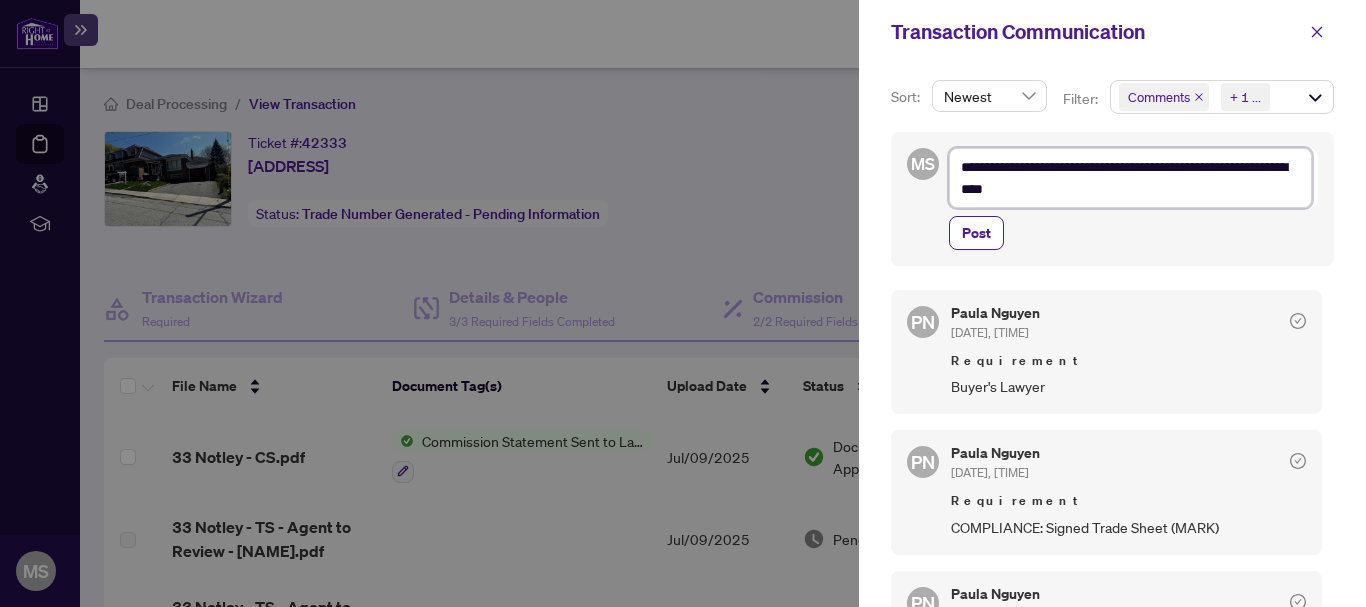 type on "**********" 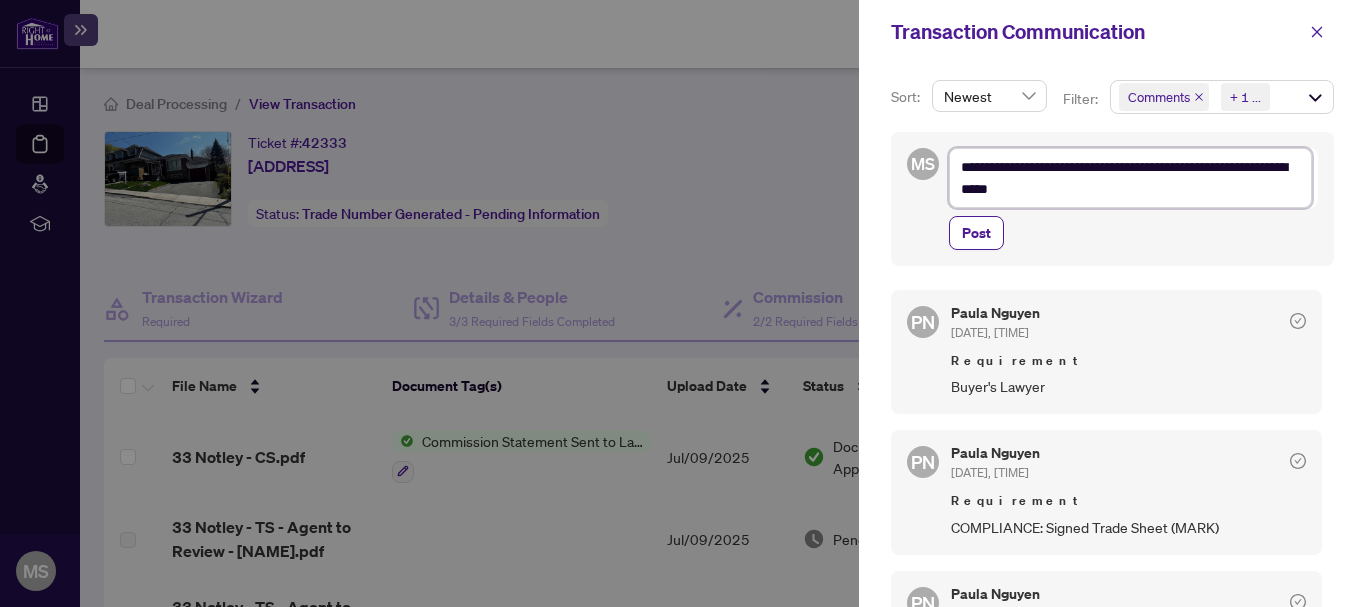 type on "**********" 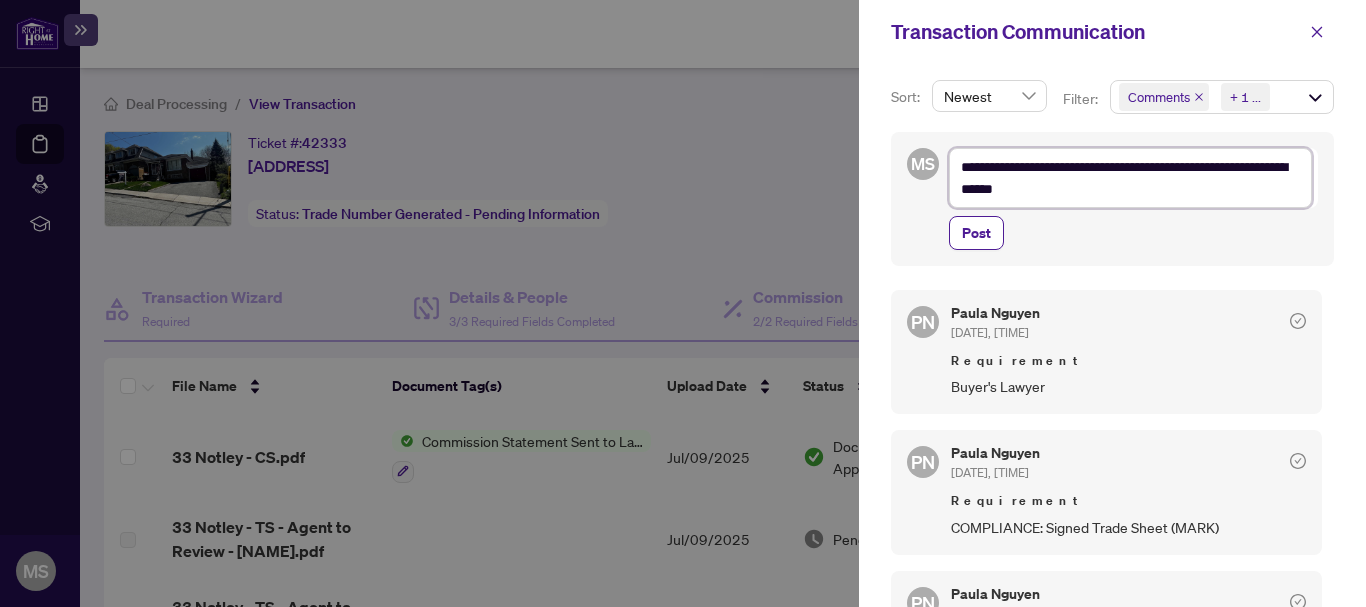 type on "**********" 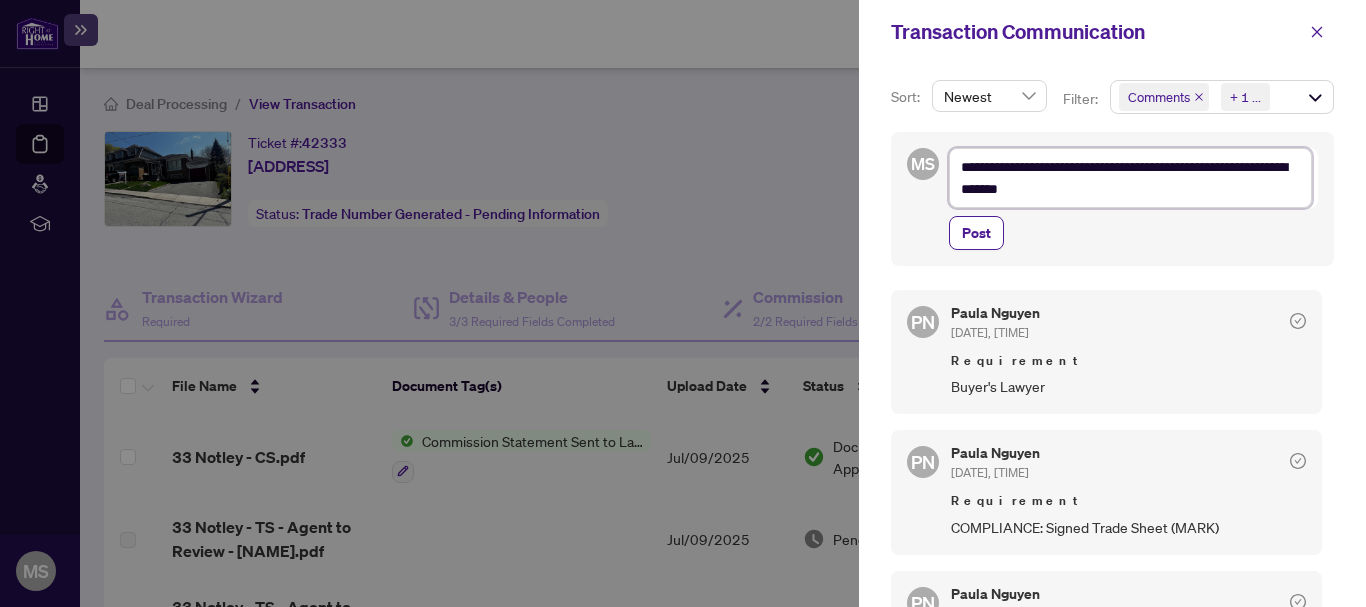 type on "**********" 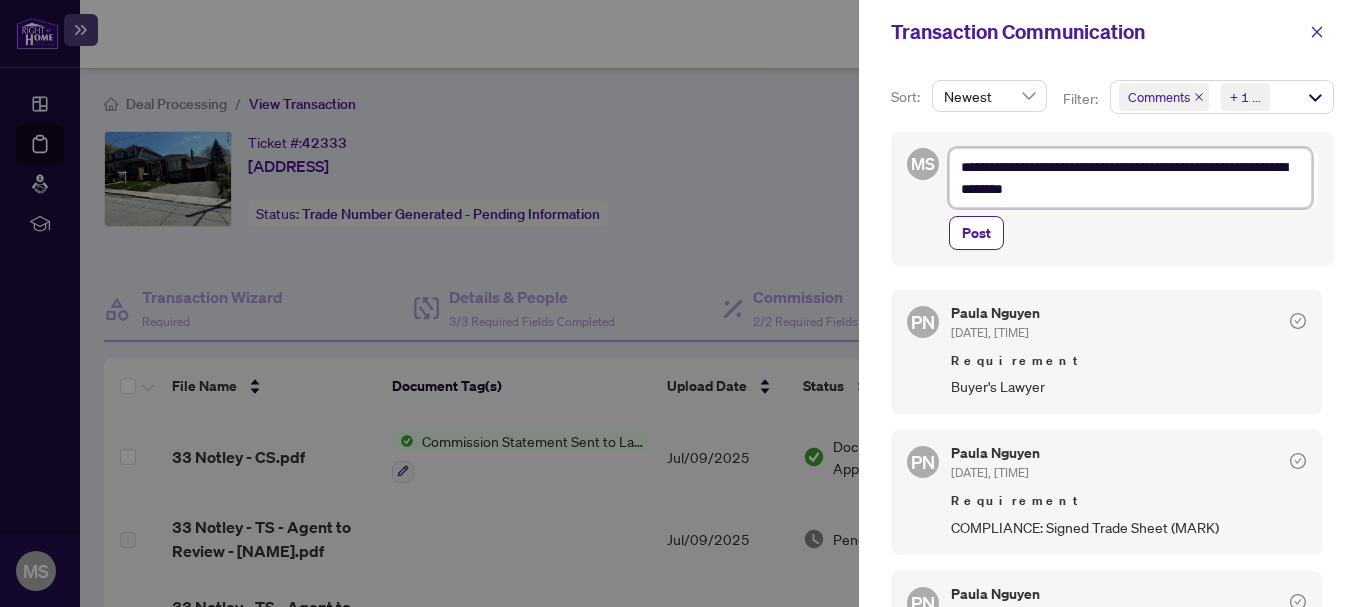 type on "**********" 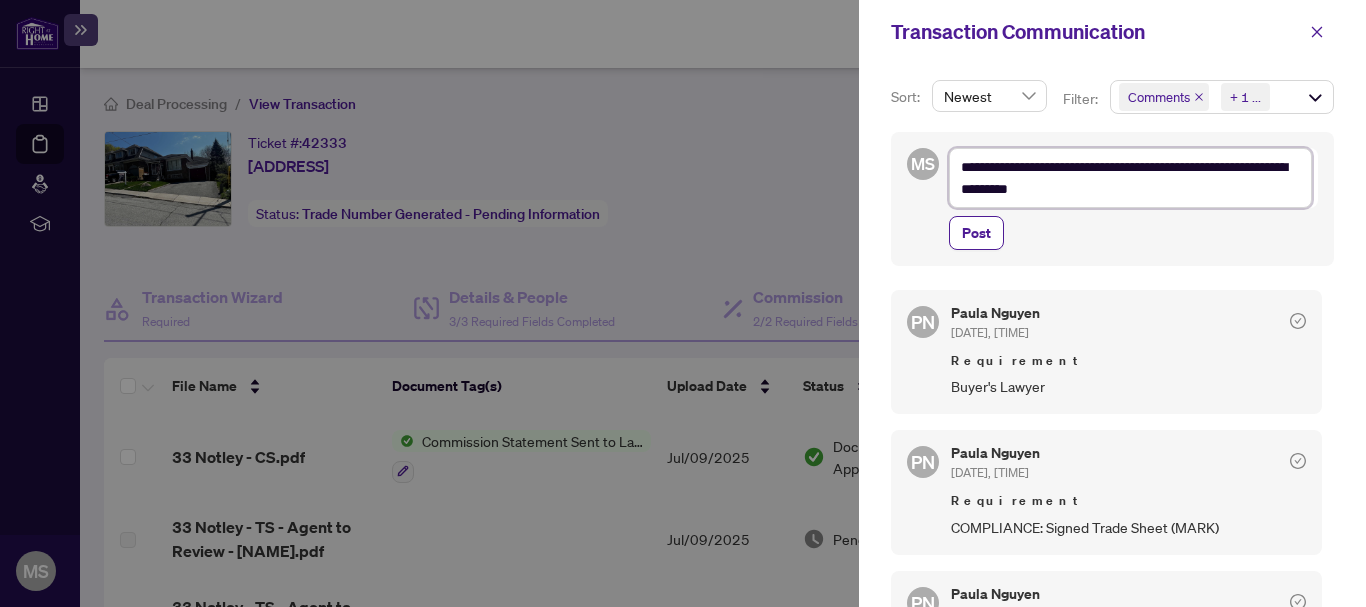 type on "**********" 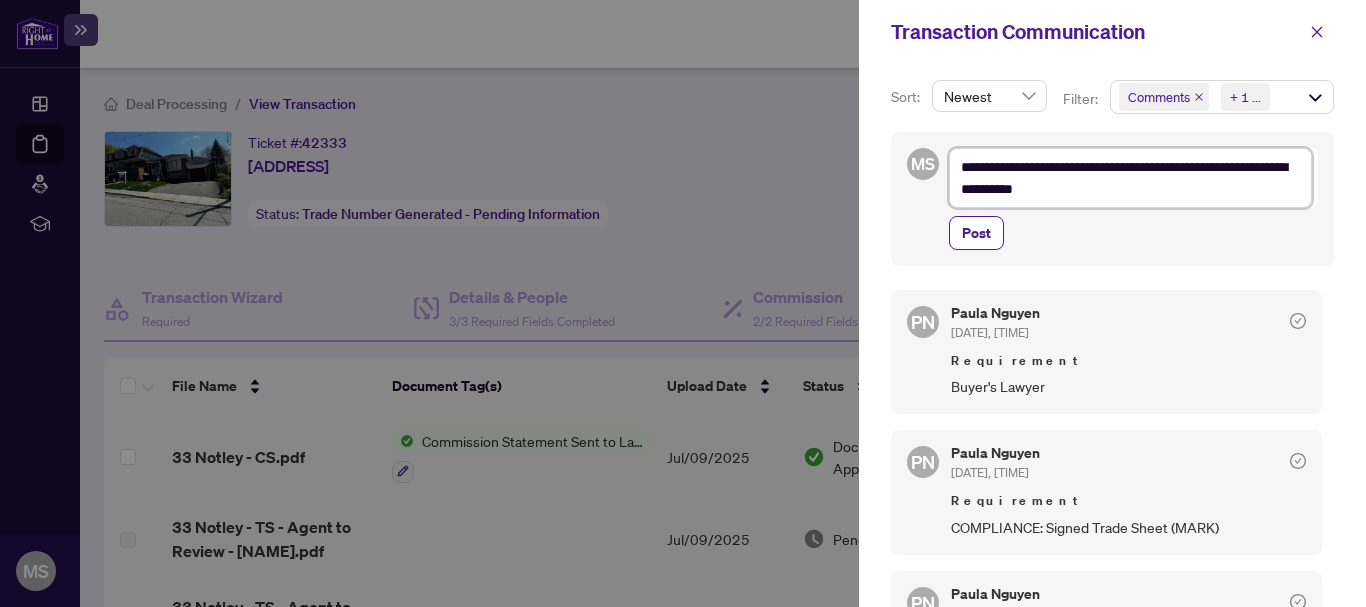 type on "**********" 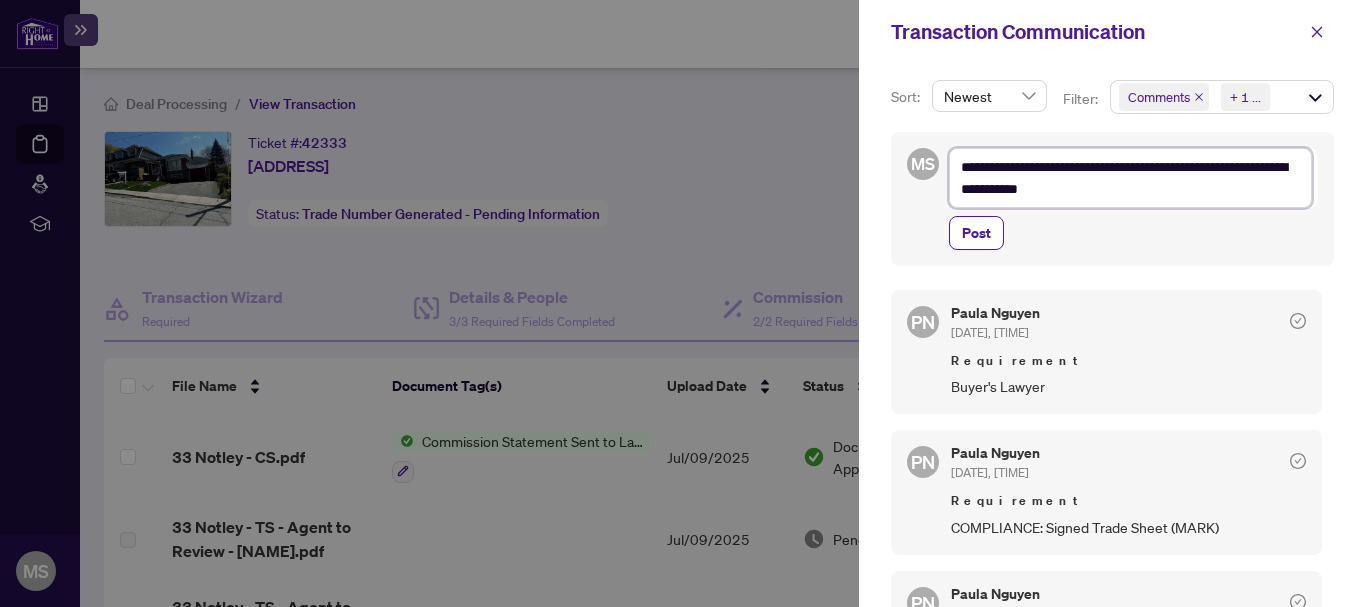 type on "**********" 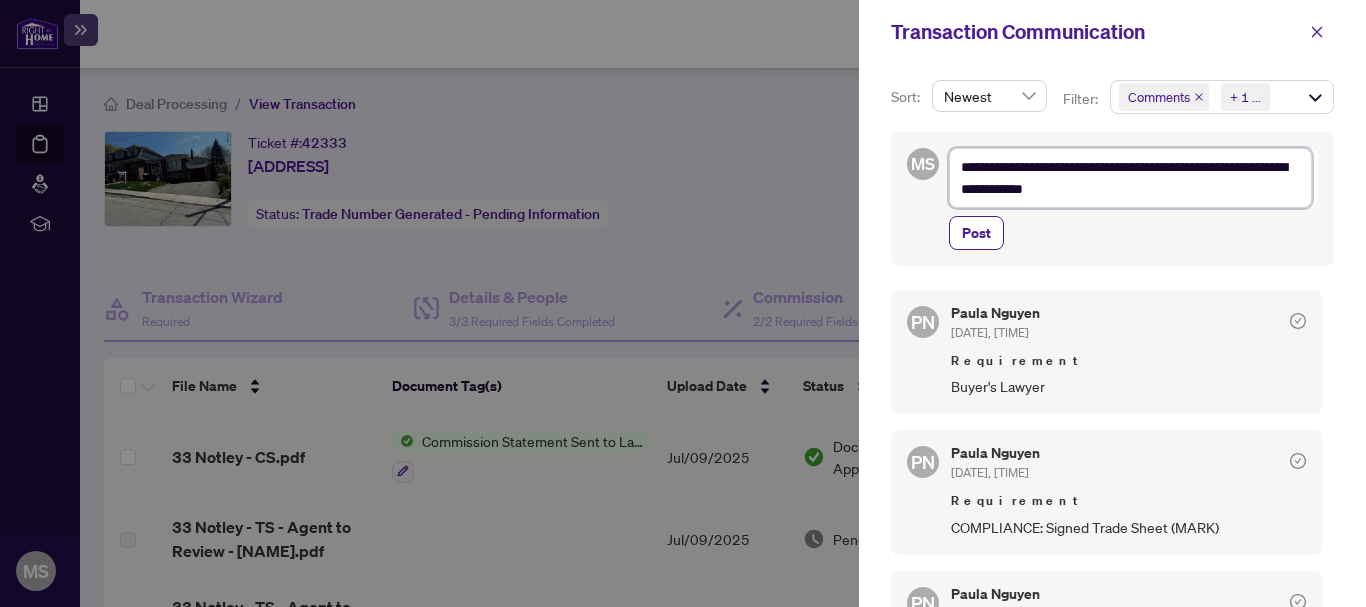 type on "**********" 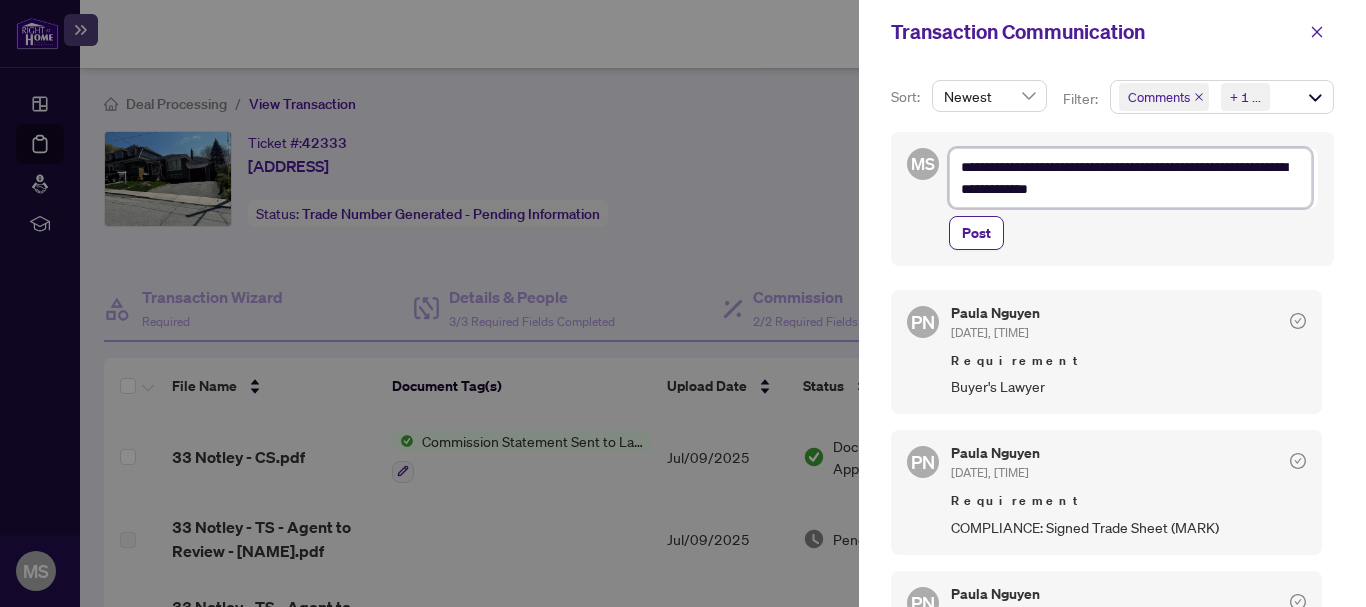type on "**********" 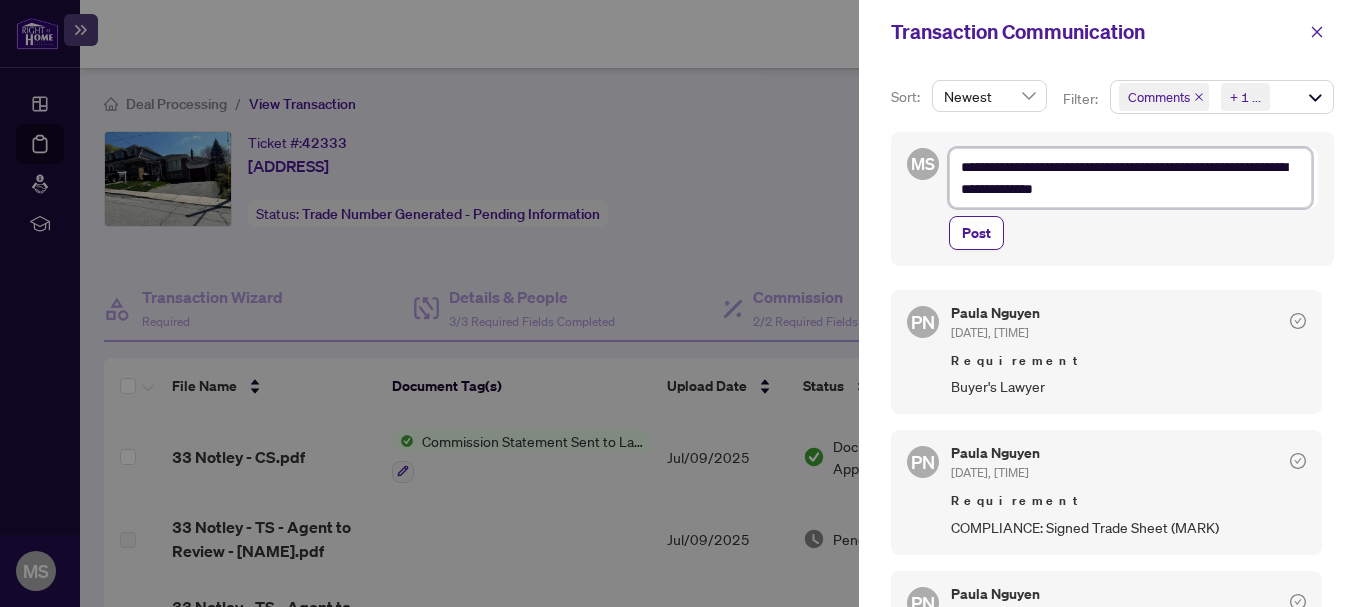 type on "**********" 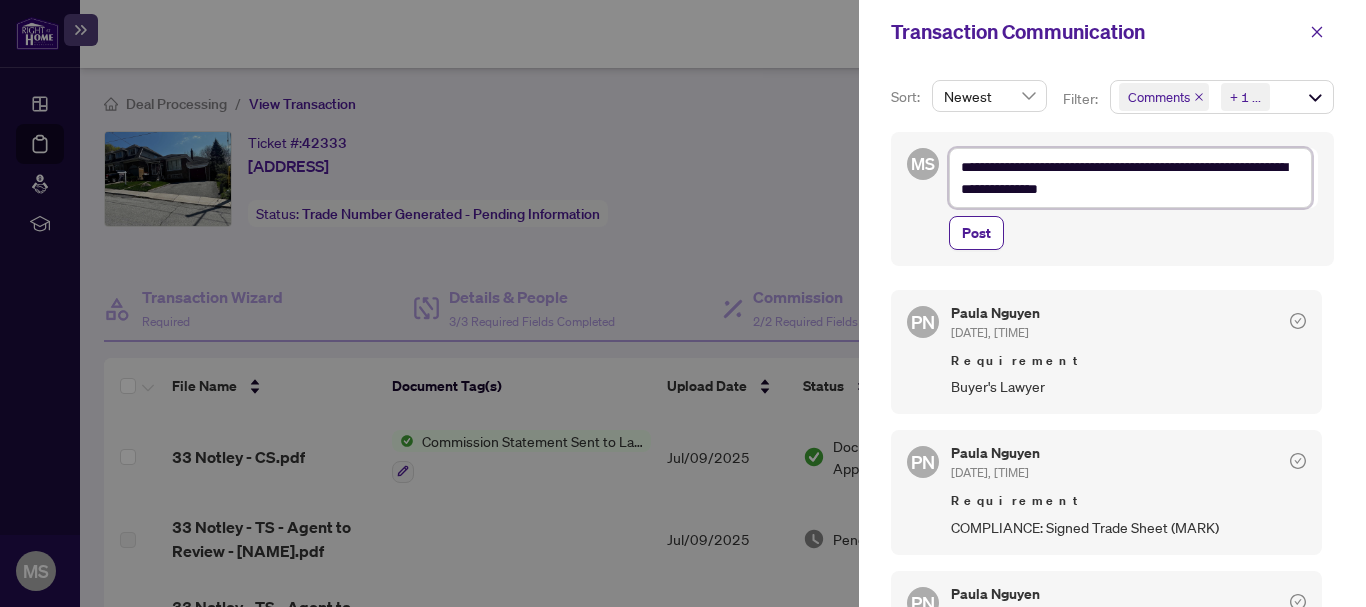 type on "**********" 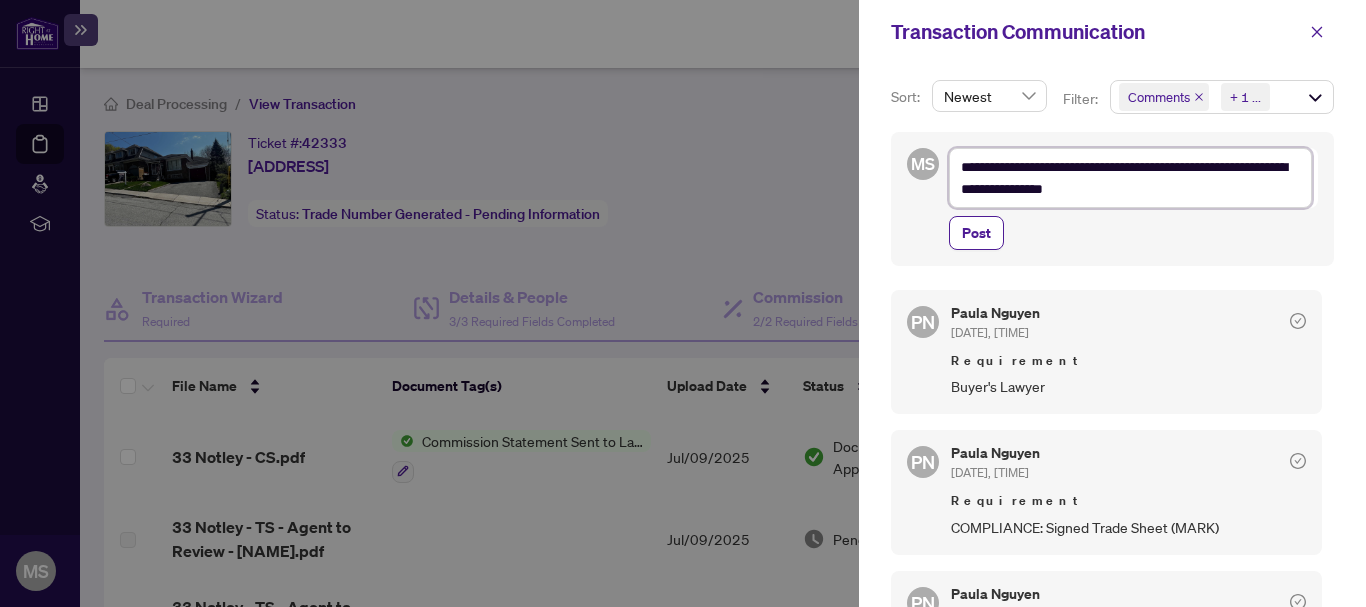 type on "**********" 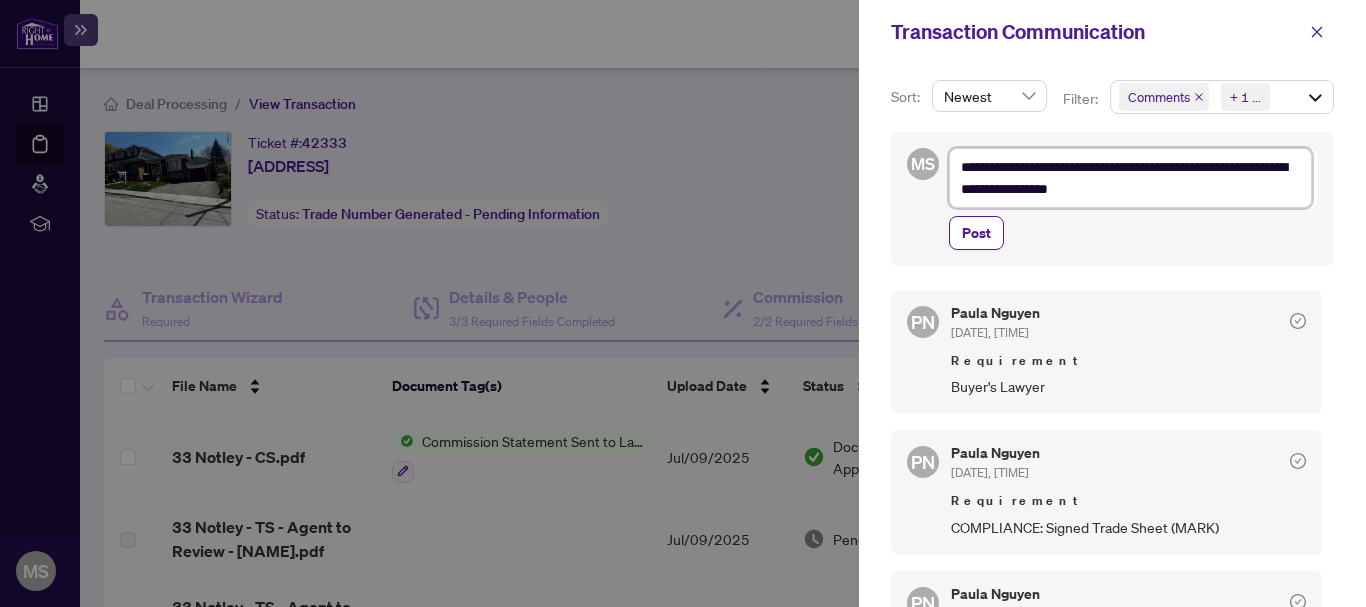 type on "**********" 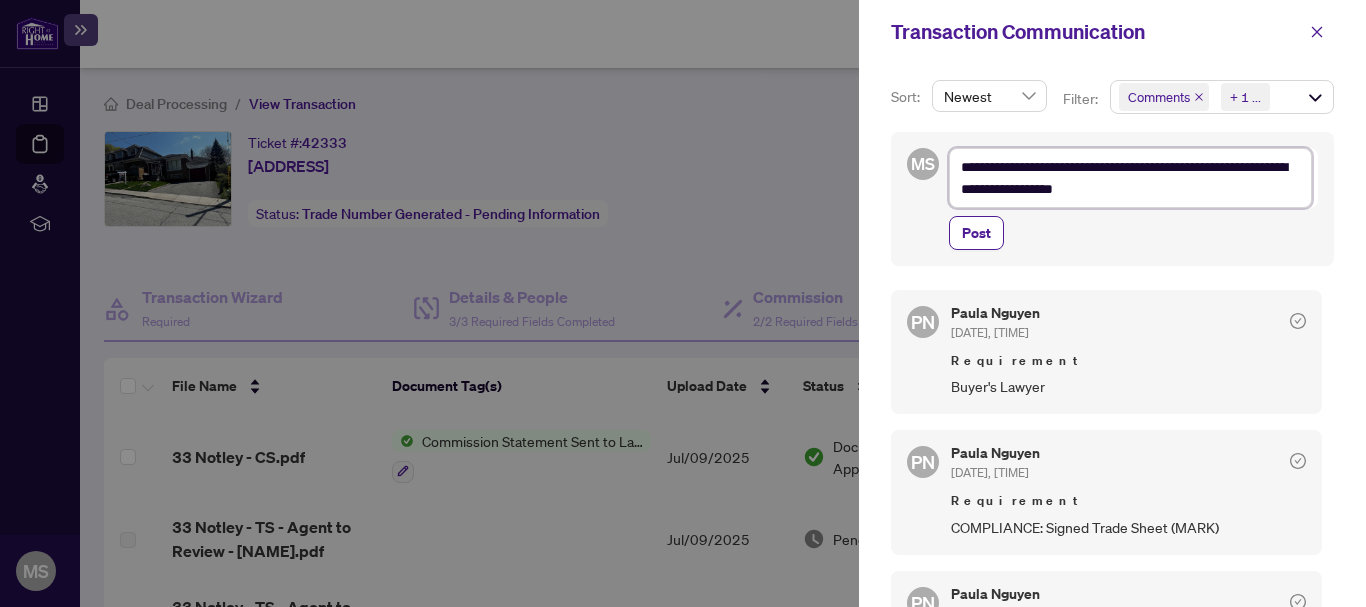 type on "**********" 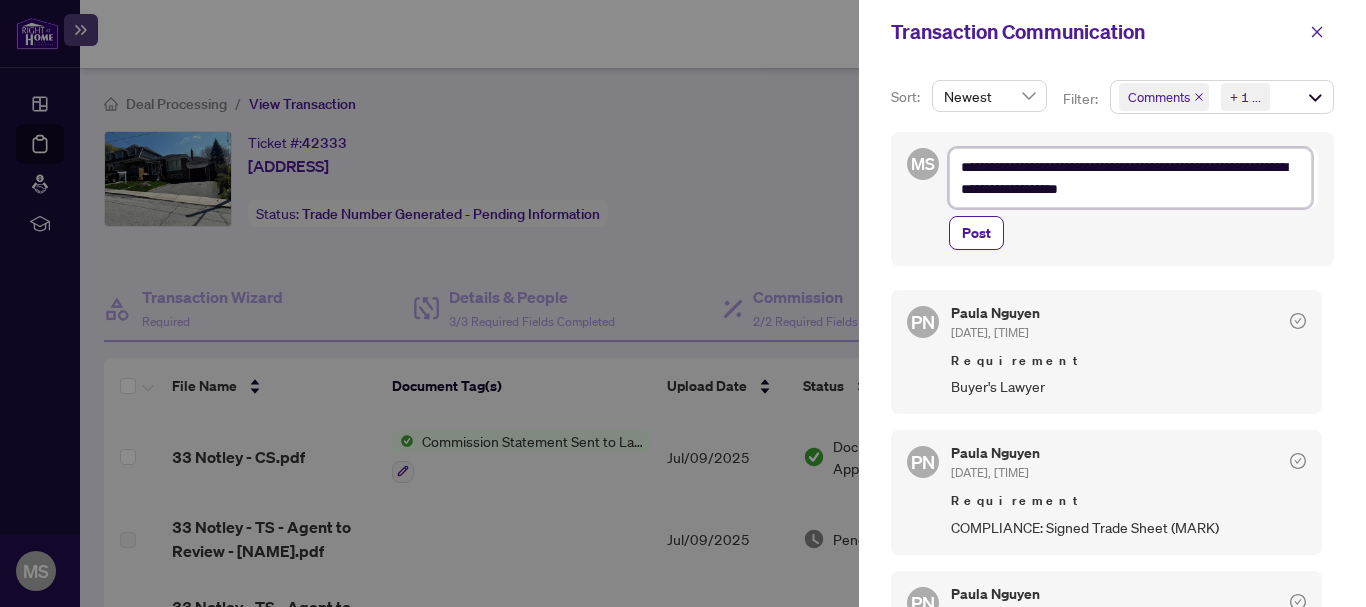 type on "**********" 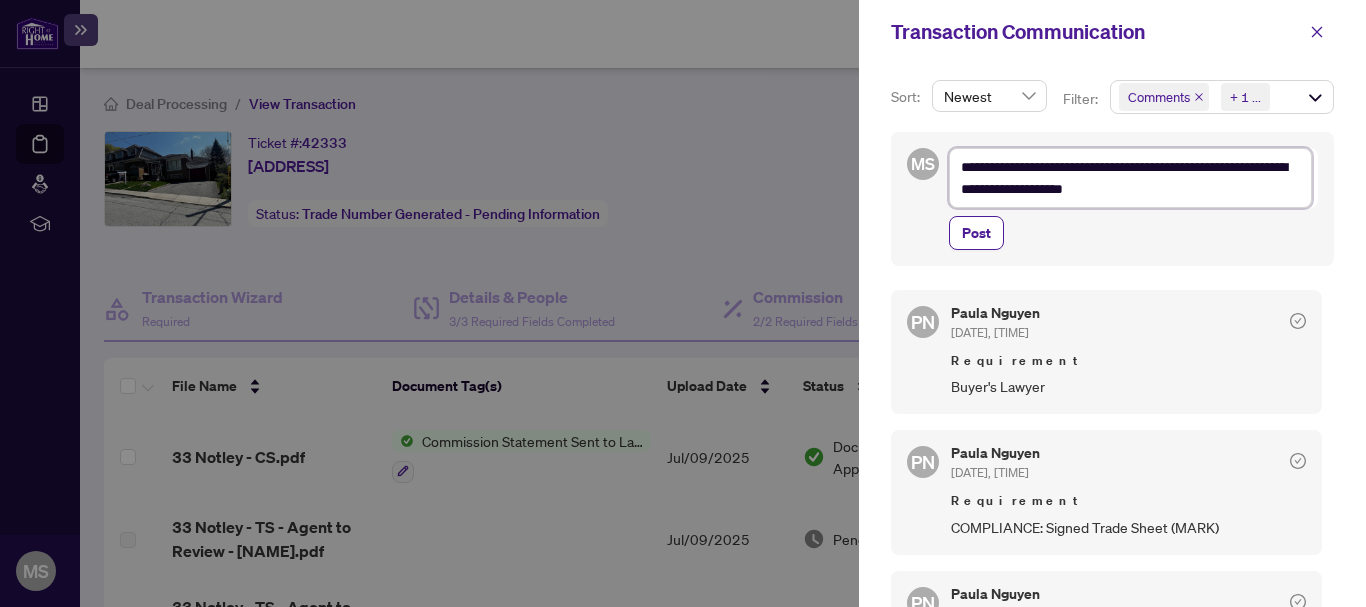 type on "**********" 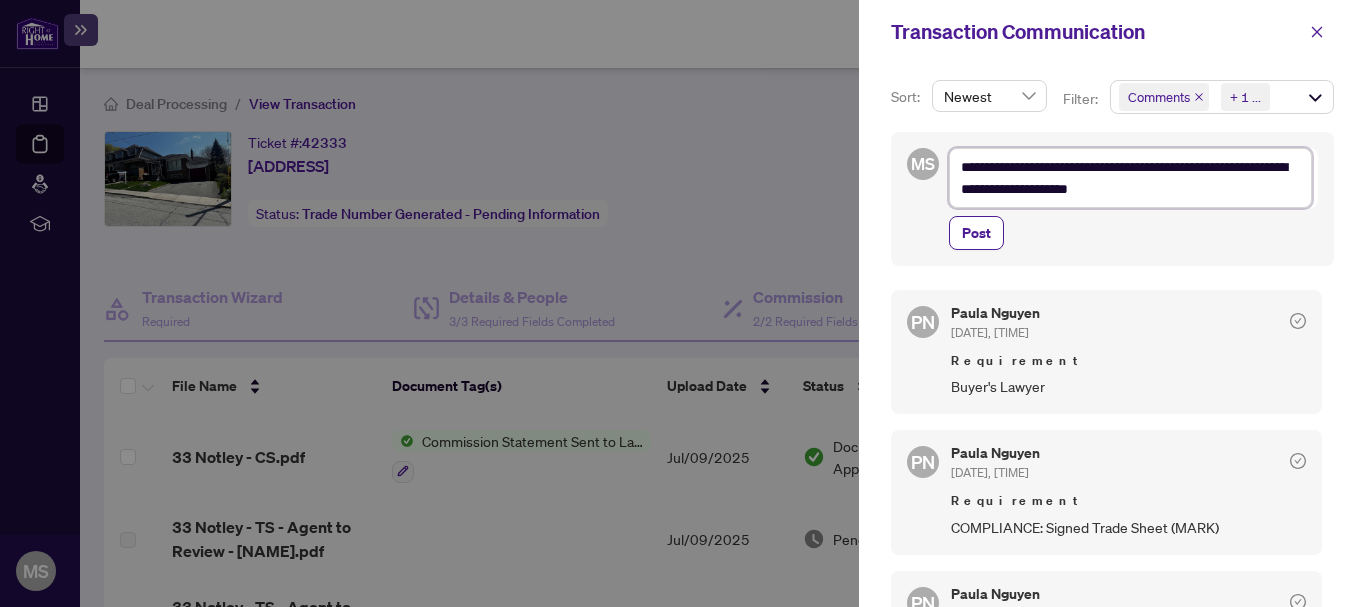 type on "**********" 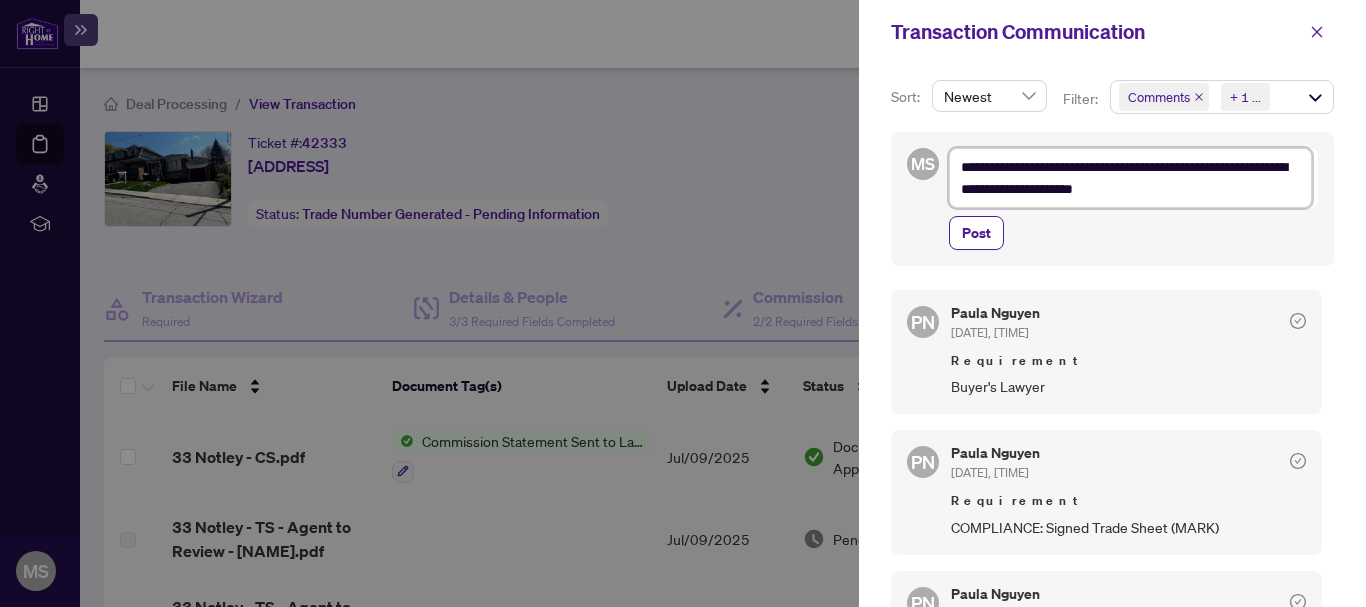 type on "**********" 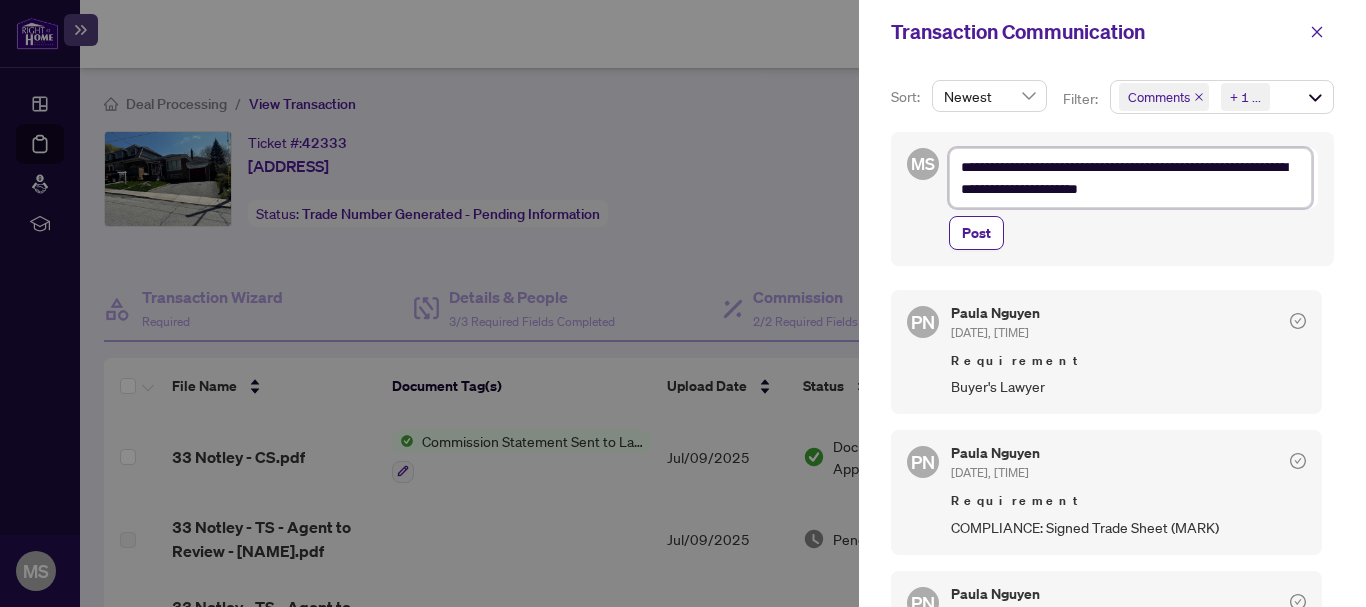type on "**********" 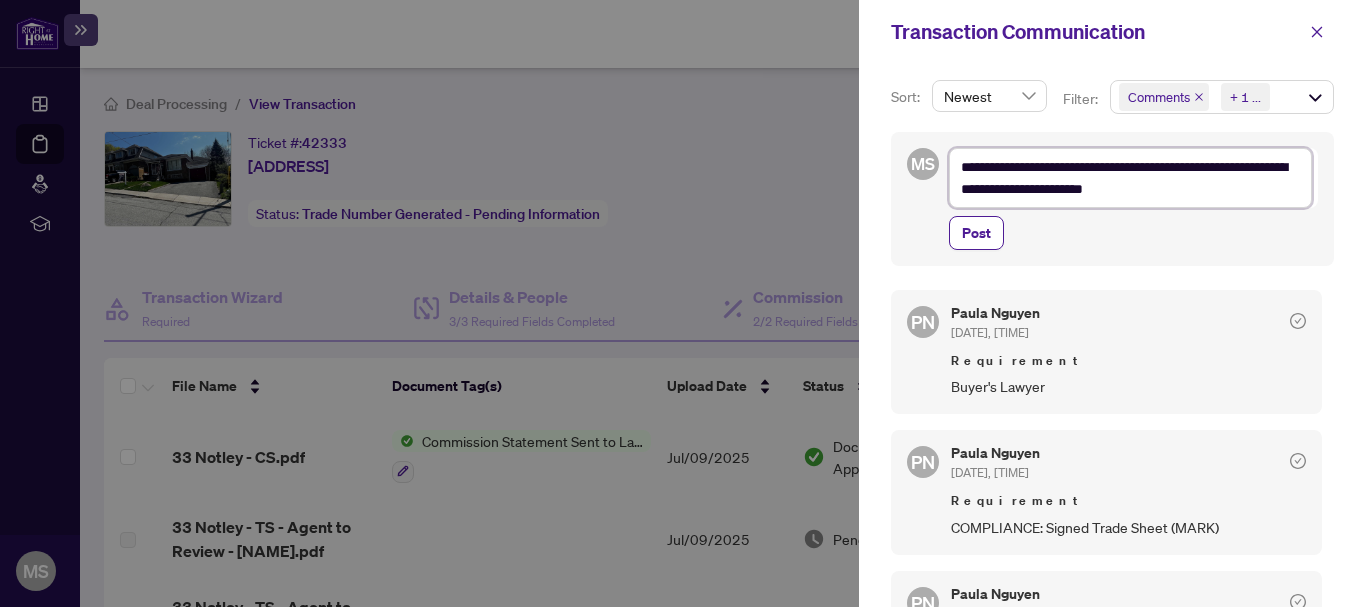 type 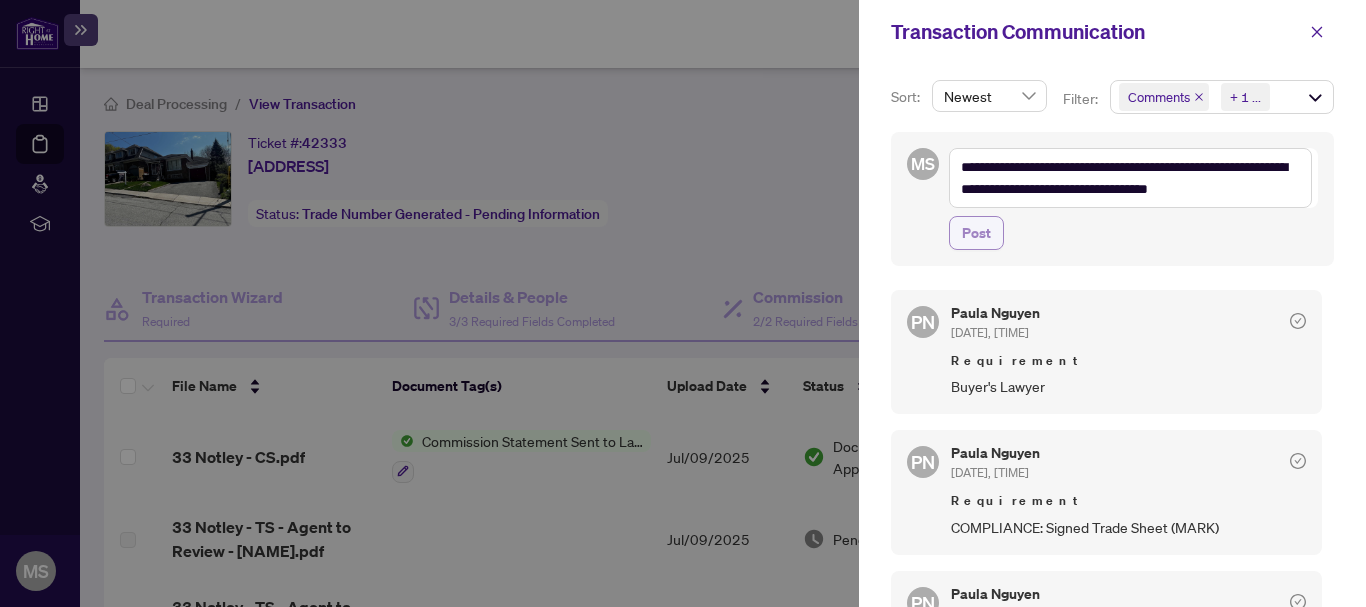 click on "Post" at bounding box center (976, 233) 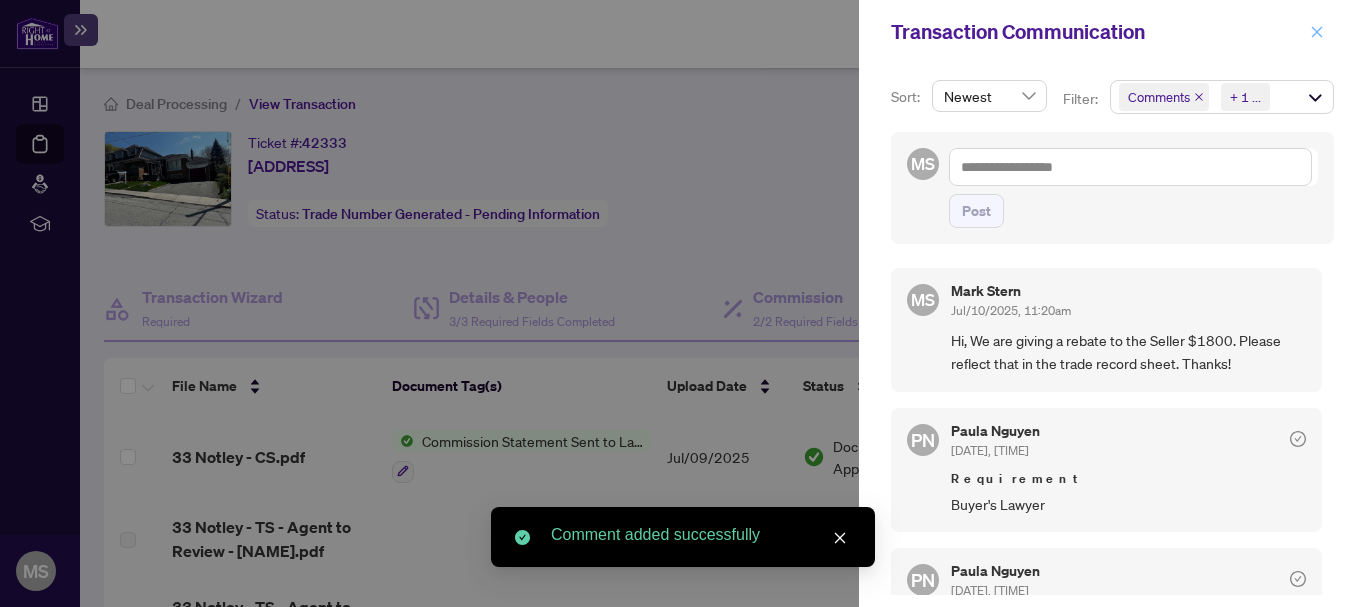 click 